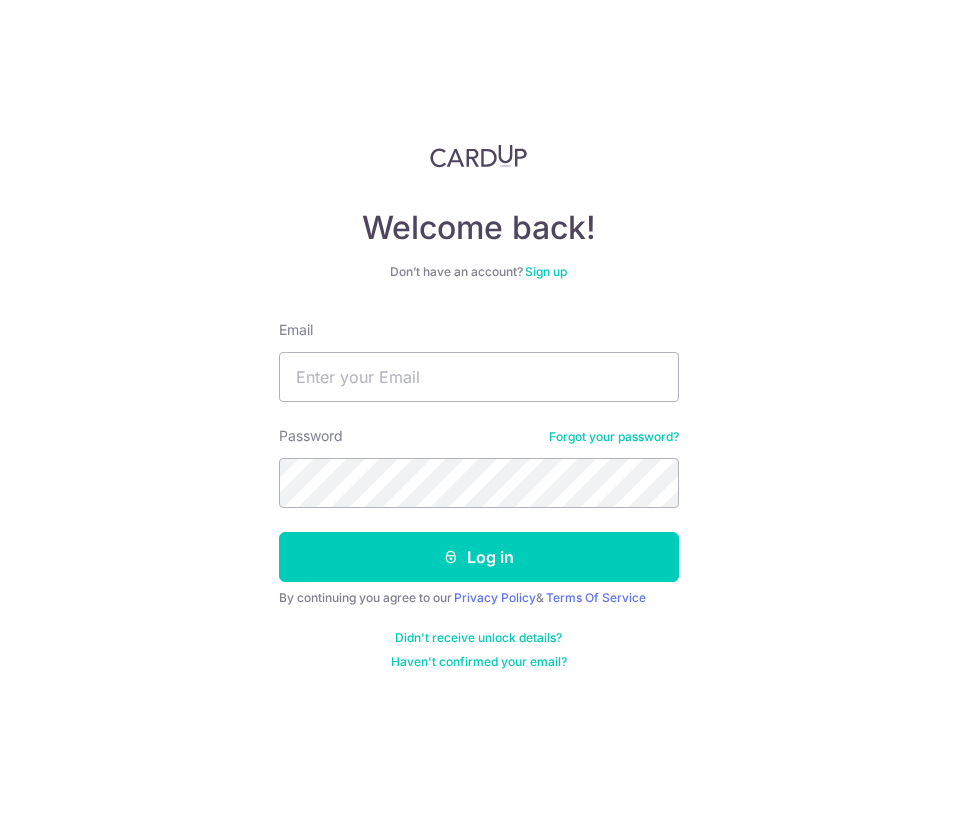scroll, scrollTop: 0, scrollLeft: 0, axis: both 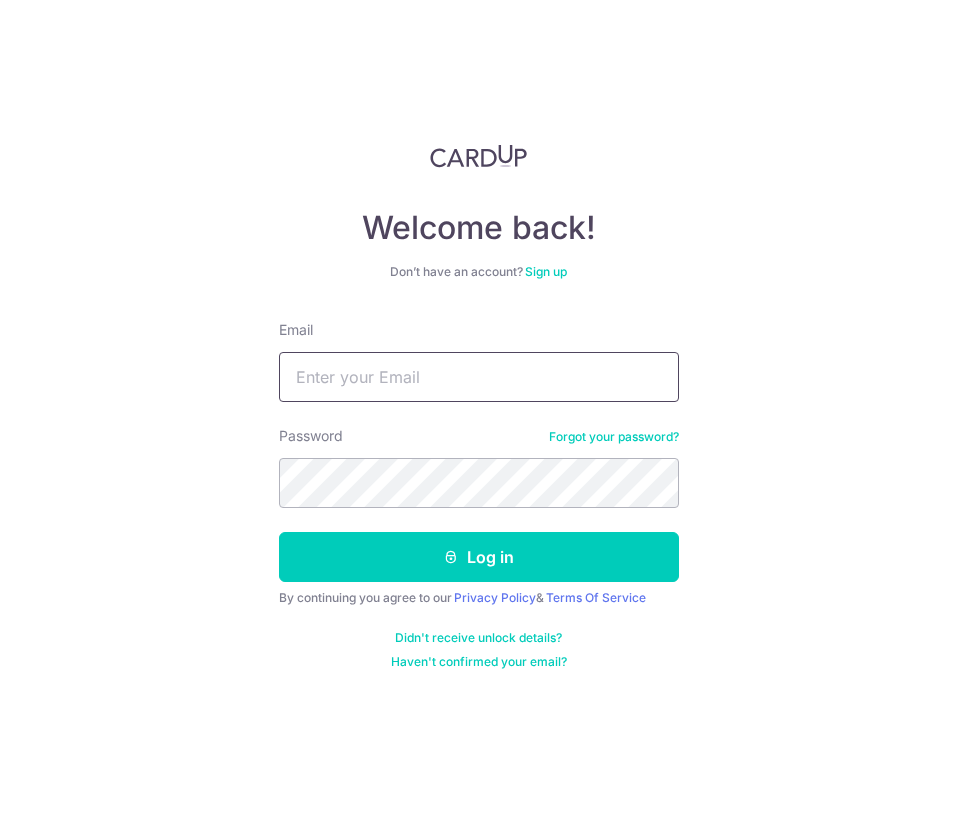 click on "Email" at bounding box center [479, 377] 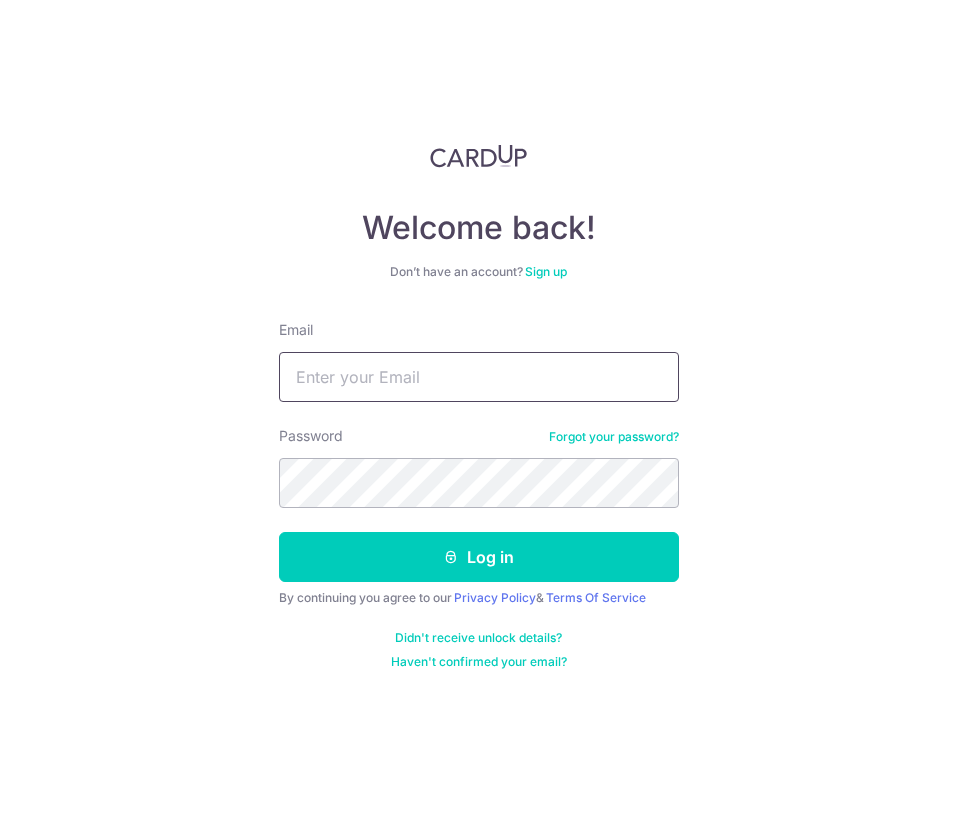 click on "Log in" at bounding box center [479, 557] 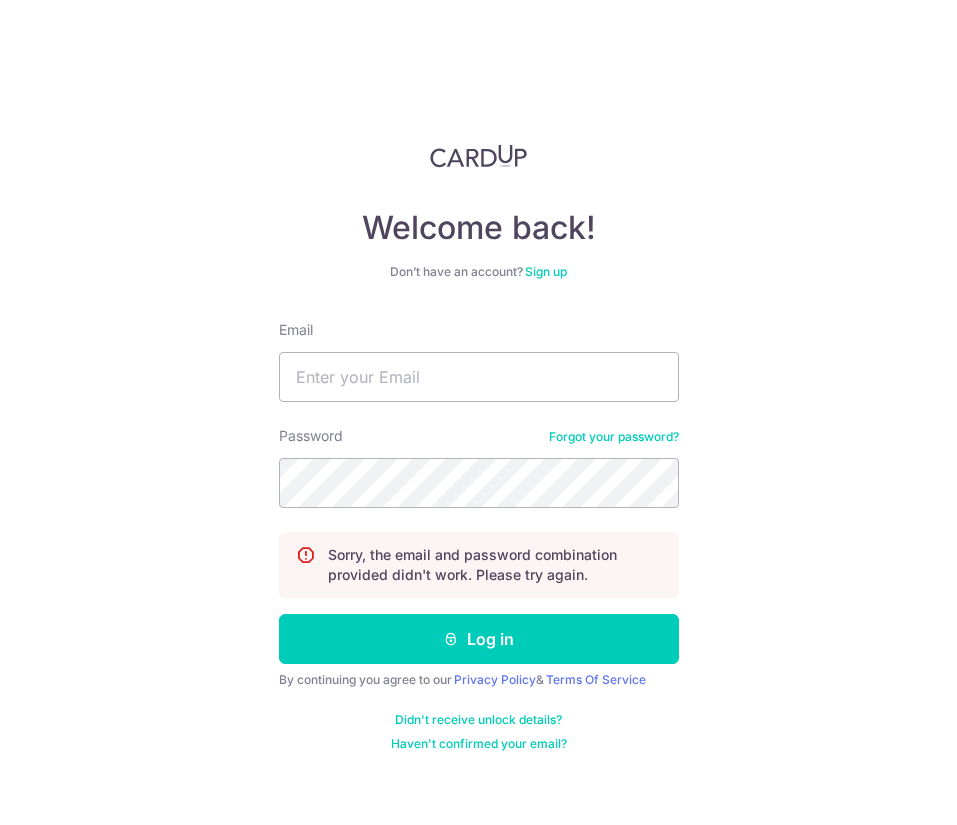scroll, scrollTop: 0, scrollLeft: 0, axis: both 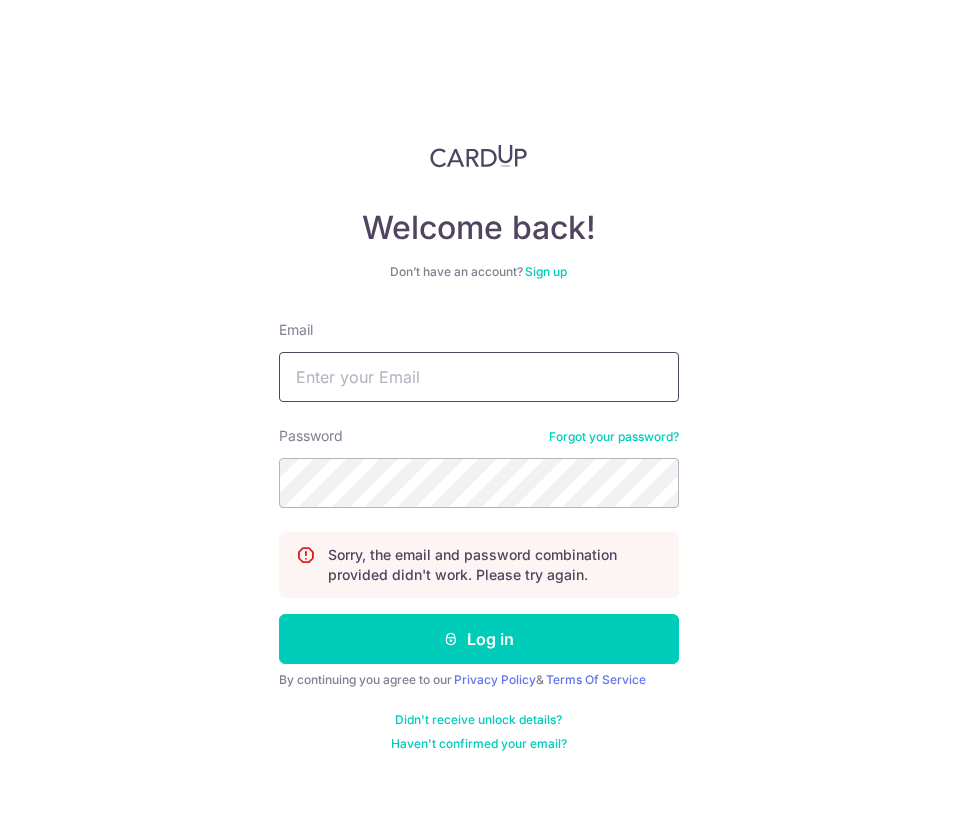 click on "Email" at bounding box center [479, 377] 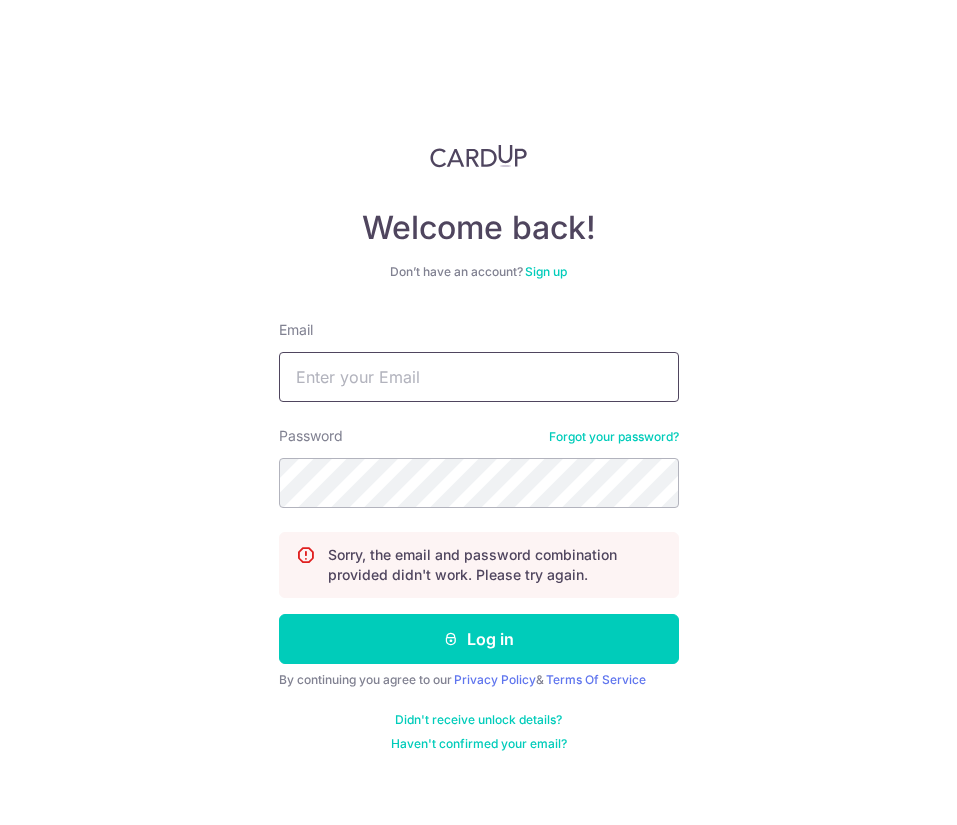 type on "[EMAIL]" 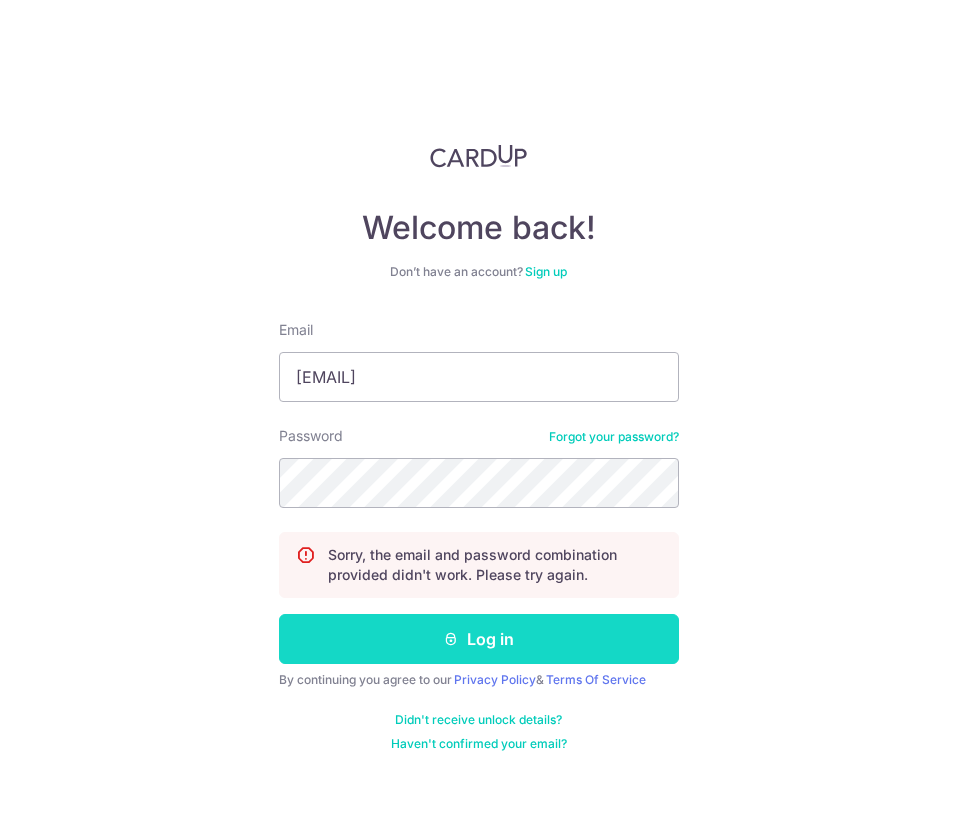 click on "Log in" at bounding box center [479, 639] 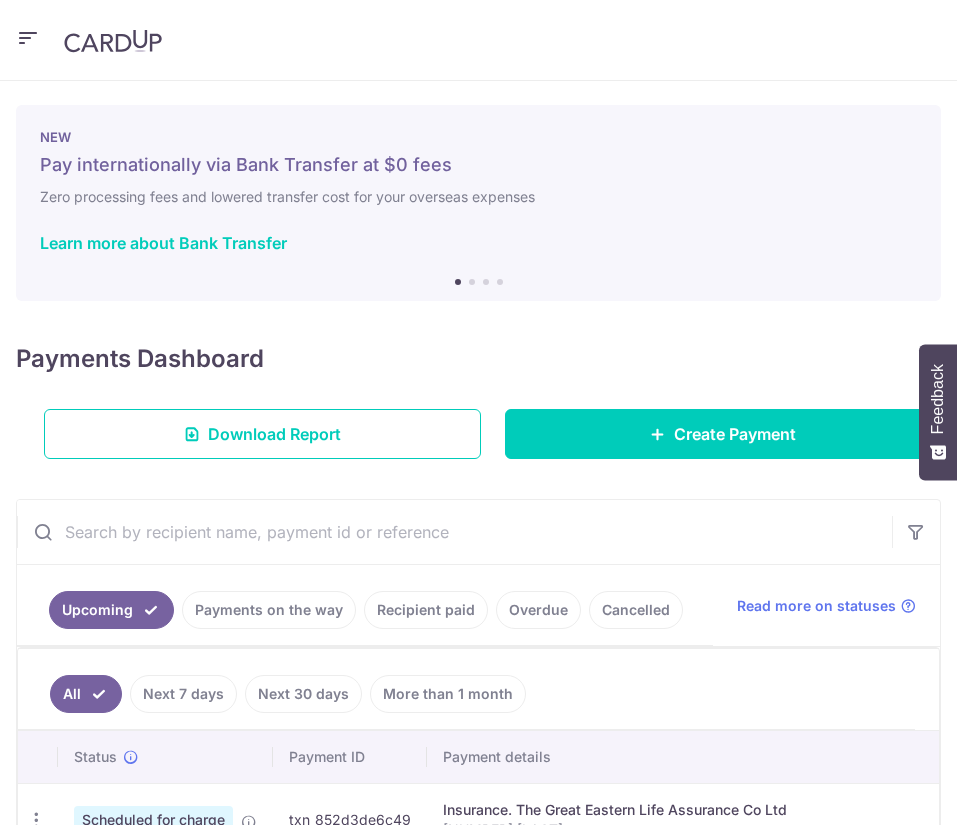scroll, scrollTop: 0, scrollLeft: 0, axis: both 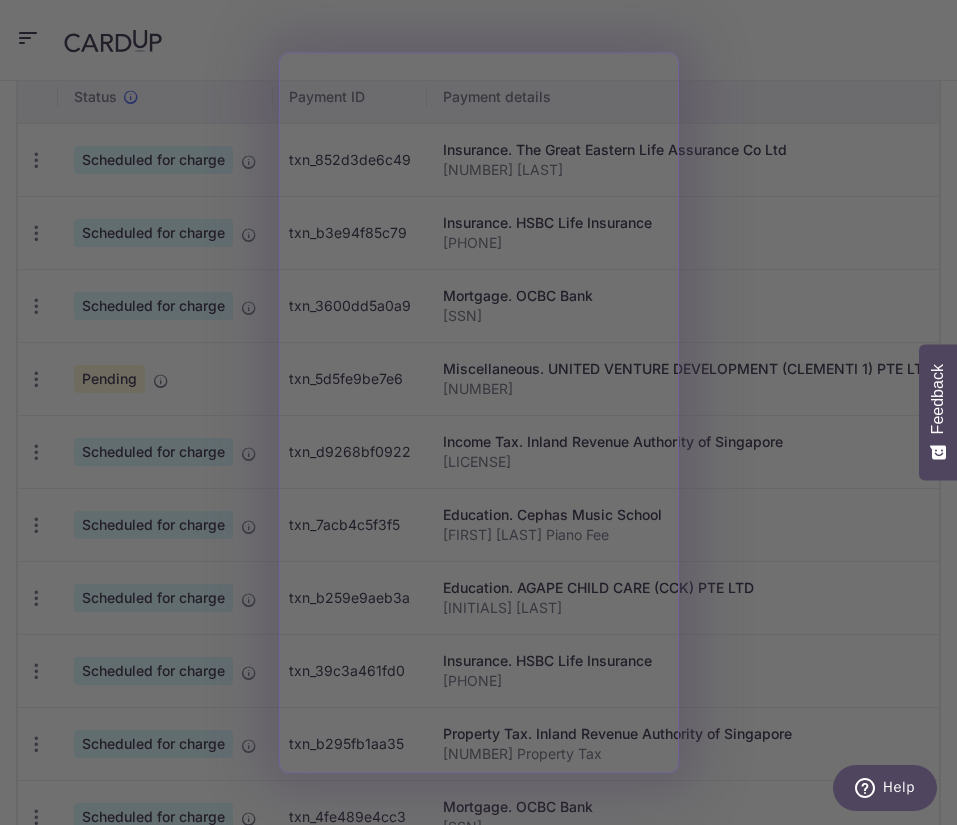 click at bounding box center [483, 416] 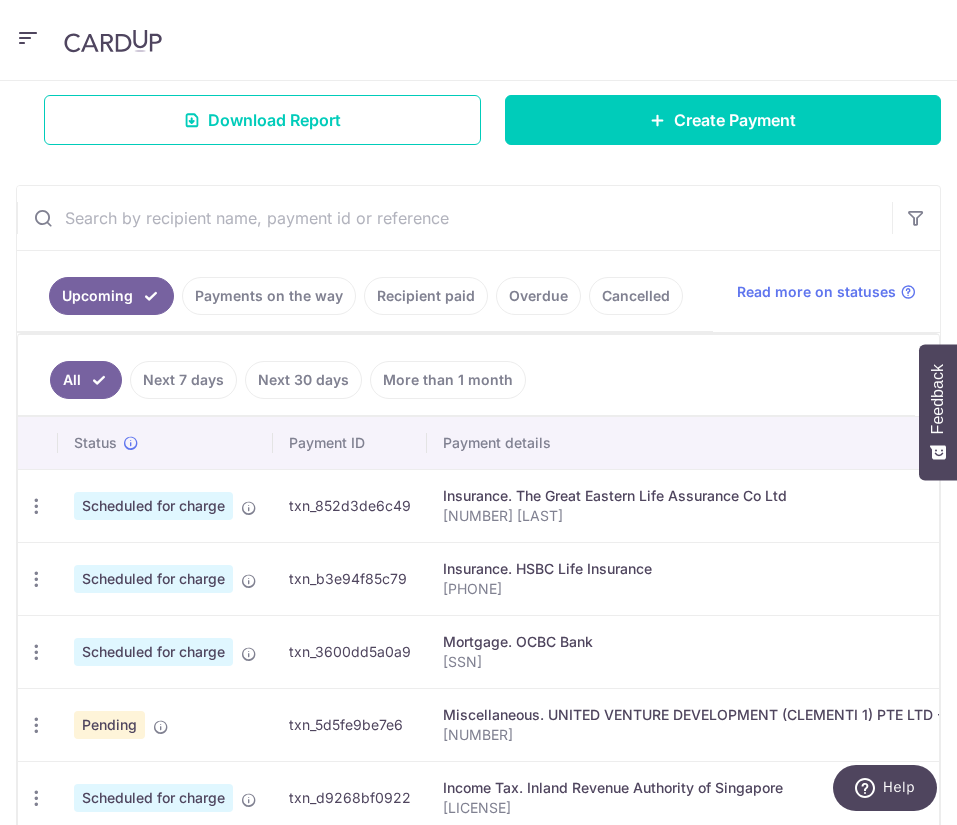scroll, scrollTop: 339, scrollLeft: 0, axis: vertical 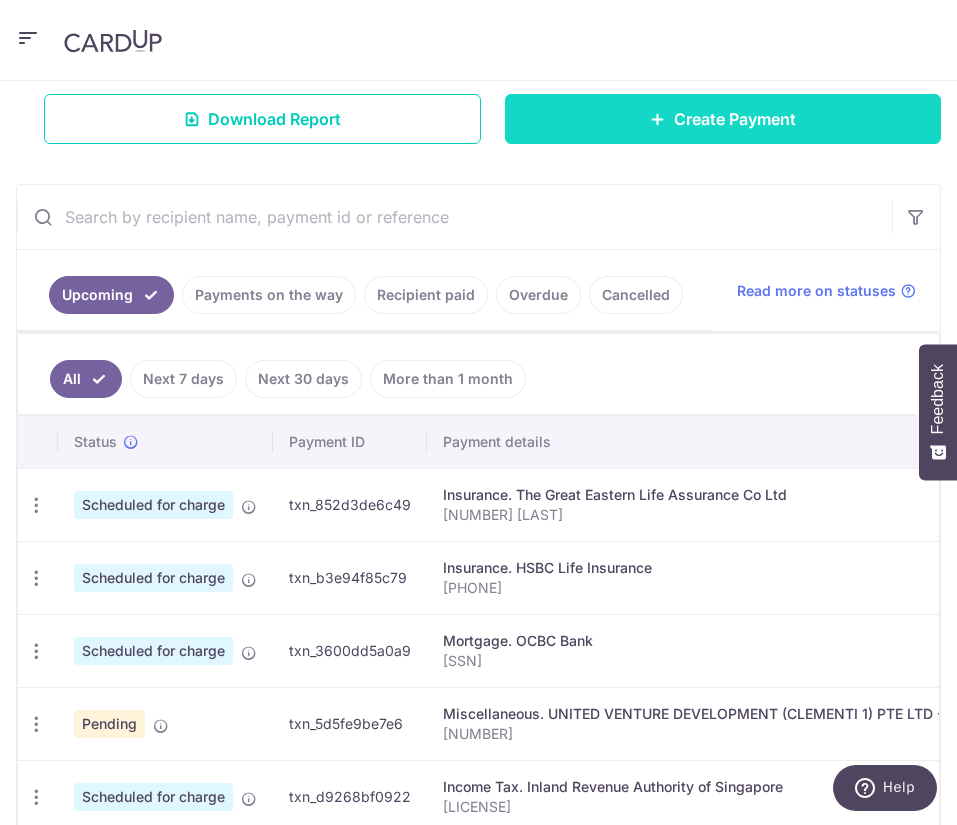 click on "Create Payment" at bounding box center (735, 119) 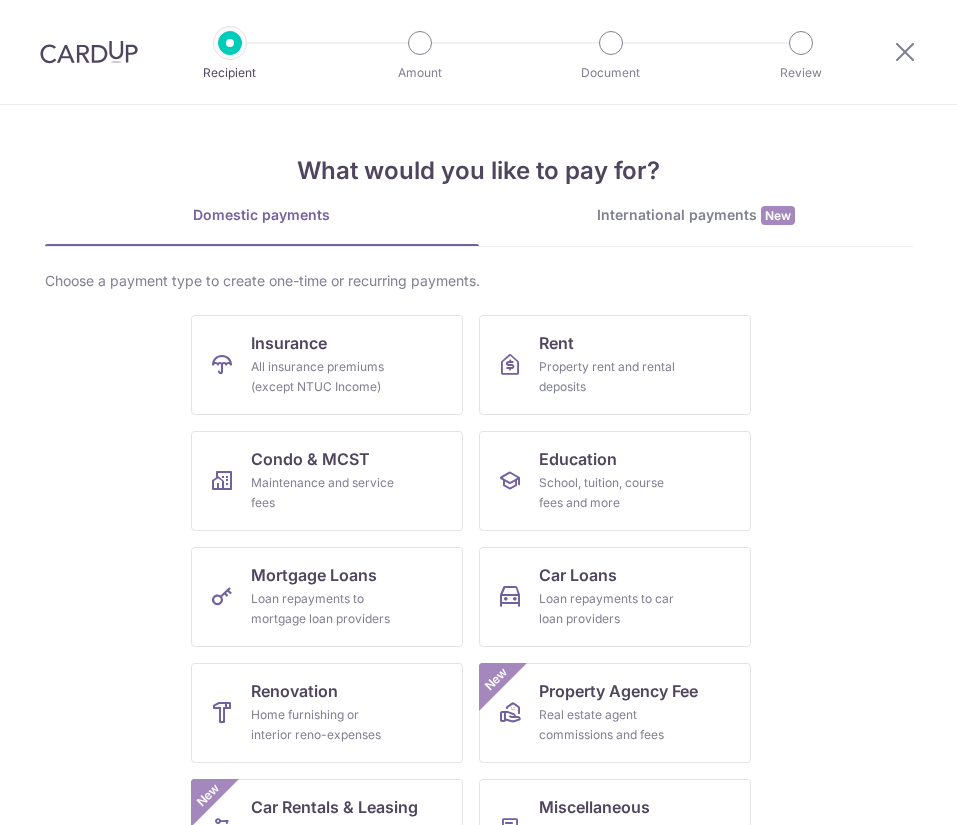 scroll, scrollTop: 0, scrollLeft: 0, axis: both 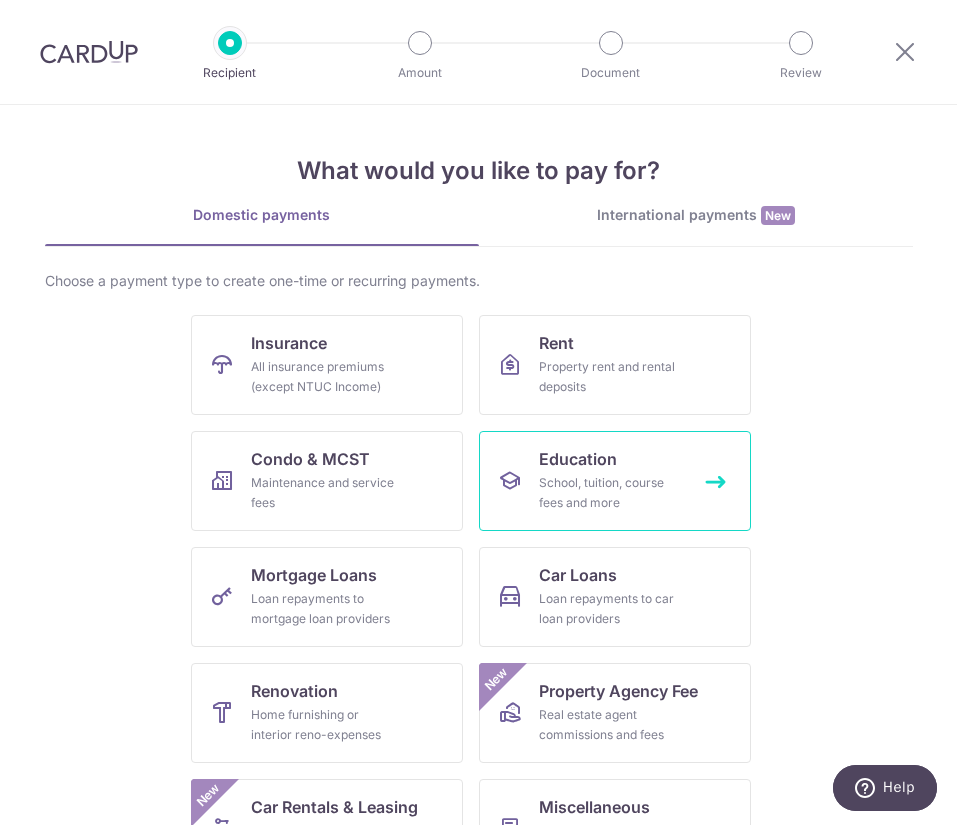 click on "Education" at bounding box center (578, 459) 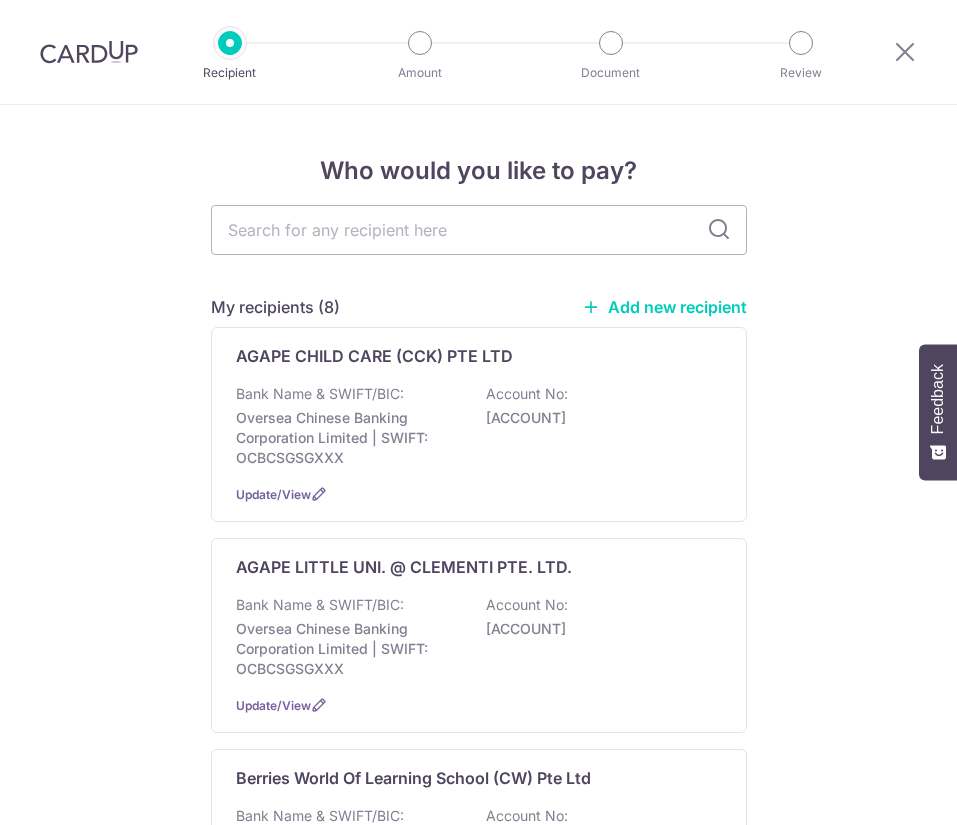 scroll, scrollTop: 0, scrollLeft: 0, axis: both 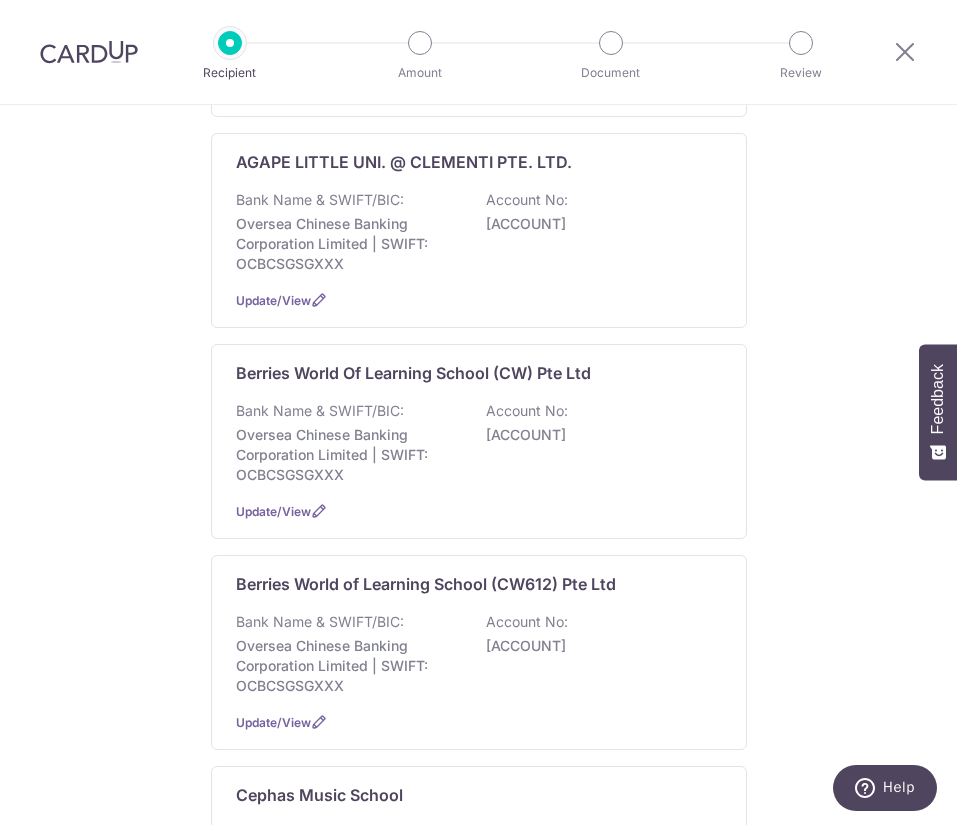 click on "Bank Name & SWIFT/BIC:
Oversea Chinese Banking Corporation Limited | SWIFT: OCBCSGSGXXX
Account No:
695105817001" at bounding box center (479, 443) 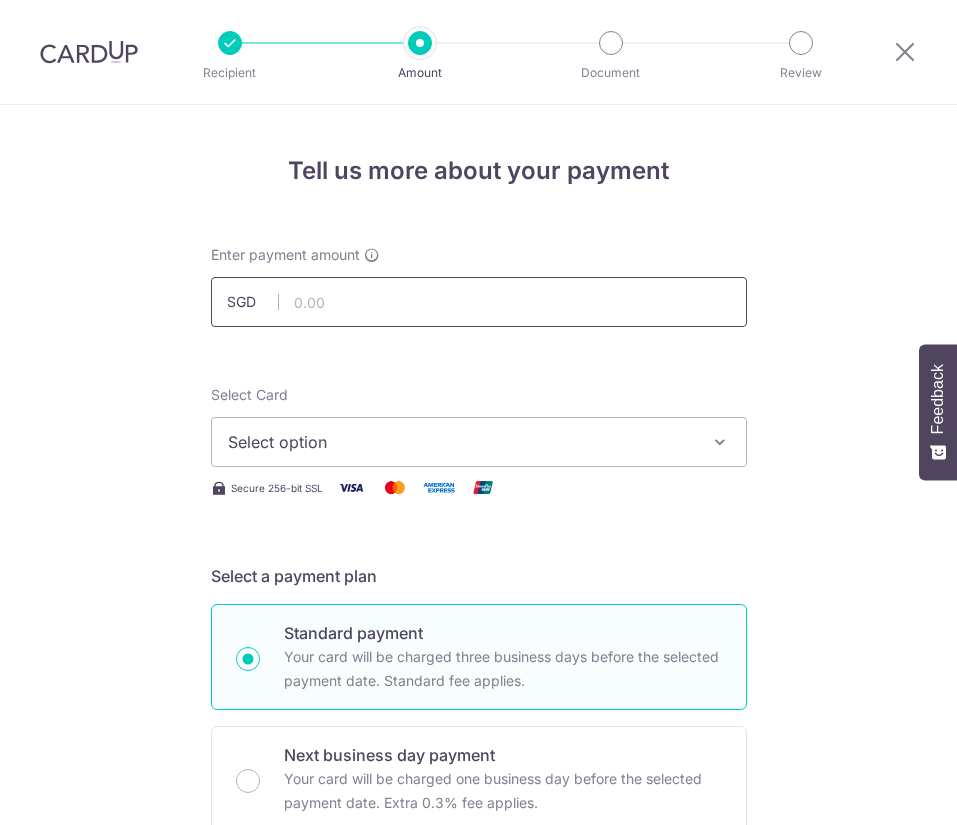 scroll, scrollTop: 0, scrollLeft: 0, axis: both 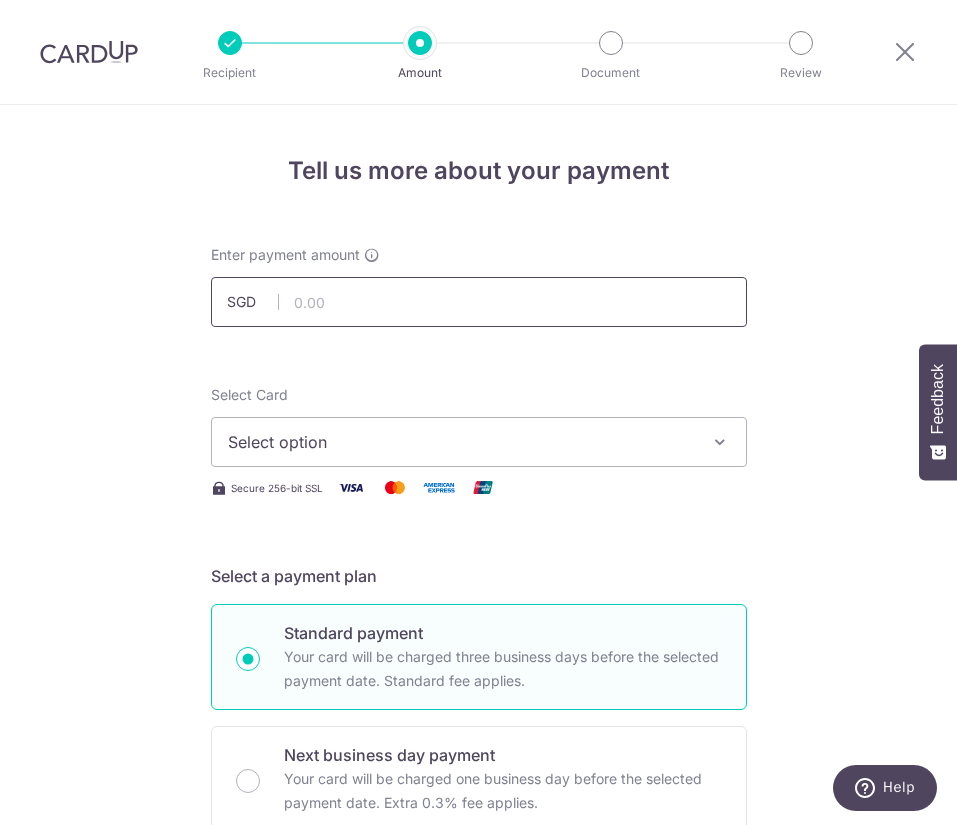 click at bounding box center (479, 302) 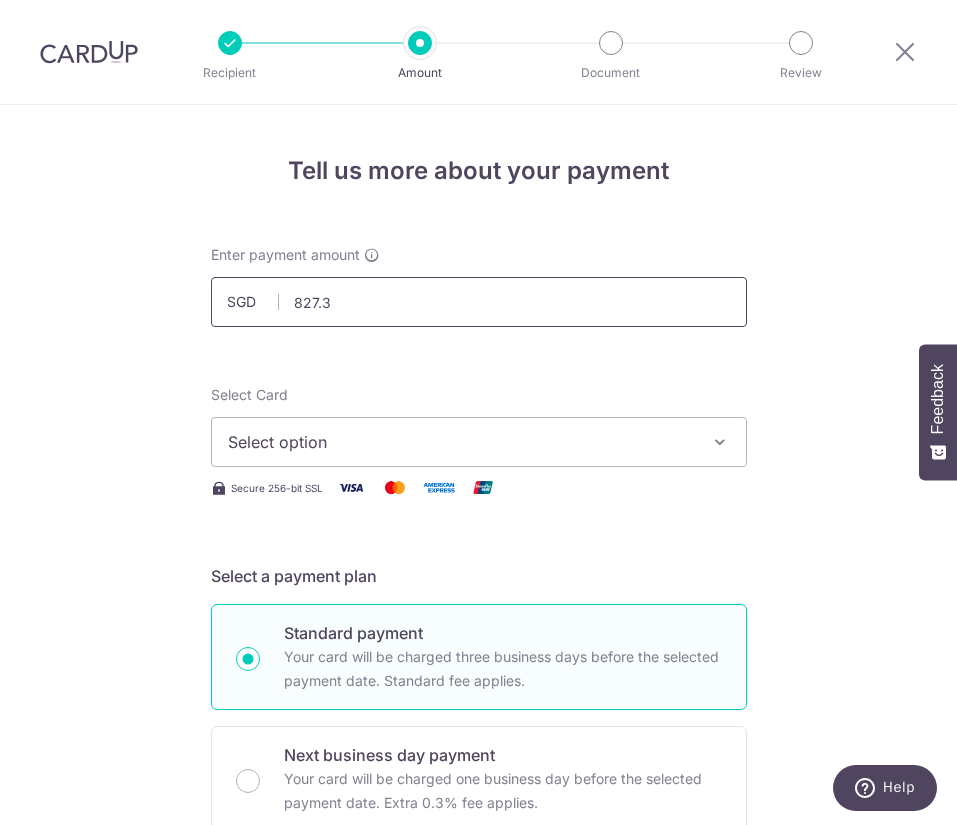 type on "827.31" 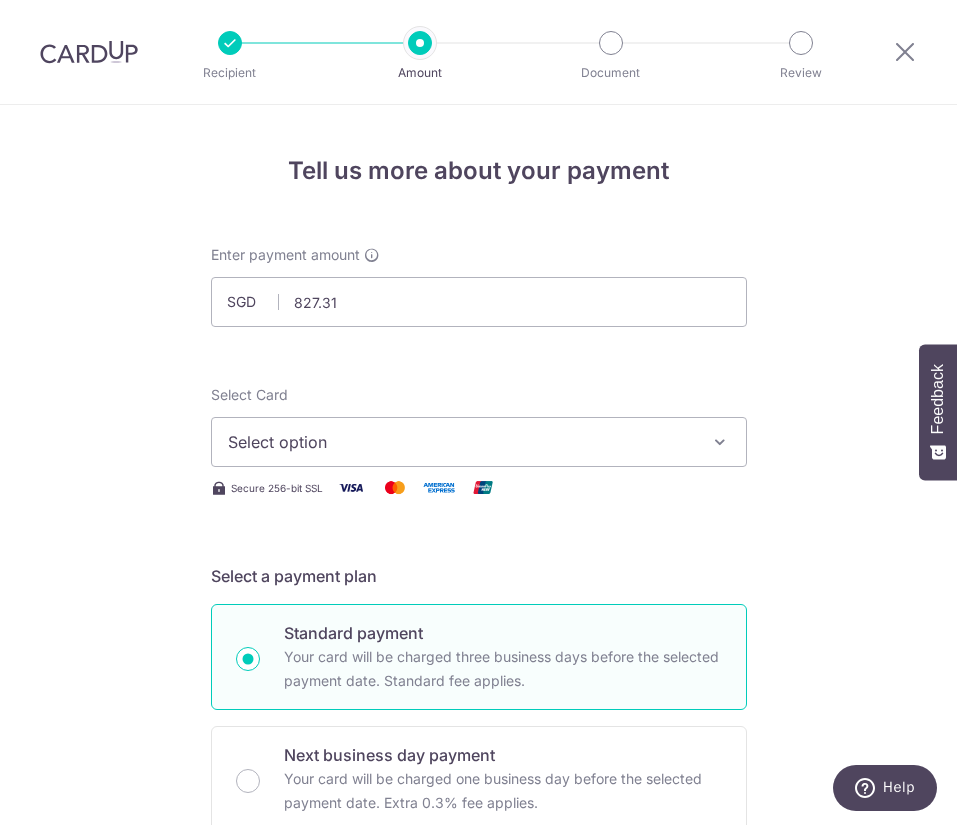 click on "**** [LAST_FOUR_DIGITS]" at bounding box center (478, 1014) 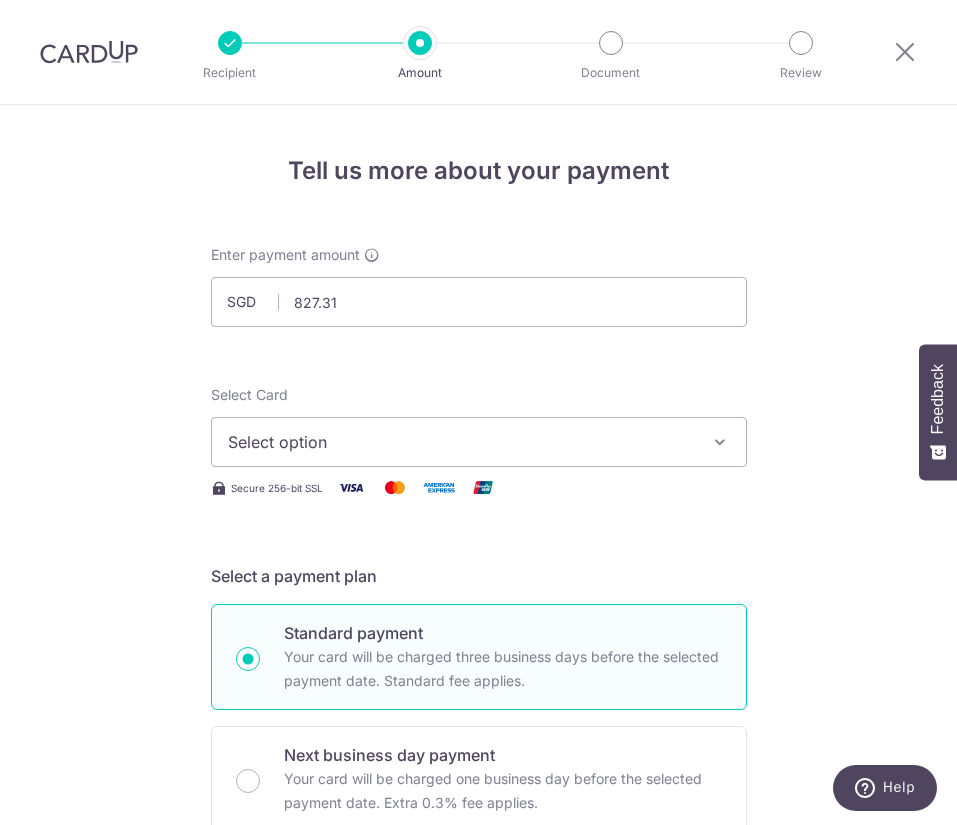 click on "Select option" at bounding box center (461, 442) 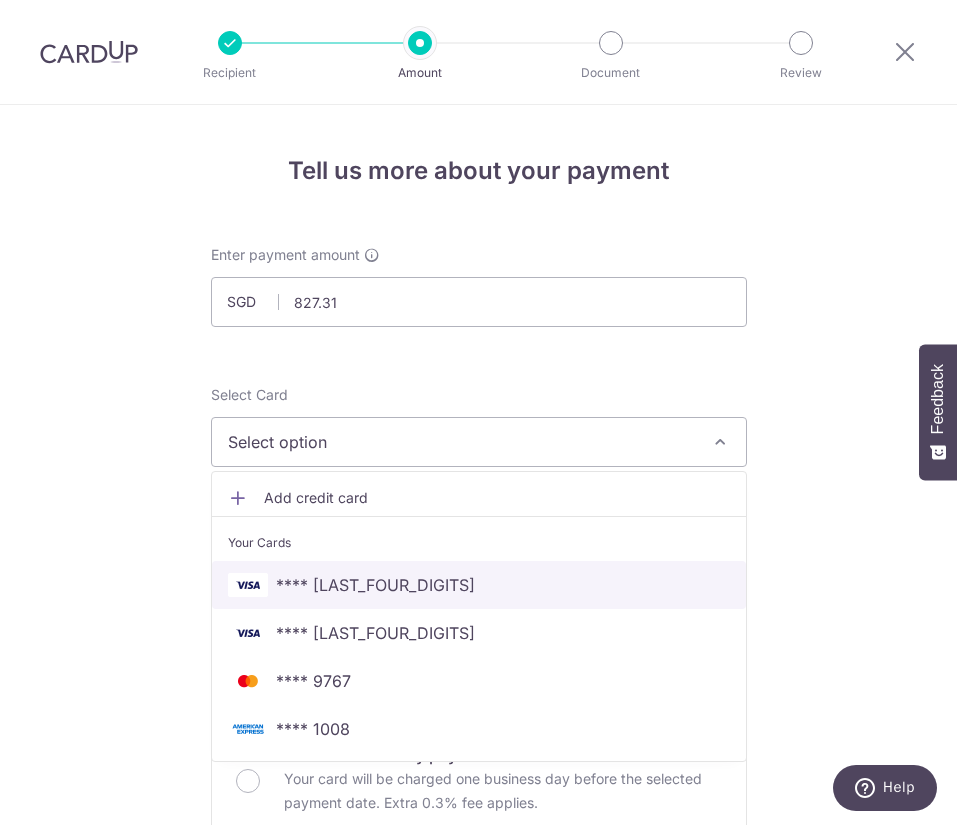 click on "**** [LAST_FOUR_DIGITS]" at bounding box center (479, 585) 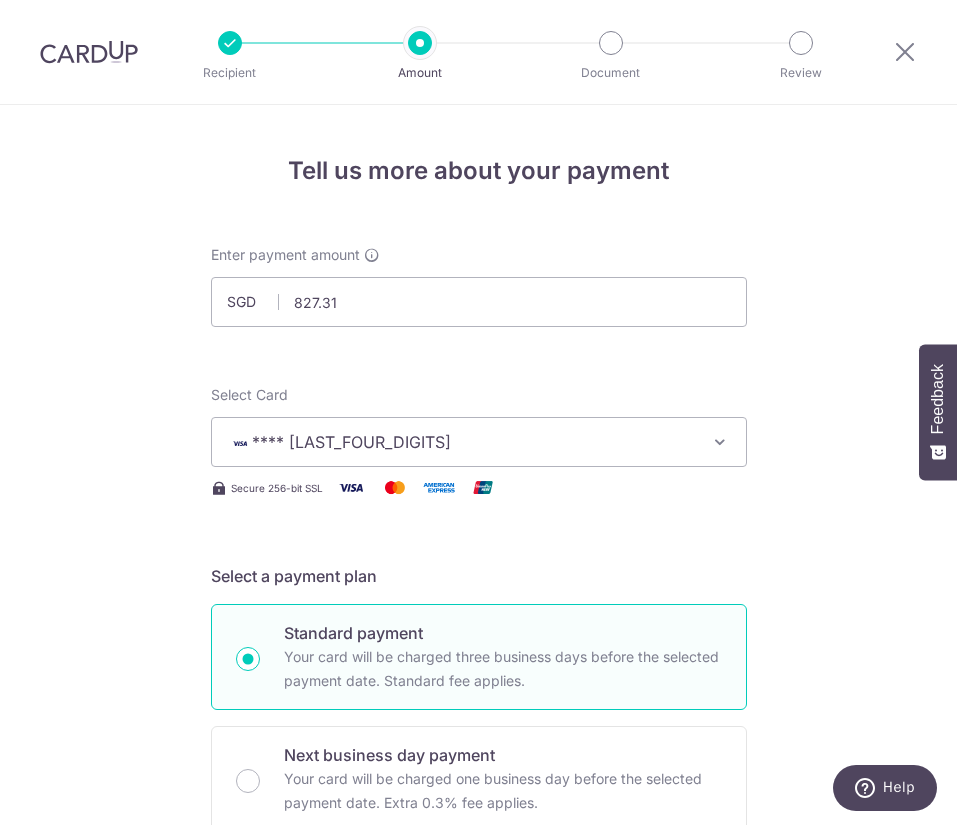 click on "Tell us more about your payment
Enter payment amount
SGD
827.31
827.31
Select Card
**** 1073
Add credit card
Your Cards
**** 1073
**** 9399
**** 9767
**** 1008
Secure 256-bit SSL
Text
New card details
Card" at bounding box center [478, 1014] 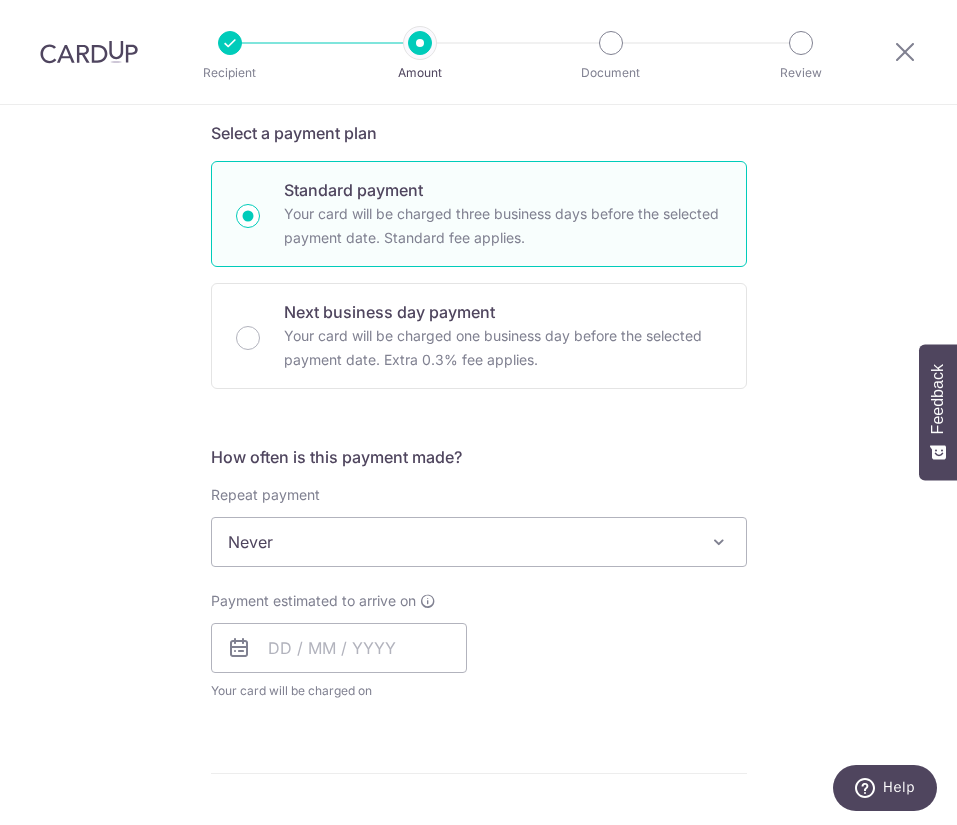scroll, scrollTop: 444, scrollLeft: 0, axis: vertical 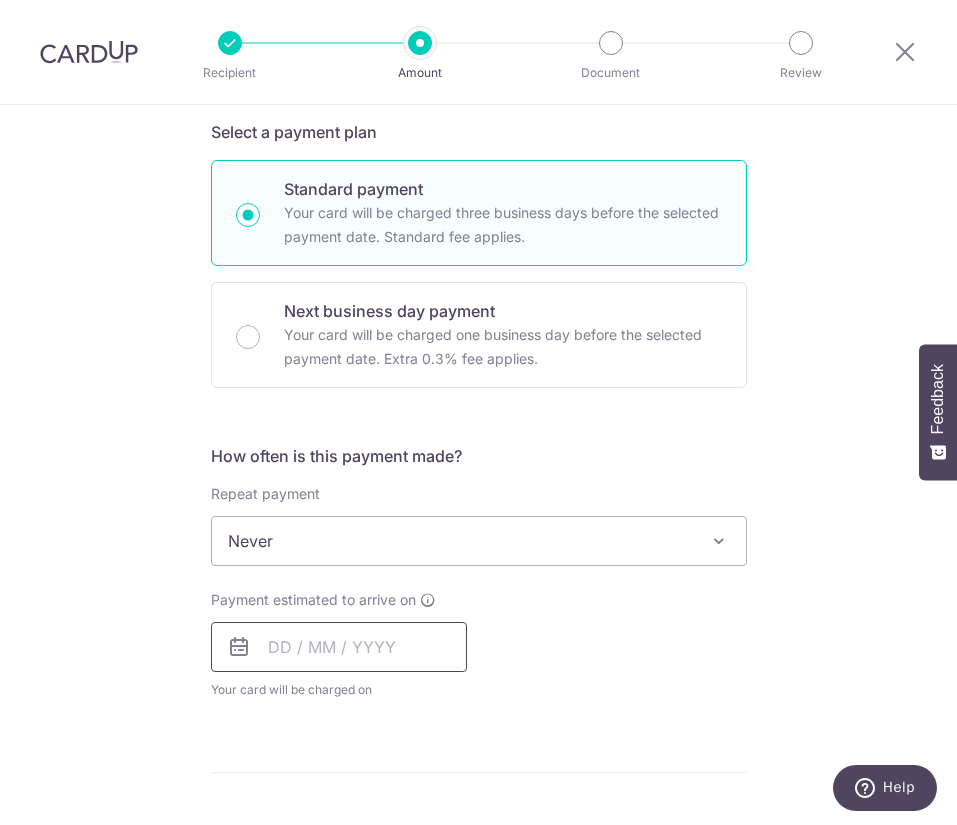 click at bounding box center (339, 647) 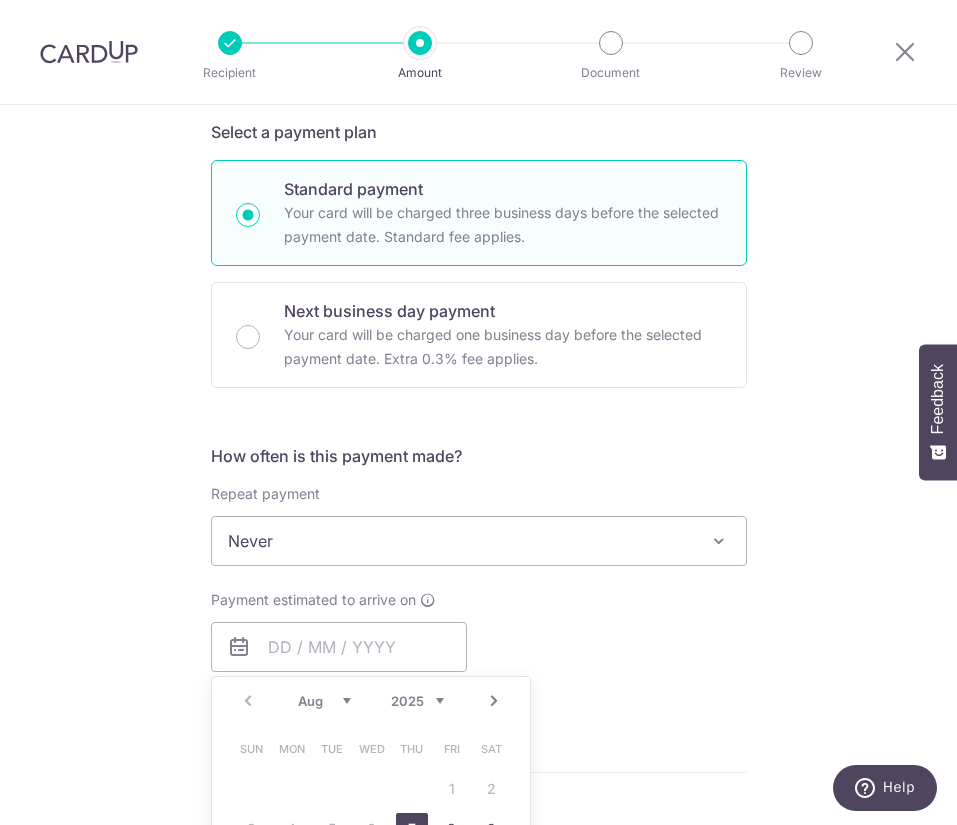 click on "Tell us more about your payment
Enter payment amount
SGD
827.31
827.31
Select Card
**** 1073
Add credit card
Your Cards
**** 1073
**** 9399
**** 9767
**** 1008
Secure 256-bit SSL
Text
New card details
Card" at bounding box center [478, 570] 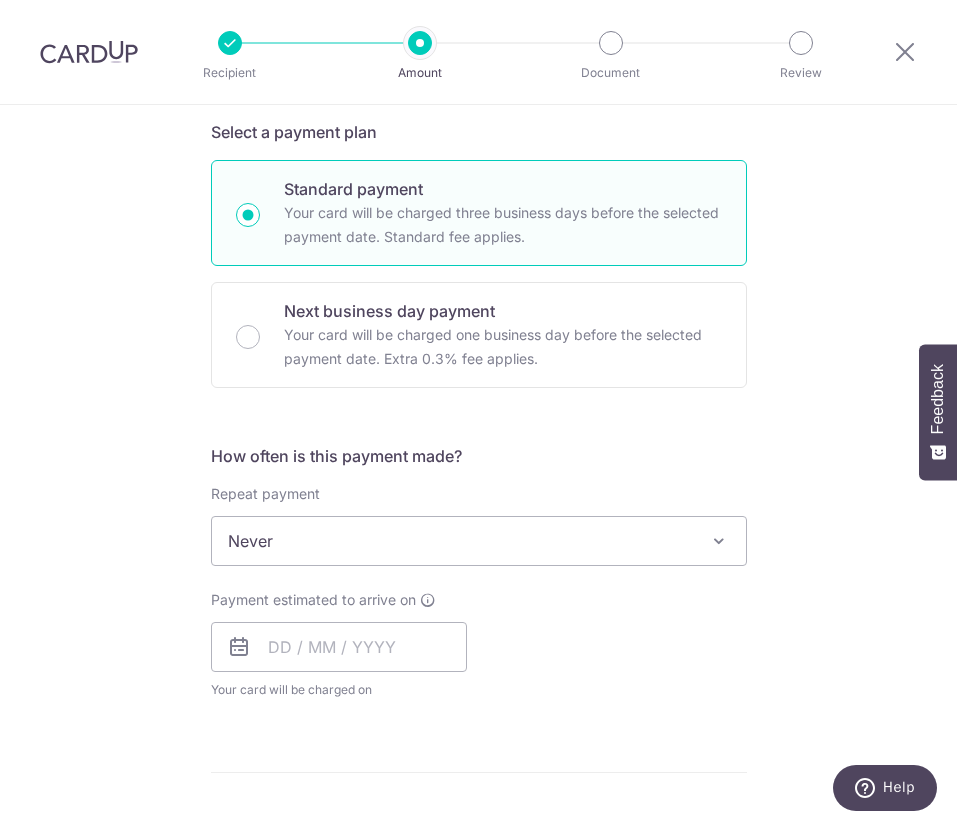 scroll, scrollTop: 939, scrollLeft: 0, axis: vertical 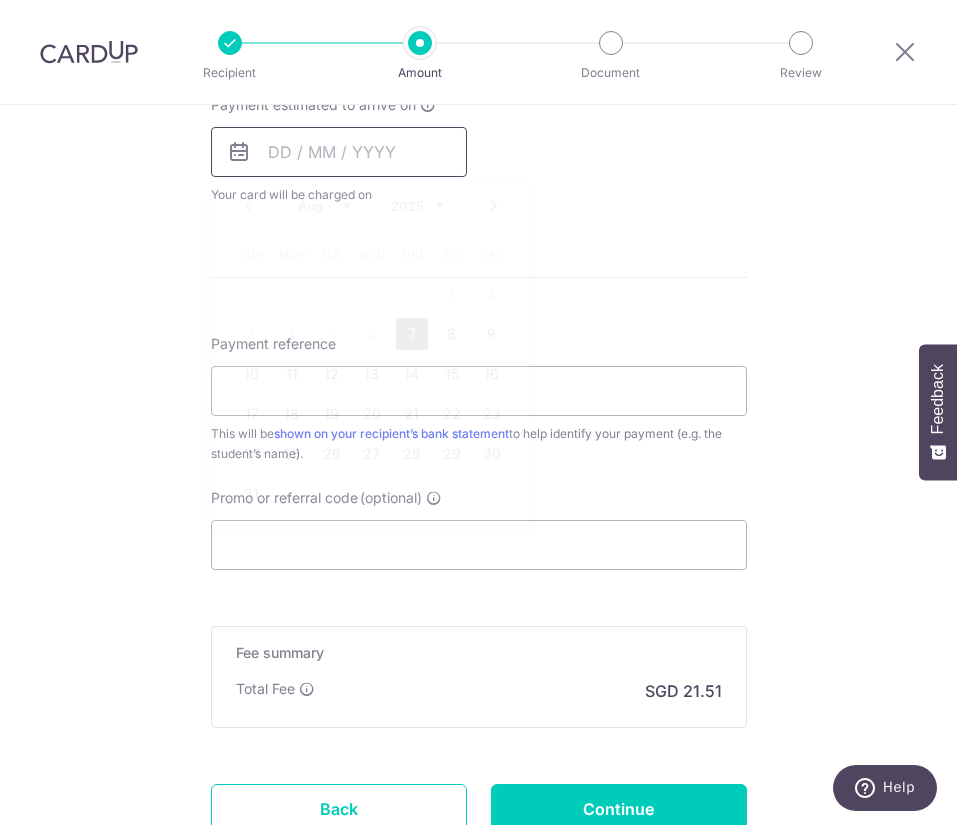 click at bounding box center (339, 152) 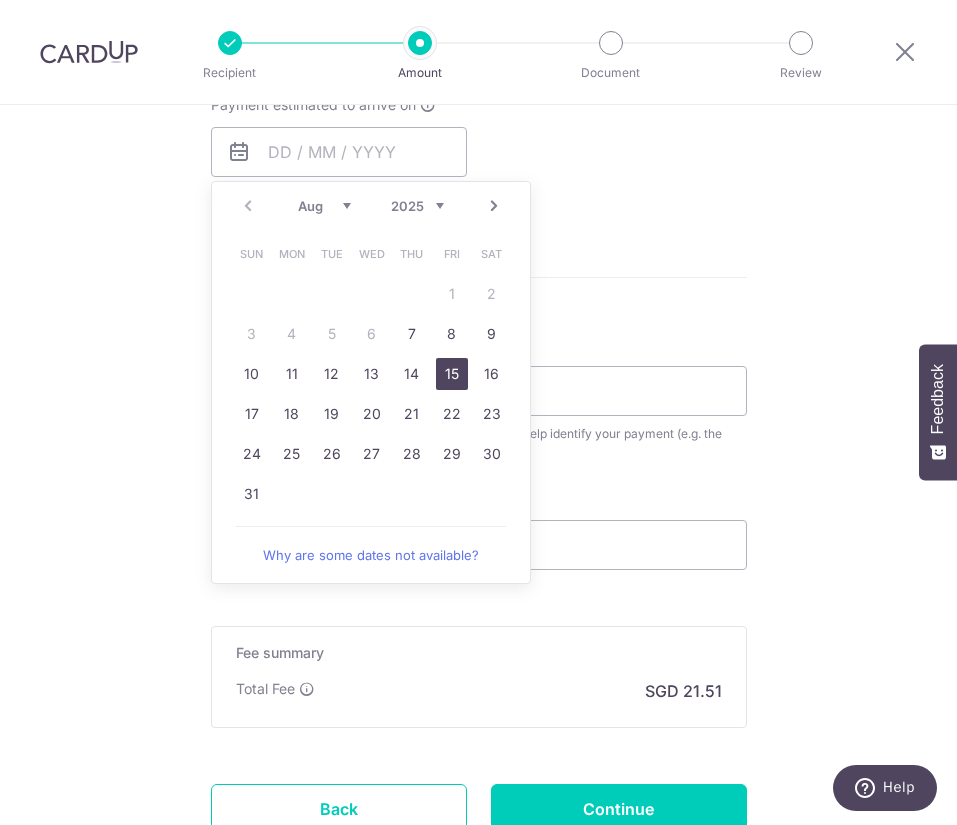 click on "15" at bounding box center [452, 374] 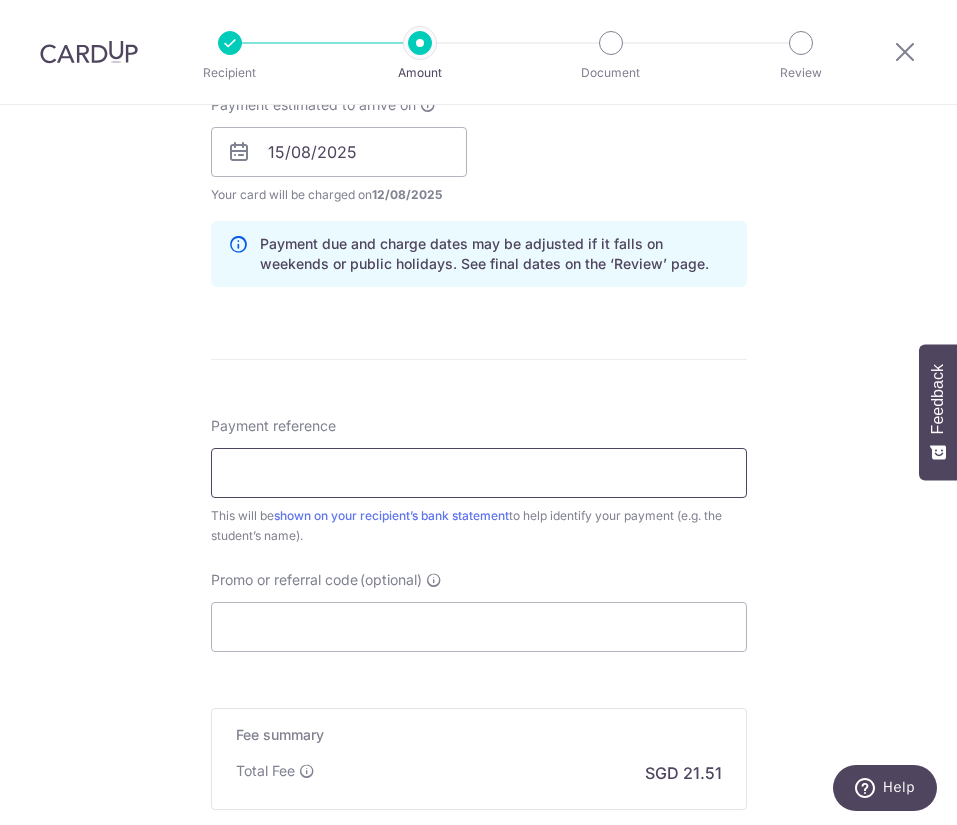 click on "Payment reference" at bounding box center (479, 473) 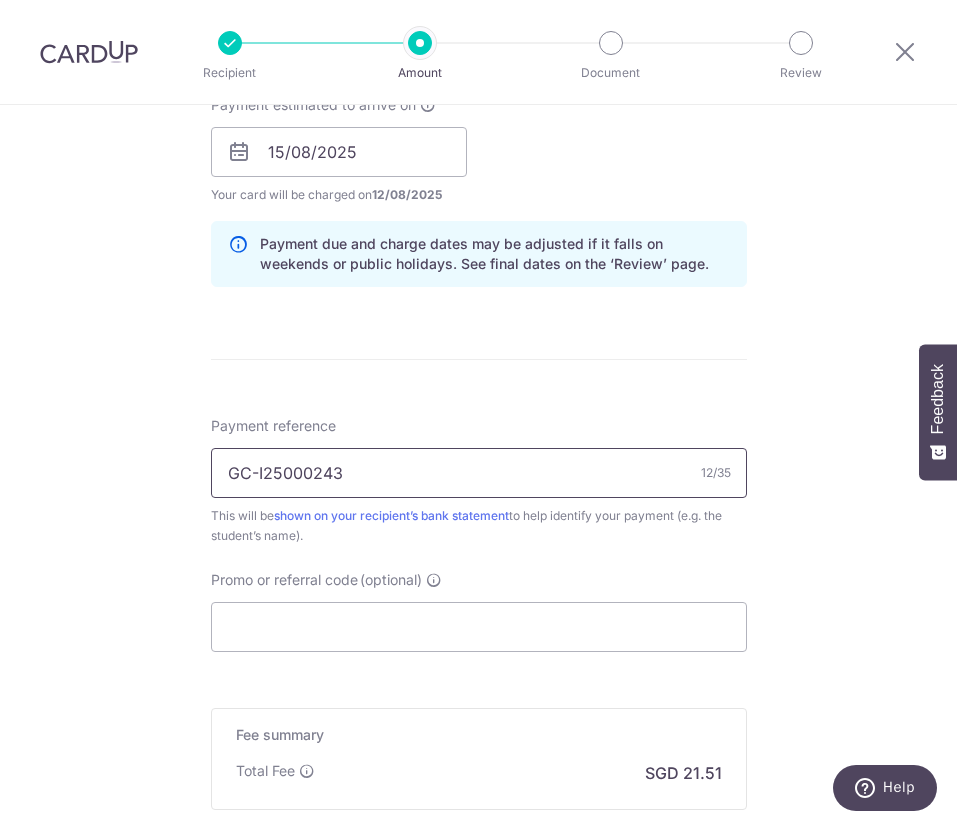 click on "GC-I25000243" at bounding box center [479, 473] 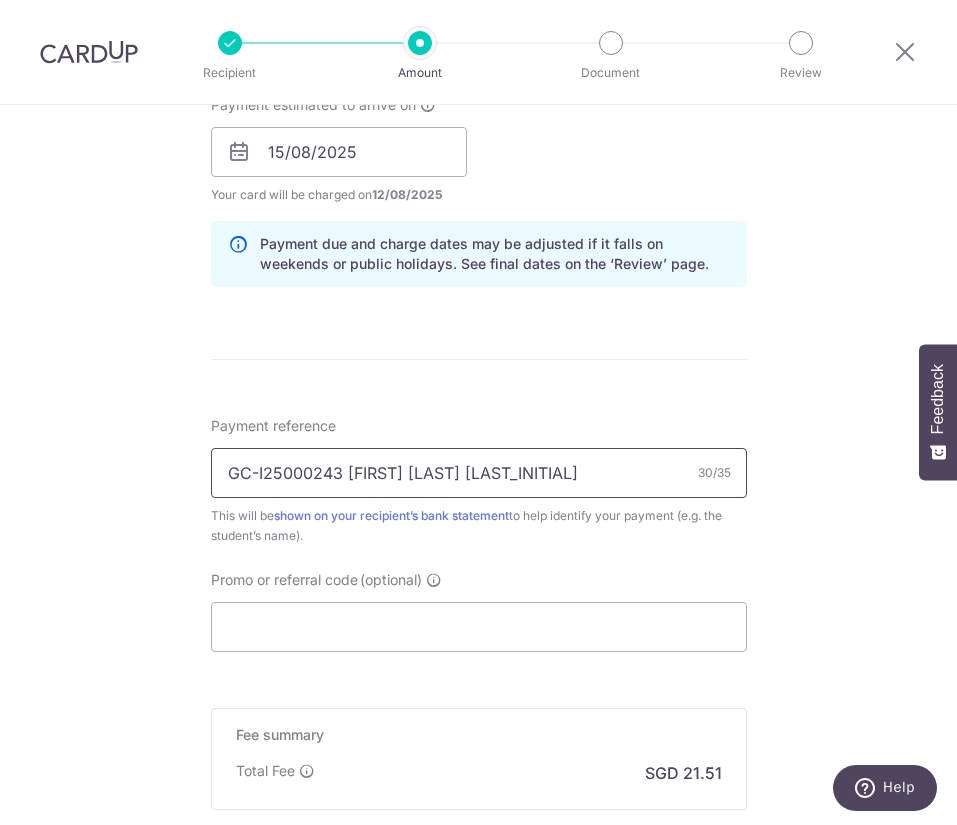 type on "GC-I25000243 Jodie Ang Yi Ning" 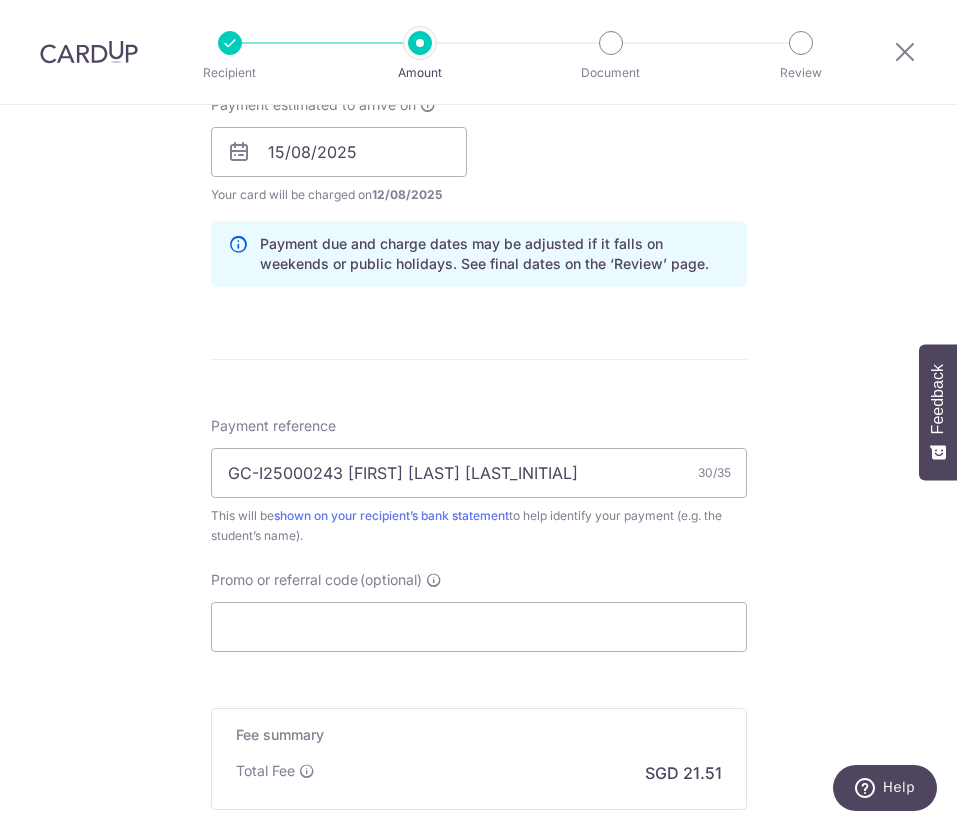 click on "Tell us more about your payment
Enter payment amount
SGD
827.31
827.31
Select Card
**** 1073
Add credit card
Your Cards
**** 1073
**** 9399
**** 9767
**** 1008
Secure 256-bit SSL
Text
New card details
Card" at bounding box center [478, 116] 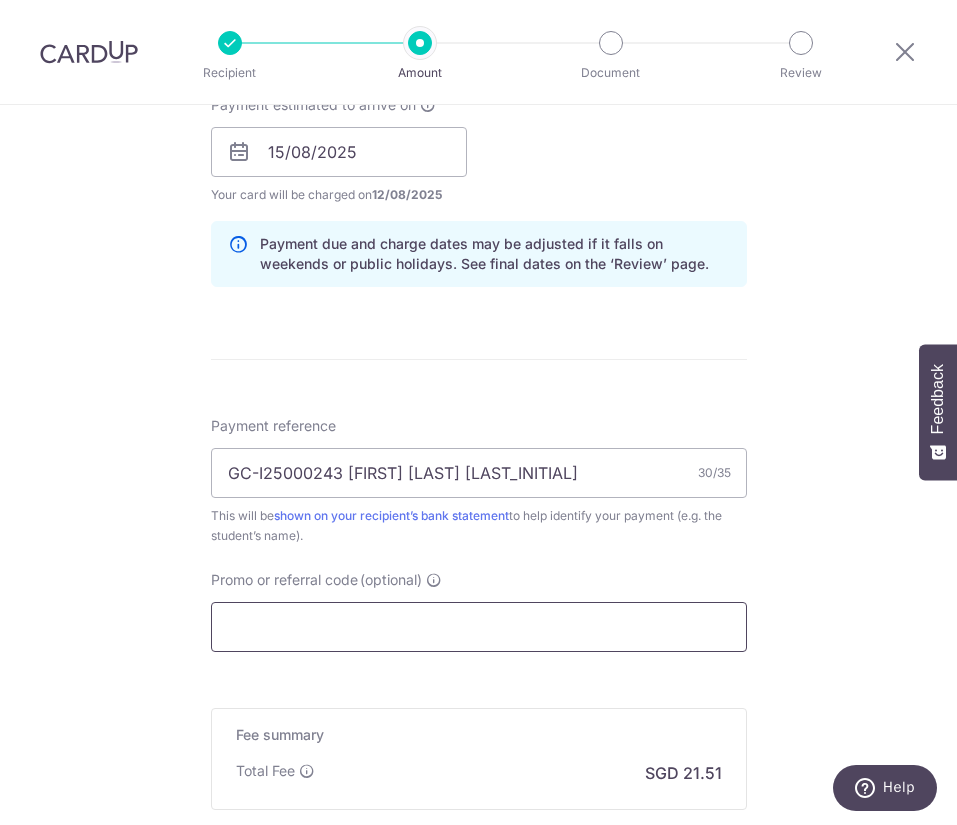 click on "Promo or referral code
(optional)" at bounding box center [479, 627] 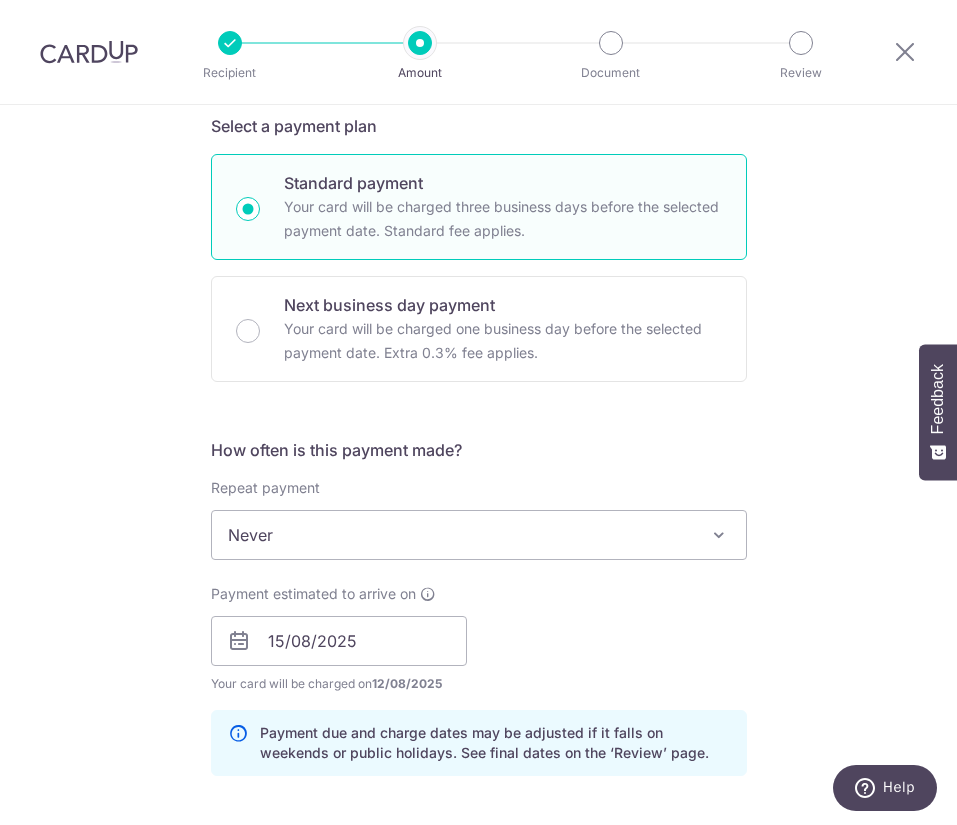 scroll, scrollTop: 439, scrollLeft: 0, axis: vertical 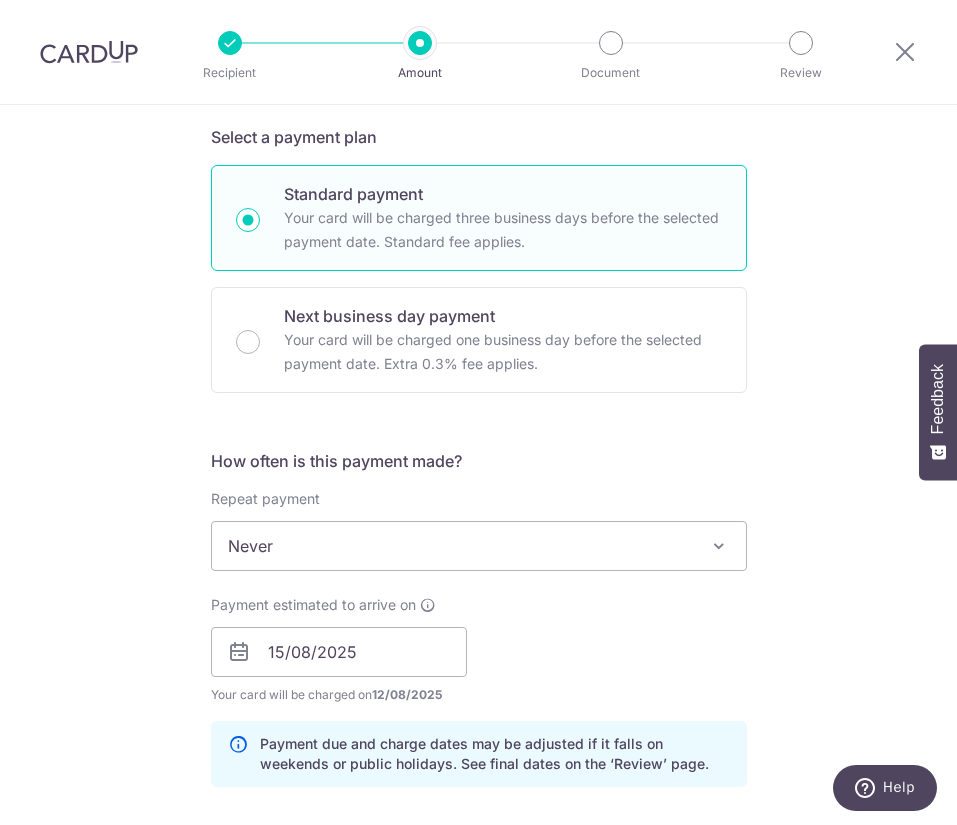 click on "Never" at bounding box center [479, 546] 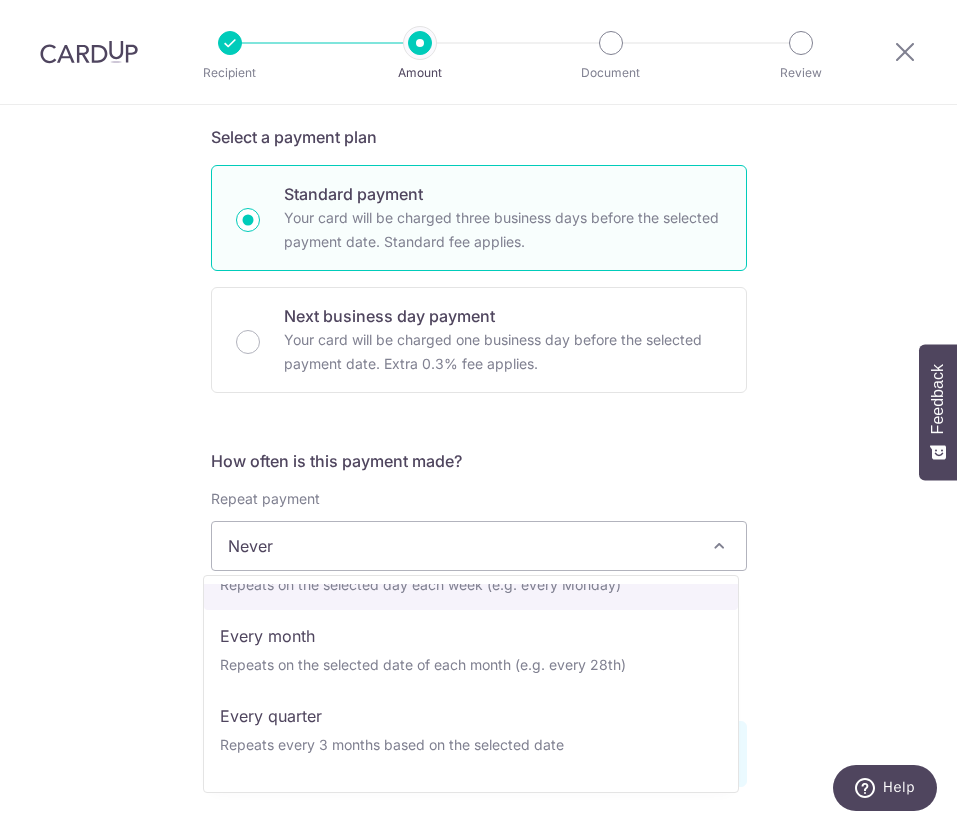 scroll, scrollTop: 135, scrollLeft: 0, axis: vertical 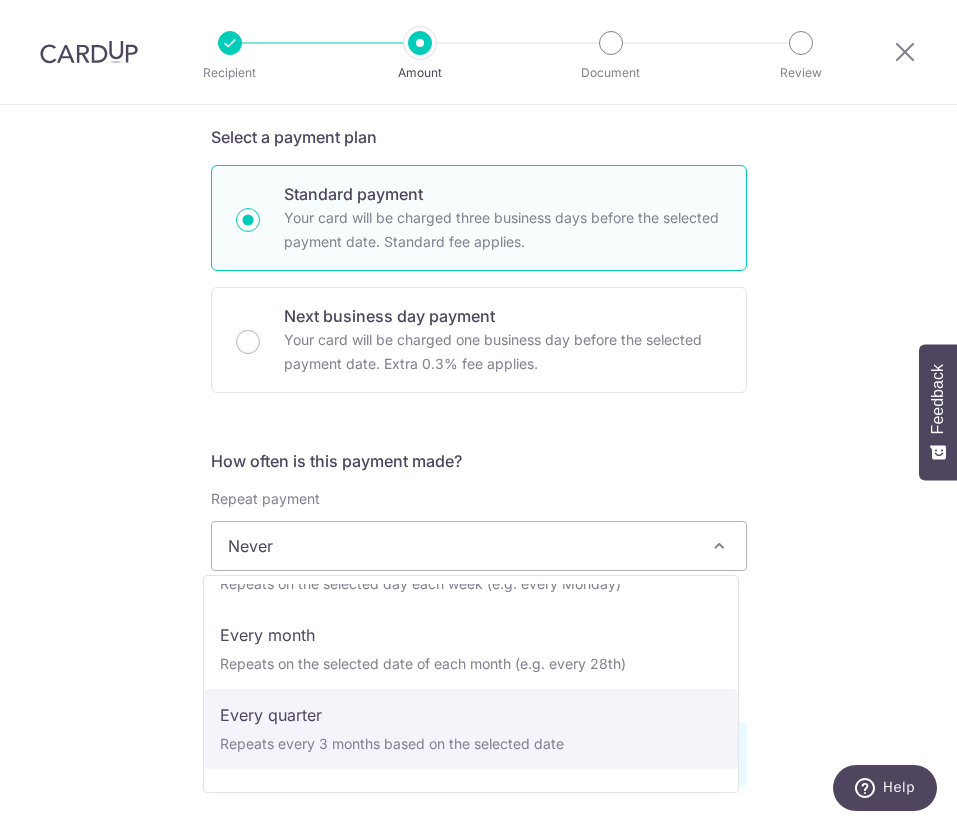 select on "4" 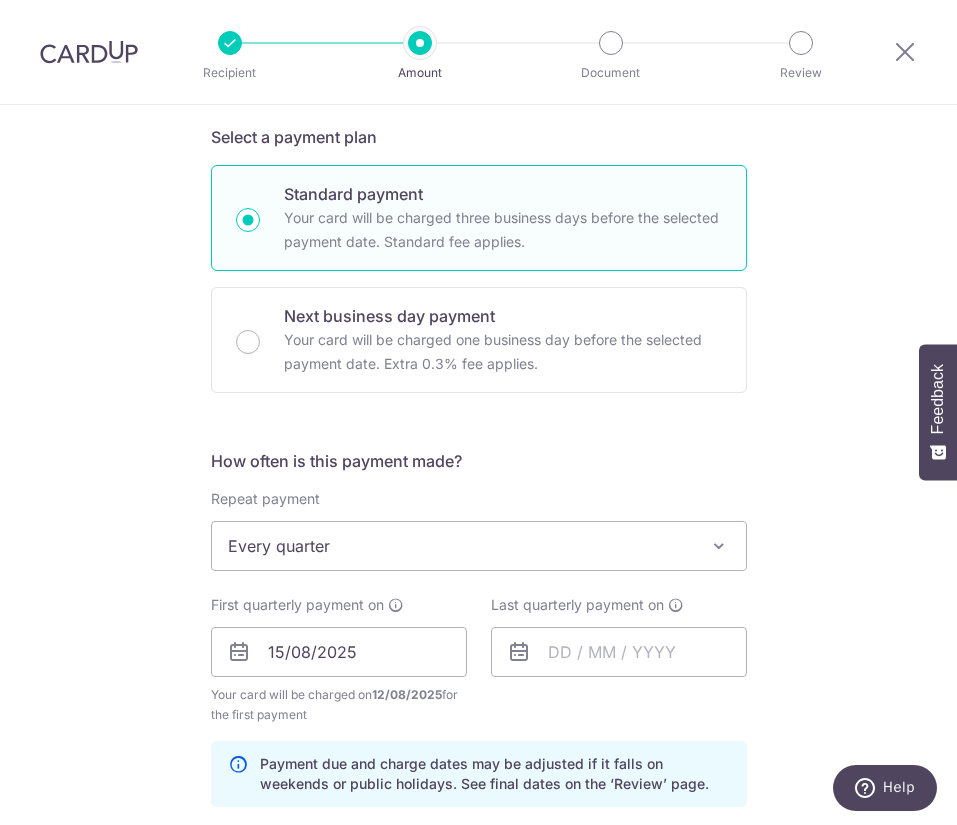 click on "Tell us more about your payment
Enter payment amount
SGD
827.31
827.31
Select Card
**** 1073
Add credit card
Your Cards
**** 1073
**** 9399
**** 9767
**** 1008
Secure 256-bit SSL
Text
New card details
Card" at bounding box center (478, 626) 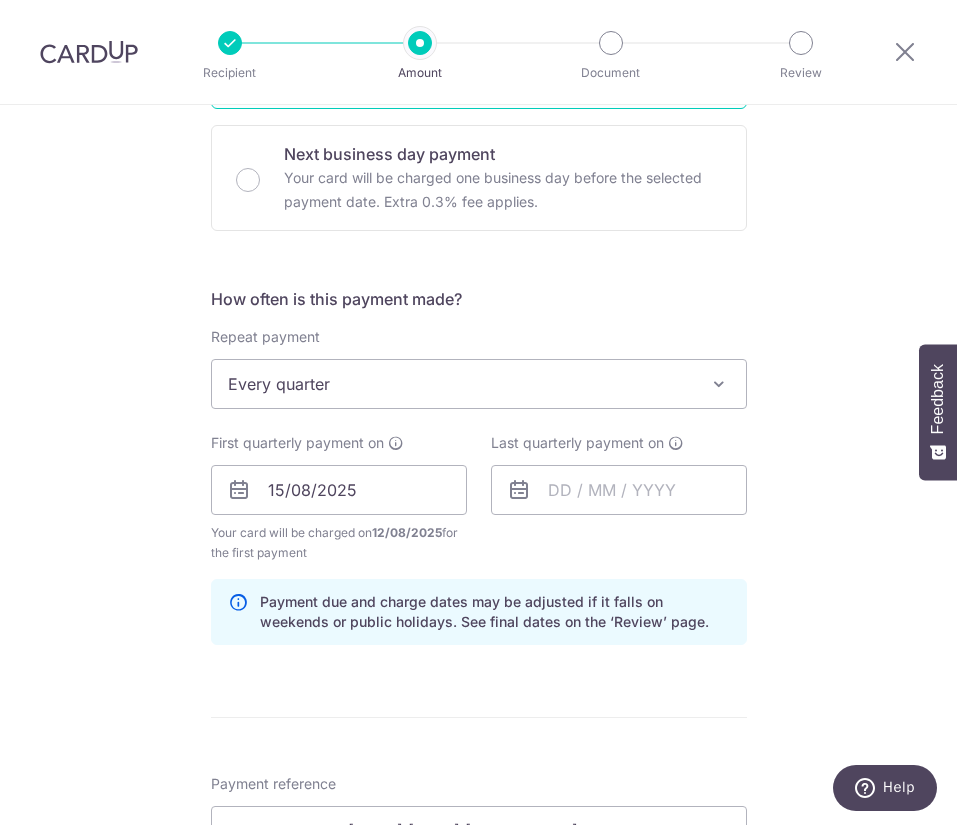 scroll, scrollTop: 601, scrollLeft: 0, axis: vertical 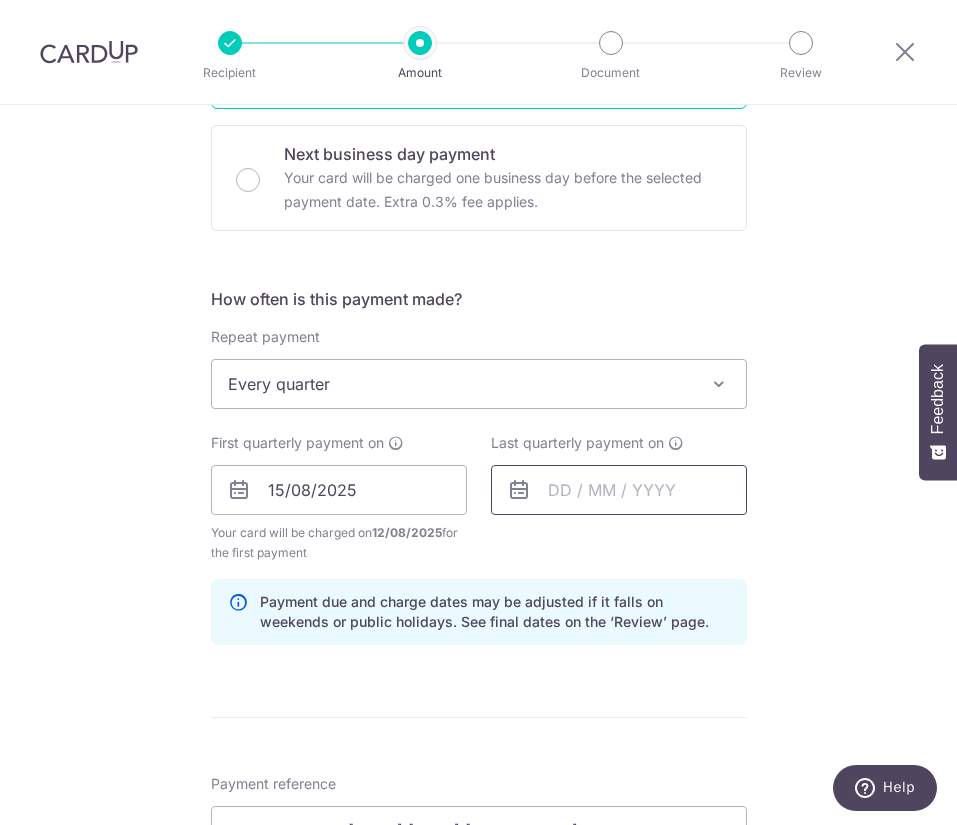click at bounding box center (619, 490) 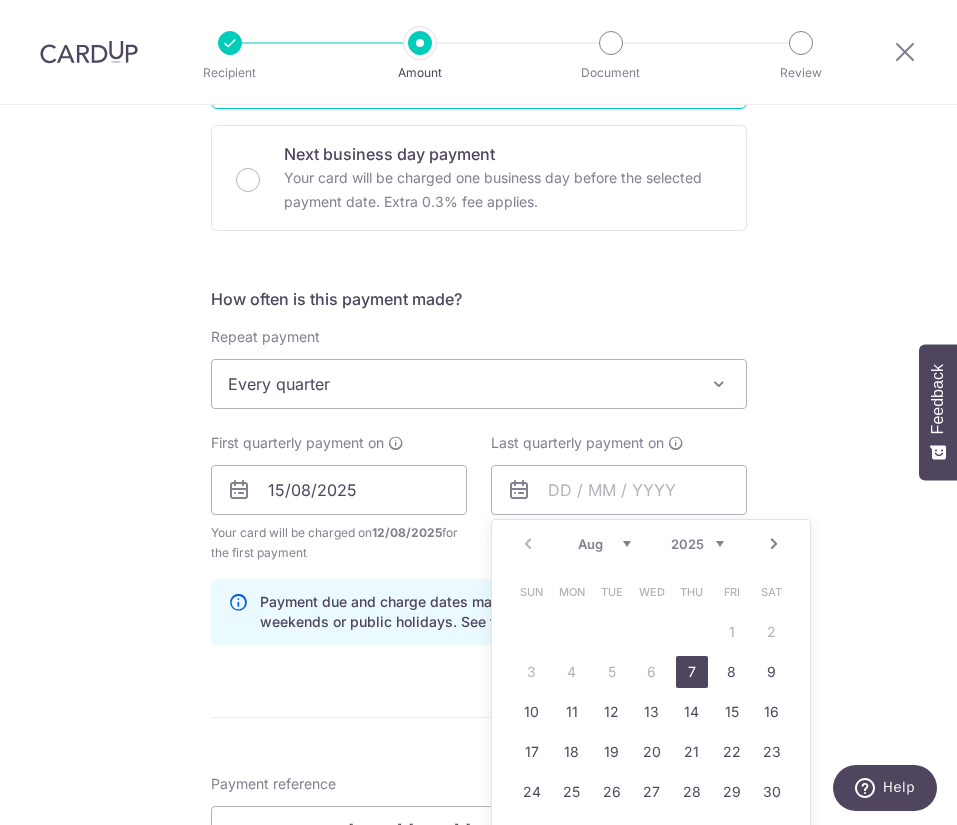 click on "2025 2026 2027 2028 2029 2030 2031 2032 2033 2034 2035" at bounding box center [697, 544] 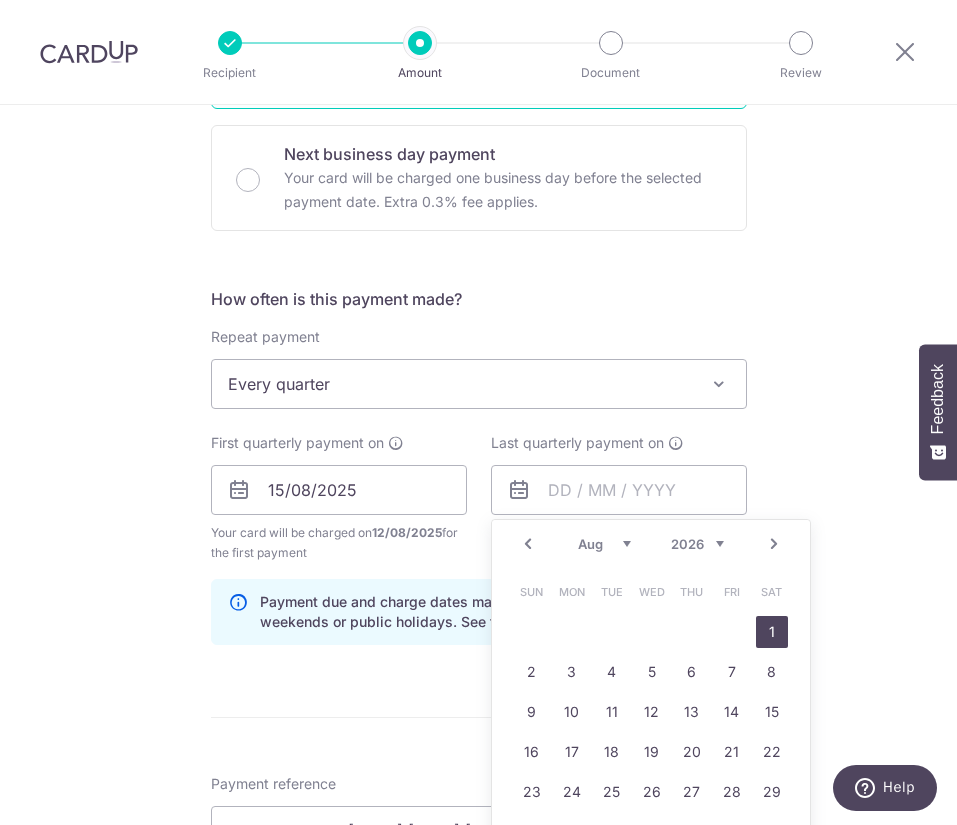 click on "1" at bounding box center [772, 632] 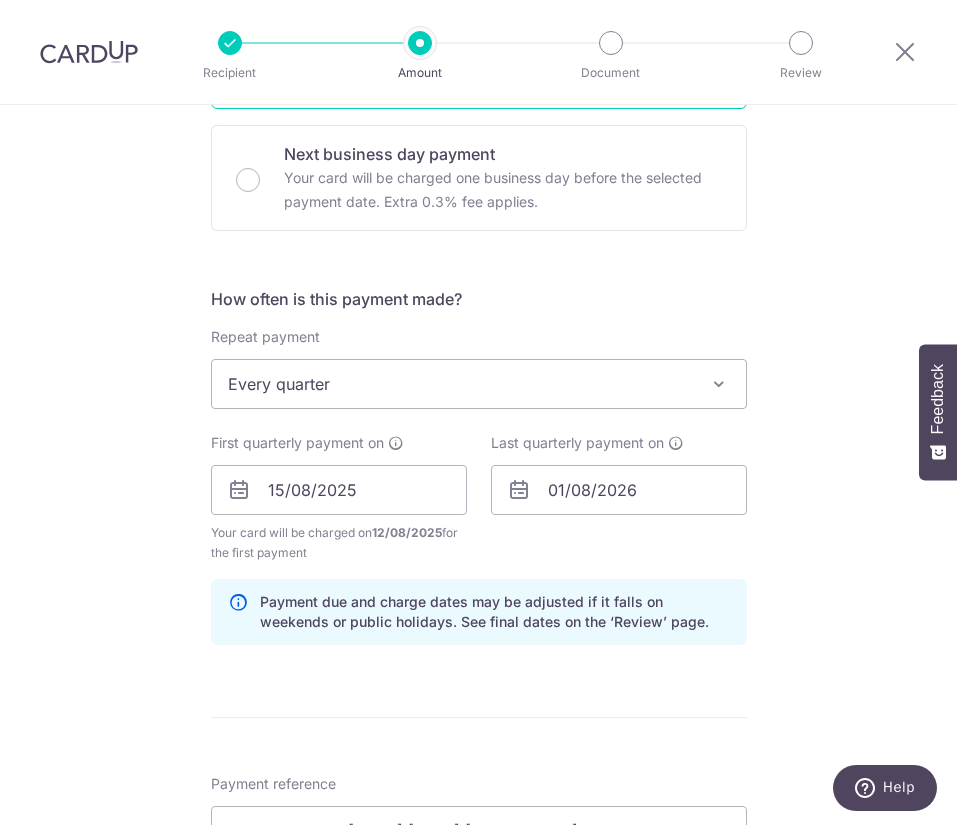 click on "Tell us more about your payment
Enter payment amount
SGD
827.31
827.31
Select Card
**** 1073
Add credit card
Your Cards
**** 1073
**** 9399
**** 9767
**** 1008
Secure 256-bit SSL
Text
New card details
Card" at bounding box center [478, 464] 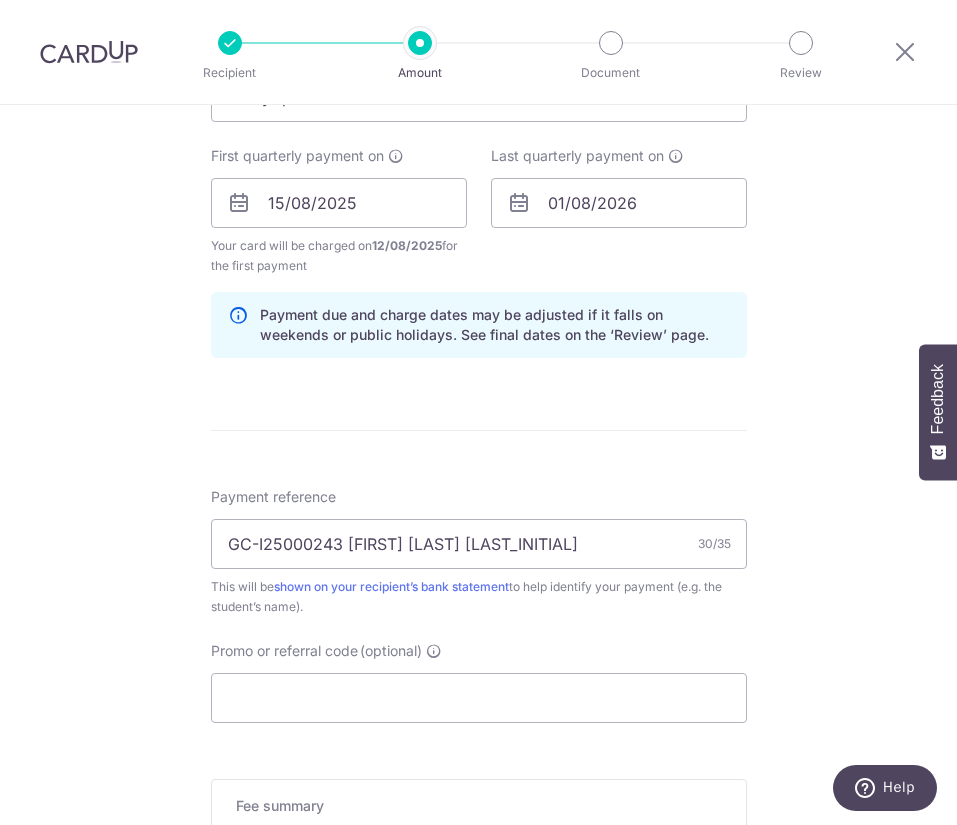 scroll, scrollTop: 924, scrollLeft: 0, axis: vertical 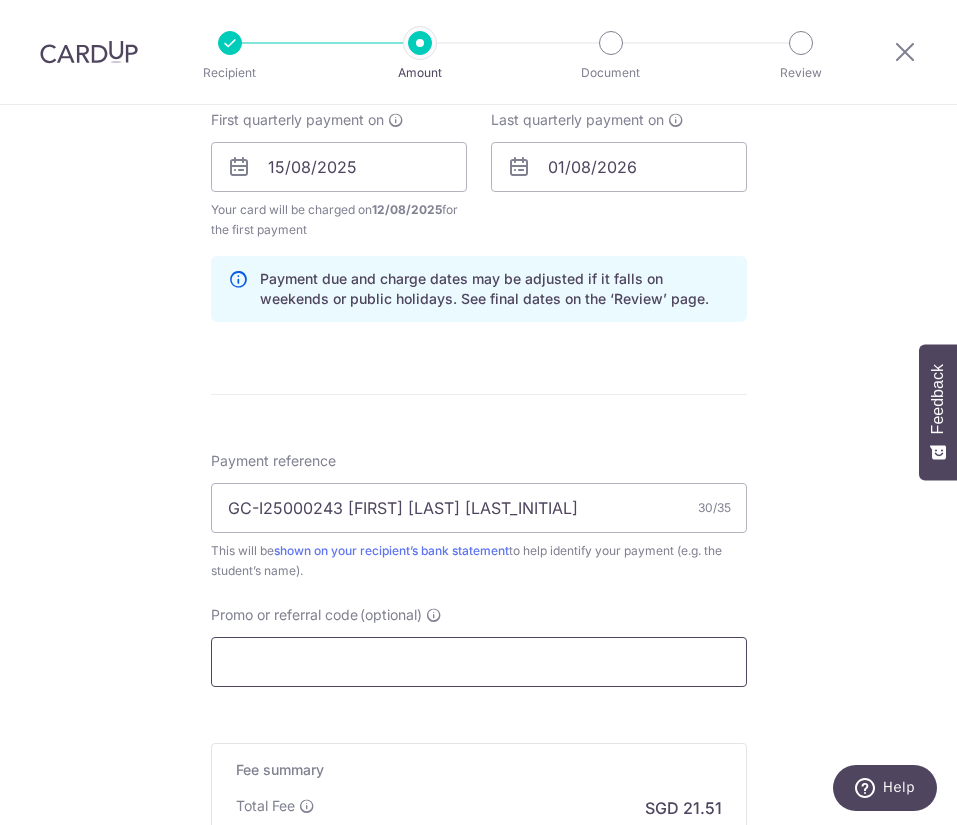 click on "Promo or referral code
(optional)" at bounding box center (479, 662) 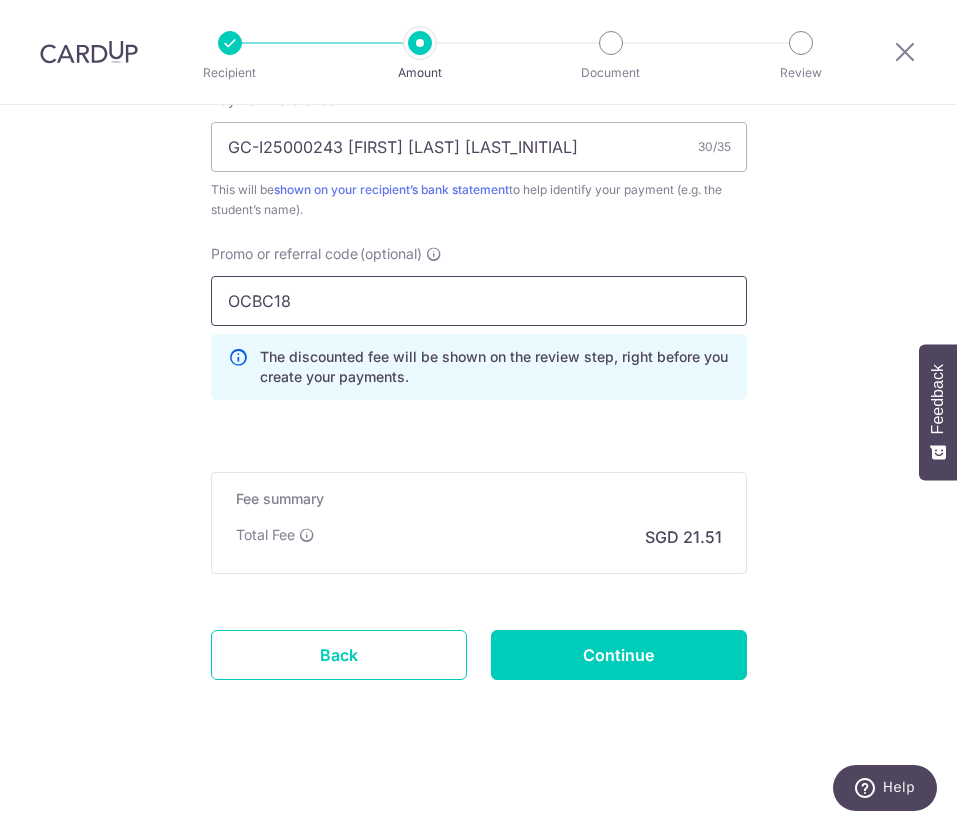 scroll, scrollTop: 1284, scrollLeft: 0, axis: vertical 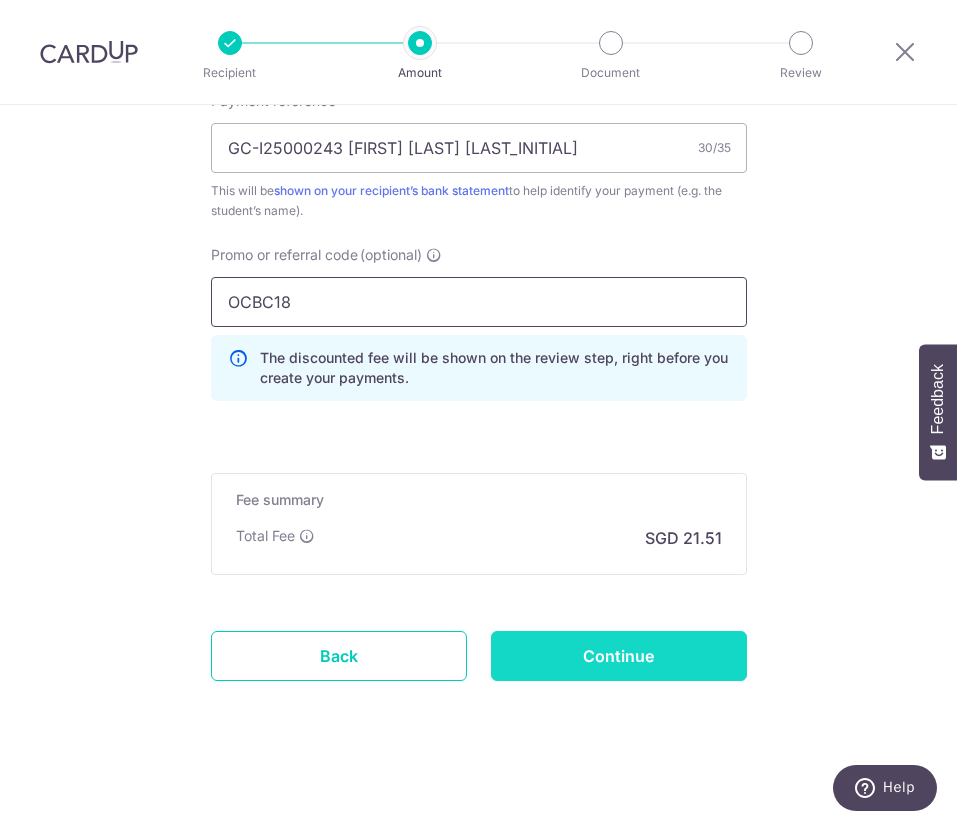 type on "OCBC18" 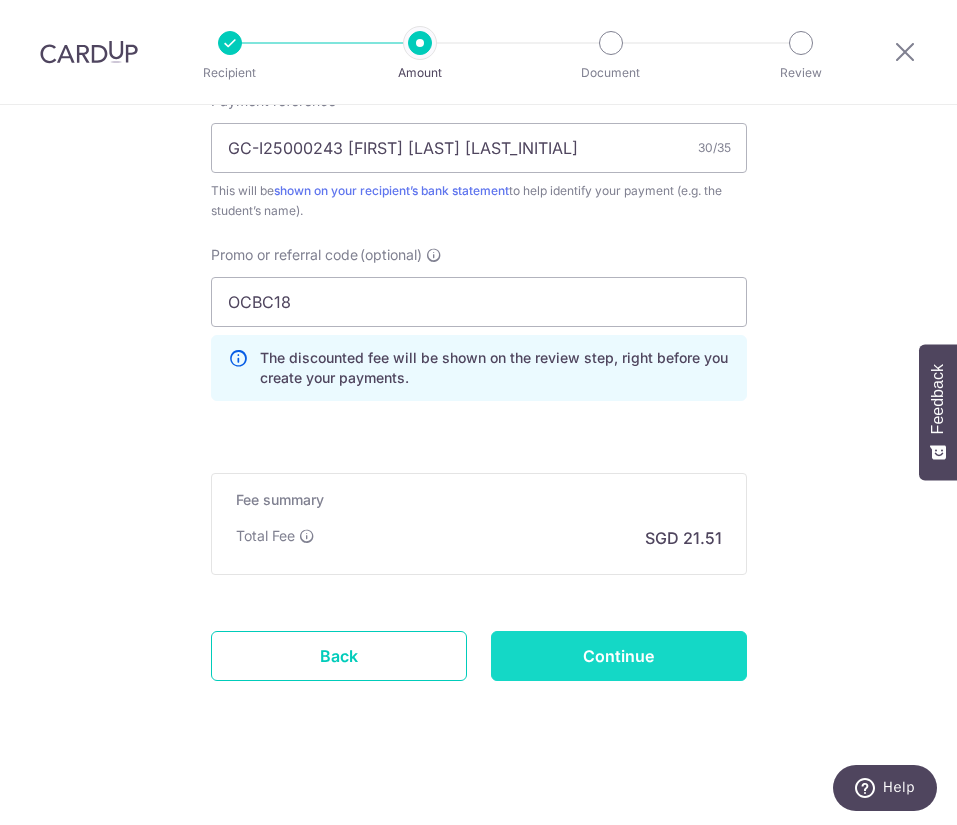 click on "Continue" at bounding box center [619, 656] 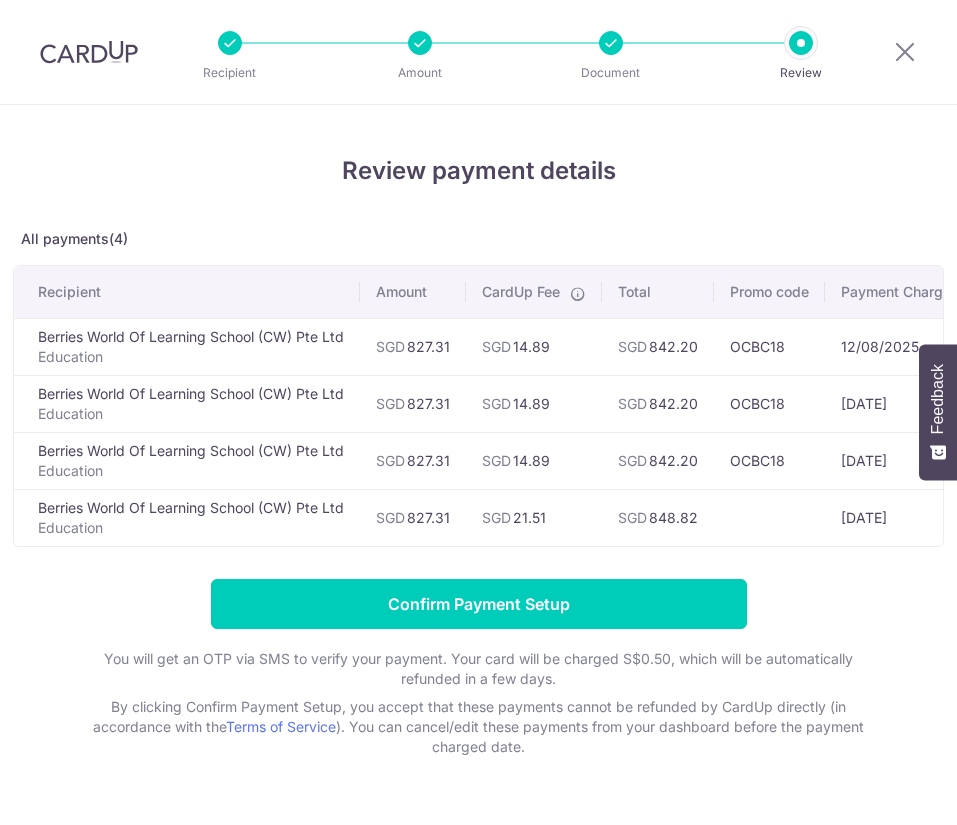 scroll, scrollTop: 0, scrollLeft: 0, axis: both 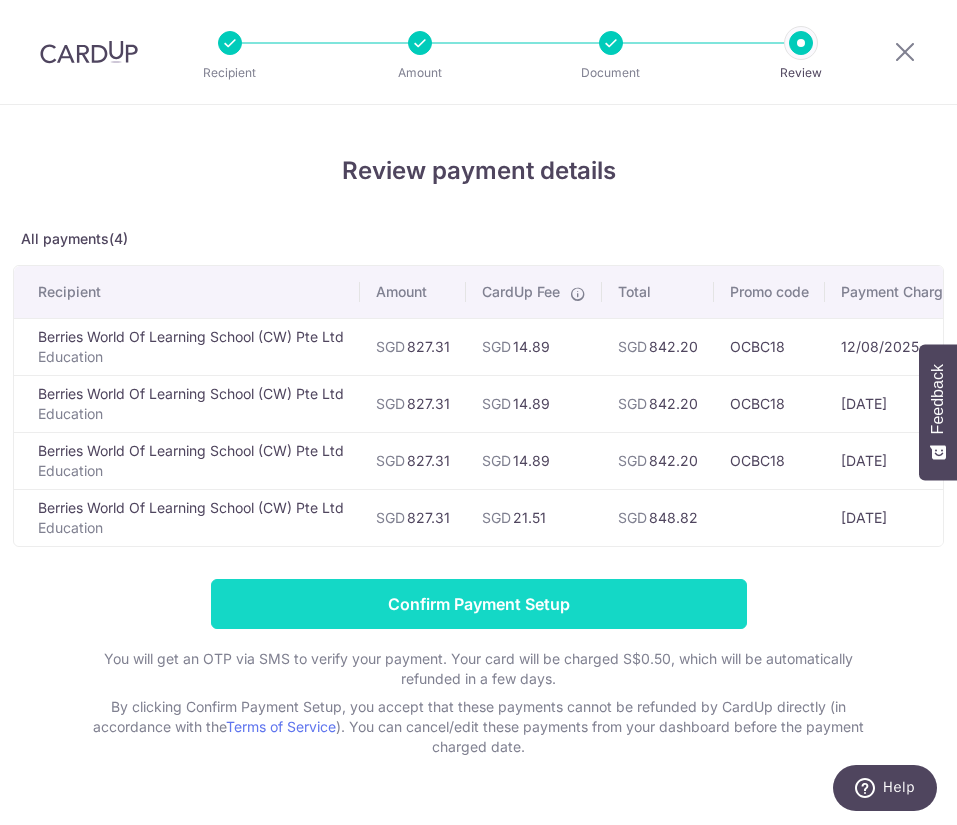 click on "Confirm Payment Setup" at bounding box center [479, 604] 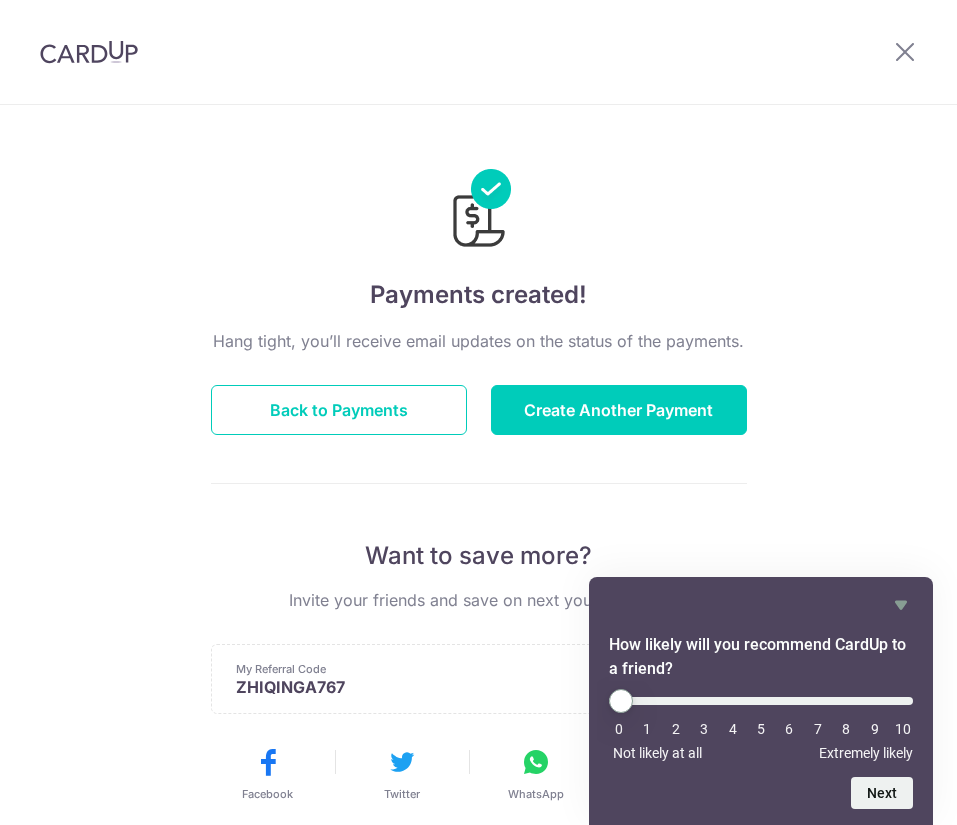 scroll, scrollTop: 0, scrollLeft: 0, axis: both 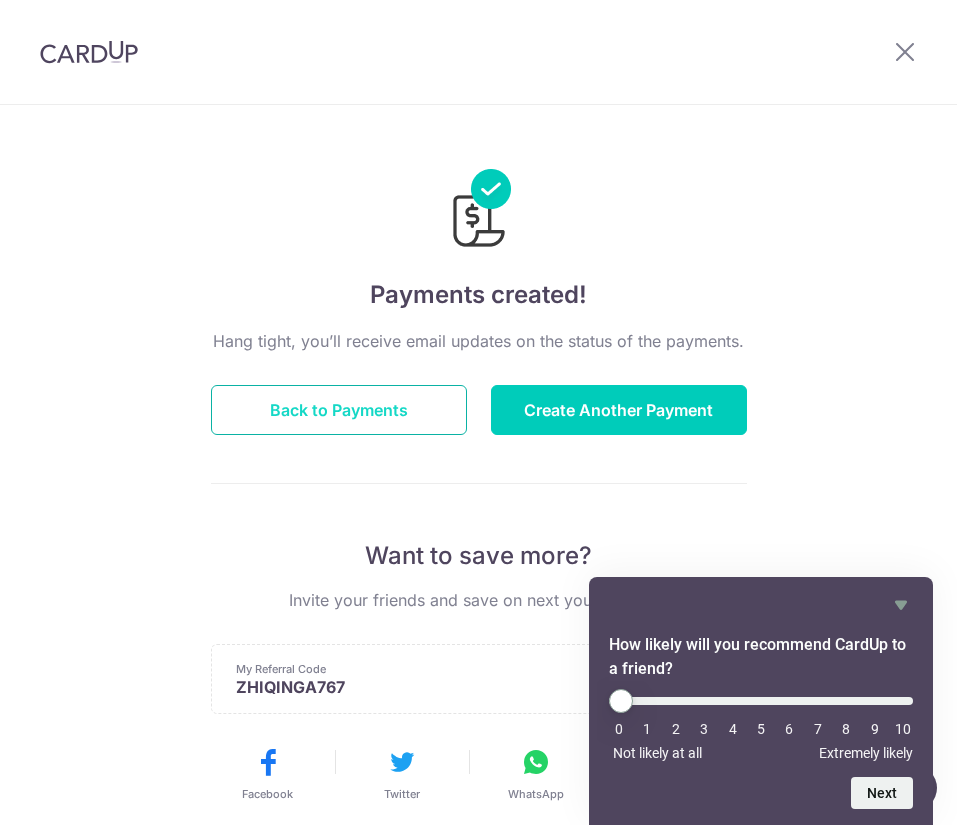 click on "Back to Payments" at bounding box center [339, 410] 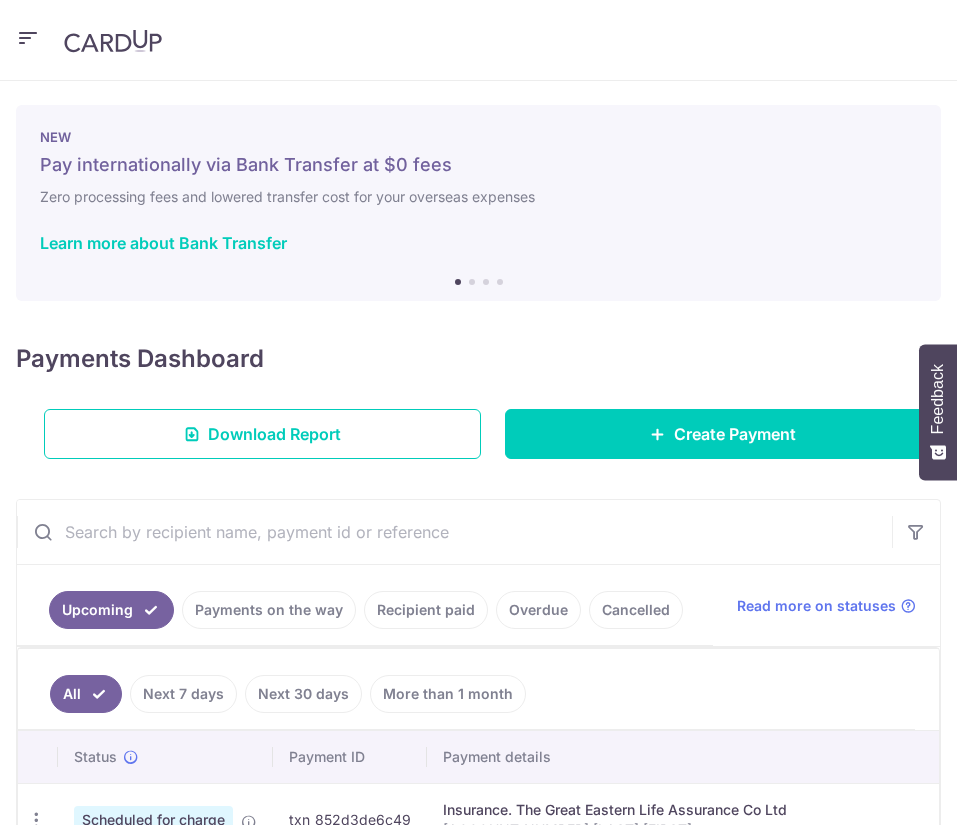 scroll, scrollTop: 0, scrollLeft: 0, axis: both 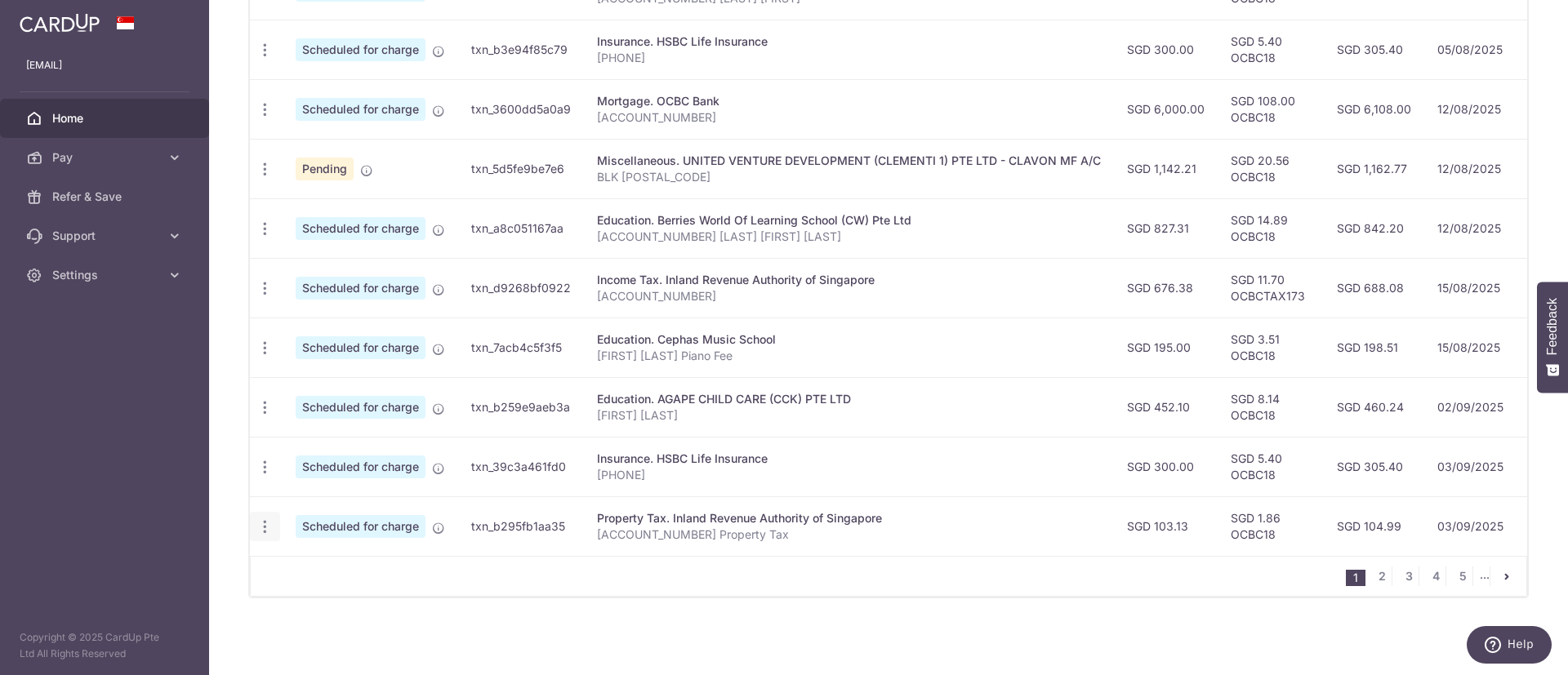 click at bounding box center (265, -10) 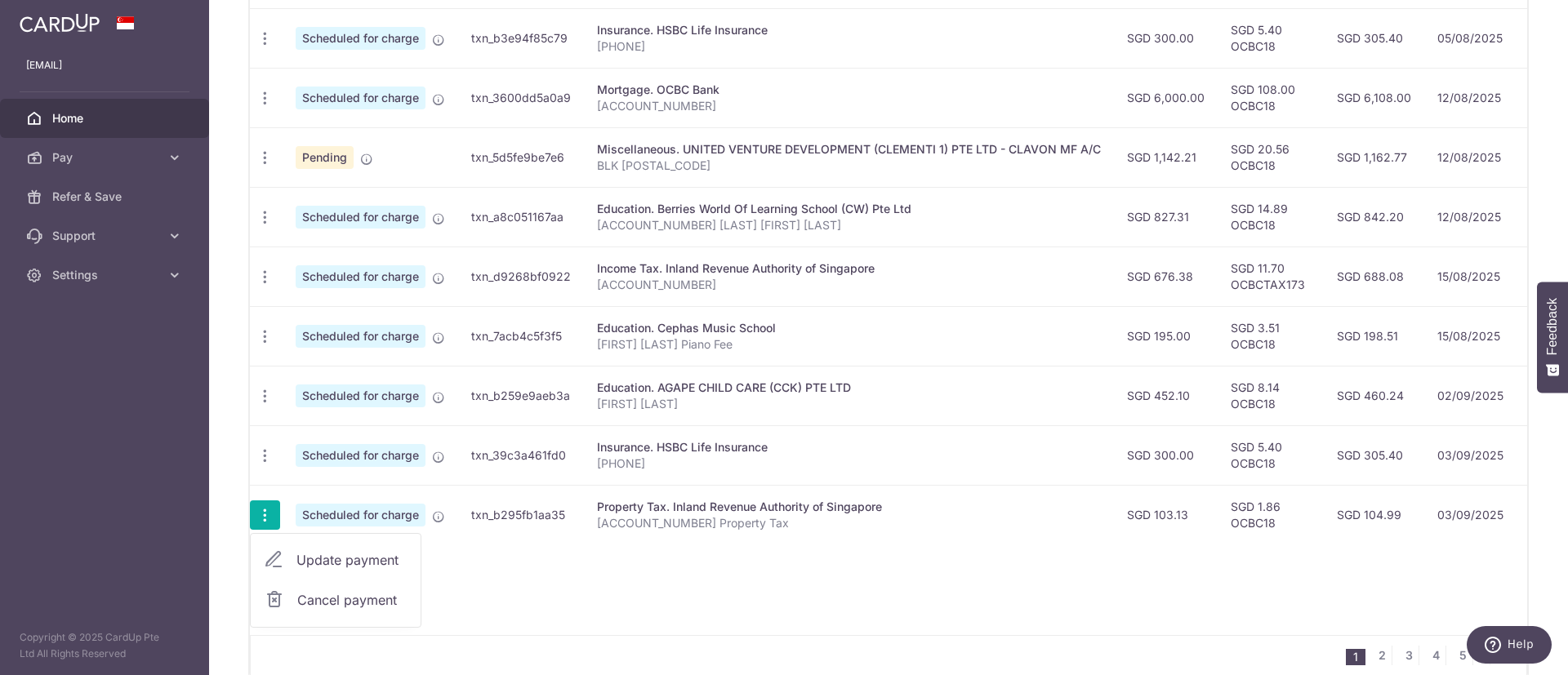 click on "Update payment" at bounding box center [352, 560] 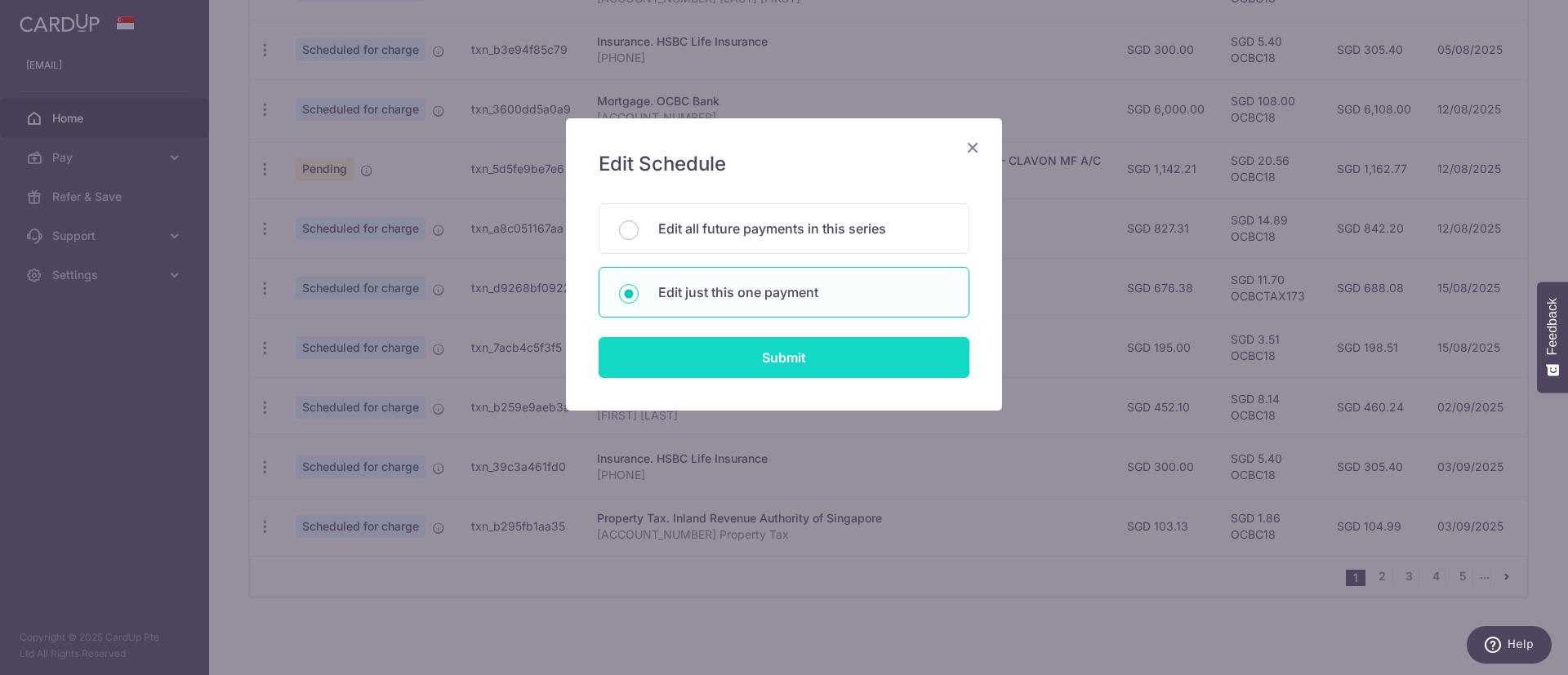 click on "Submit" at bounding box center [784, 357] 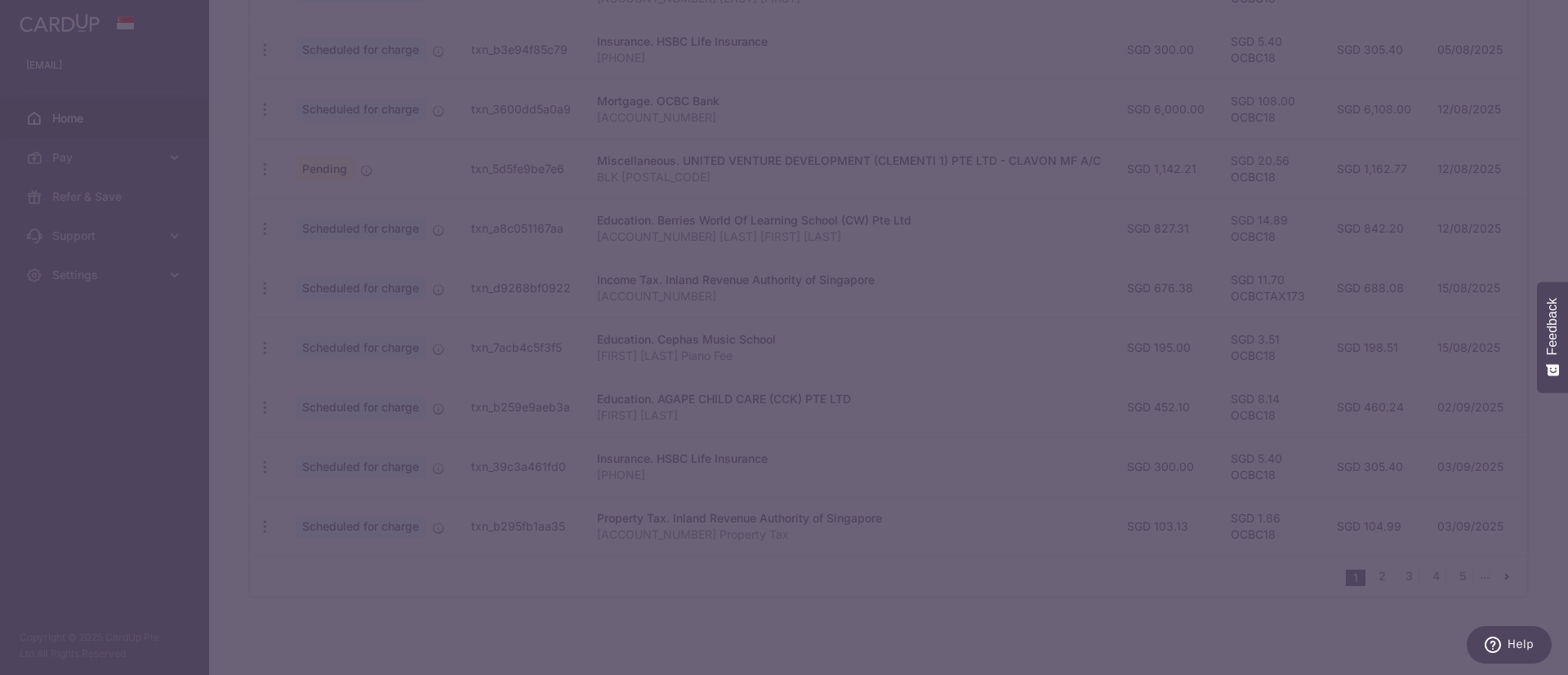type on "OCBC18" 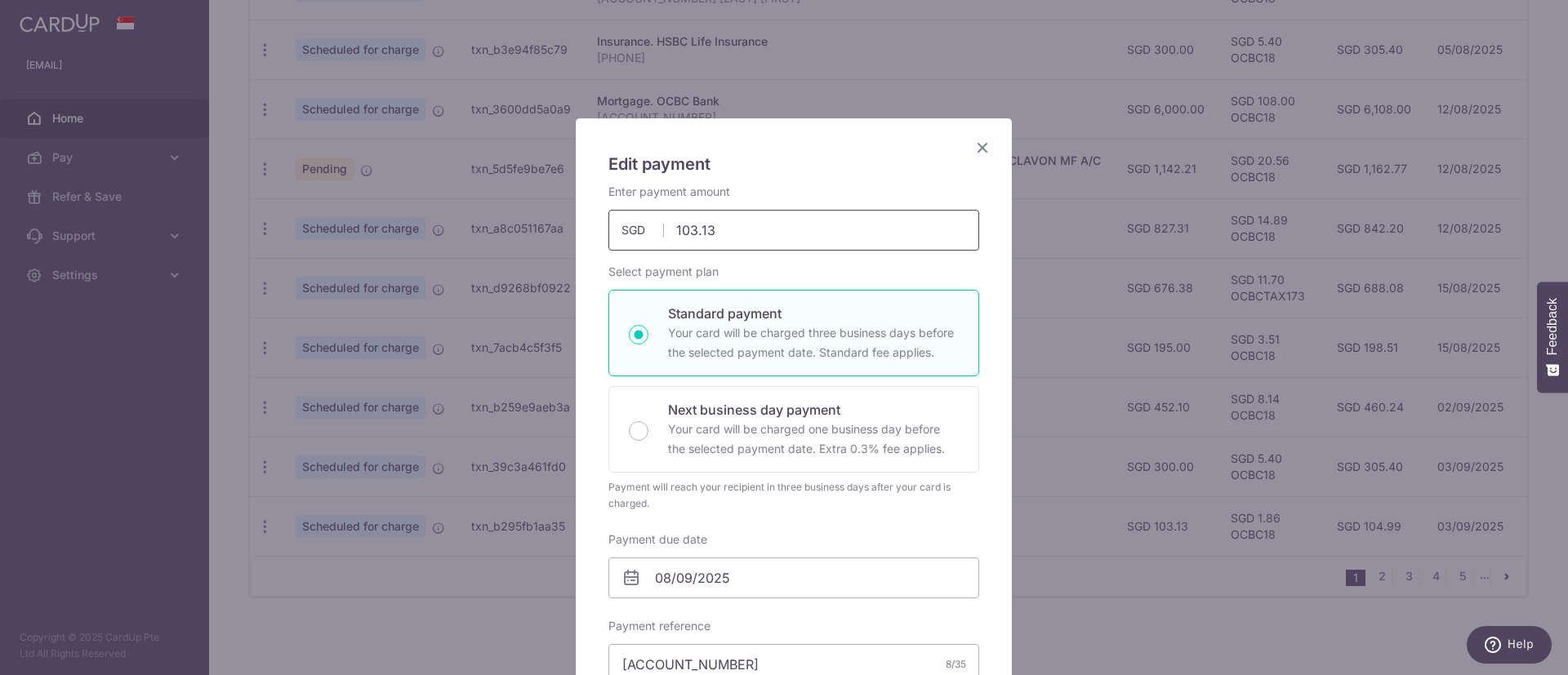 drag, startPoint x: 743, startPoint y: 235, endPoint x: 617, endPoint y: 202, distance: 130.2498 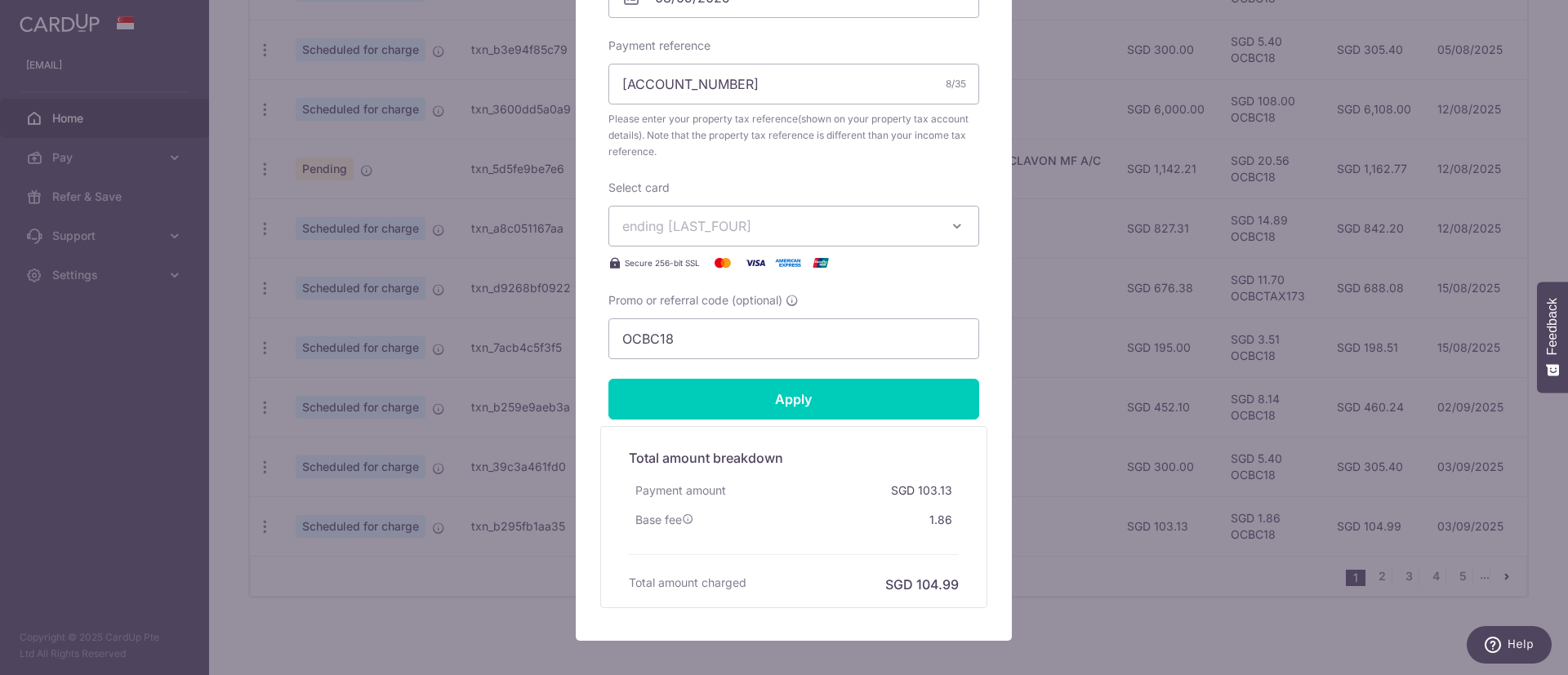 scroll, scrollTop: 582, scrollLeft: 0, axis: vertical 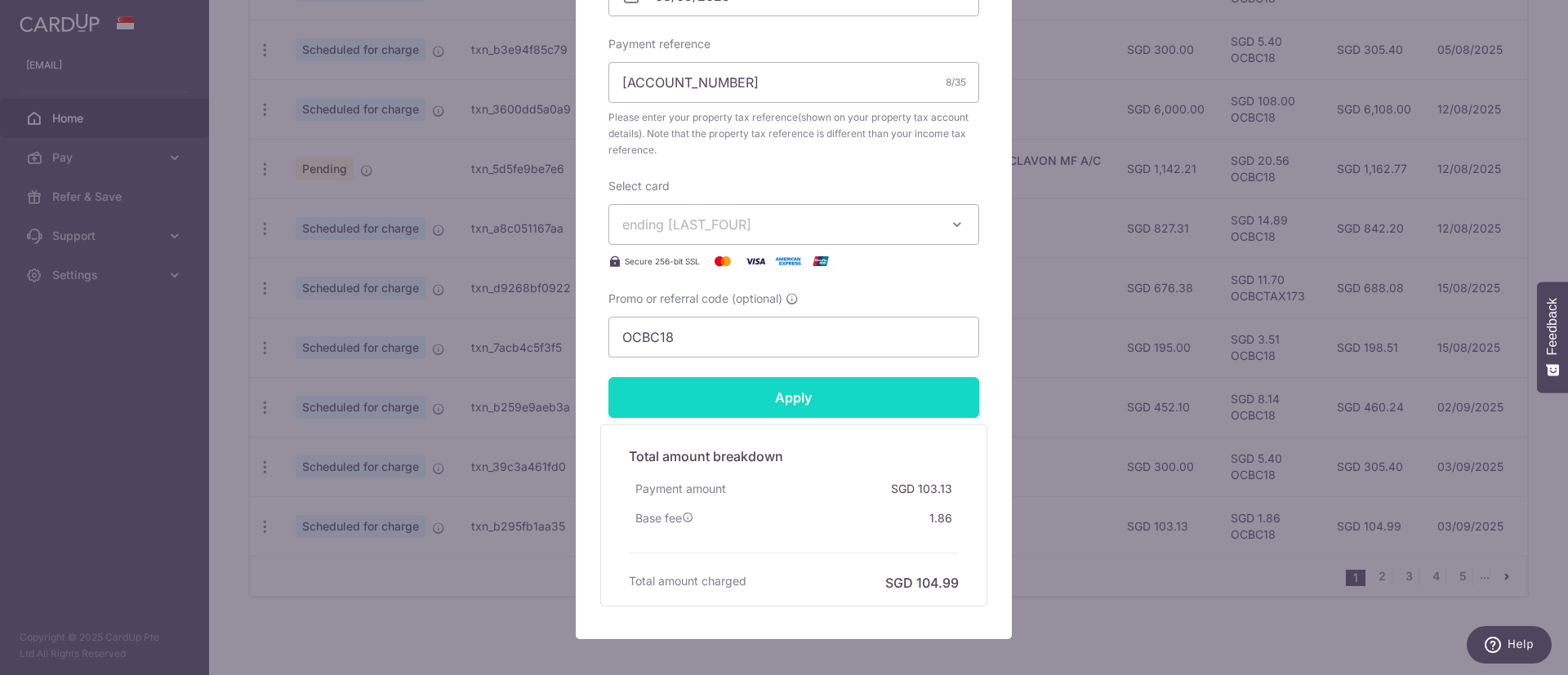 type on "46.24" 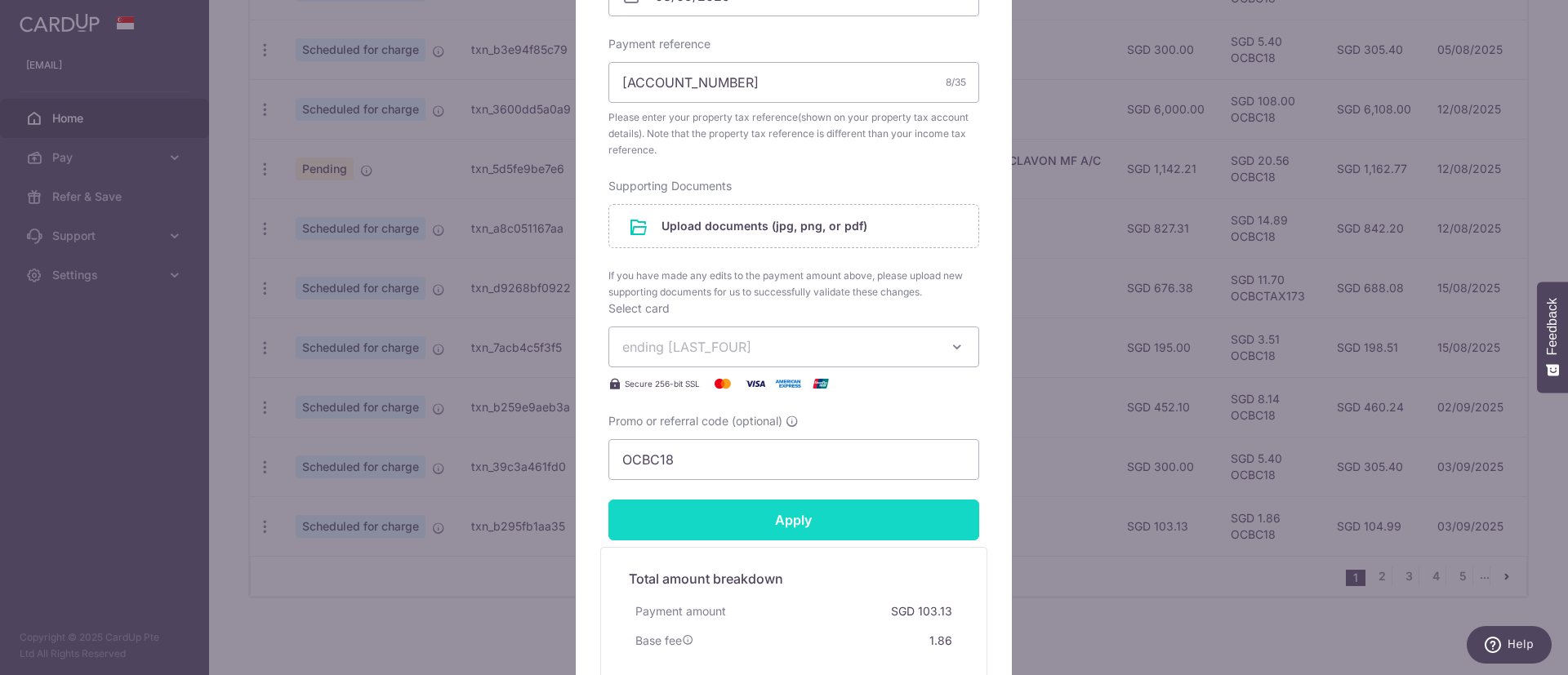 click on "By clicking apply,  you will make changes to all   payments to  Inland Revenue Authority of Singapore  scheduled from
.
By clicking below, you confirm you are editing this payment to  Inland Revenue Authority of Singapore  on
08/09/2025 .
Enter payment amount
46.24 46.24 SGD" at bounding box center (794, 165) 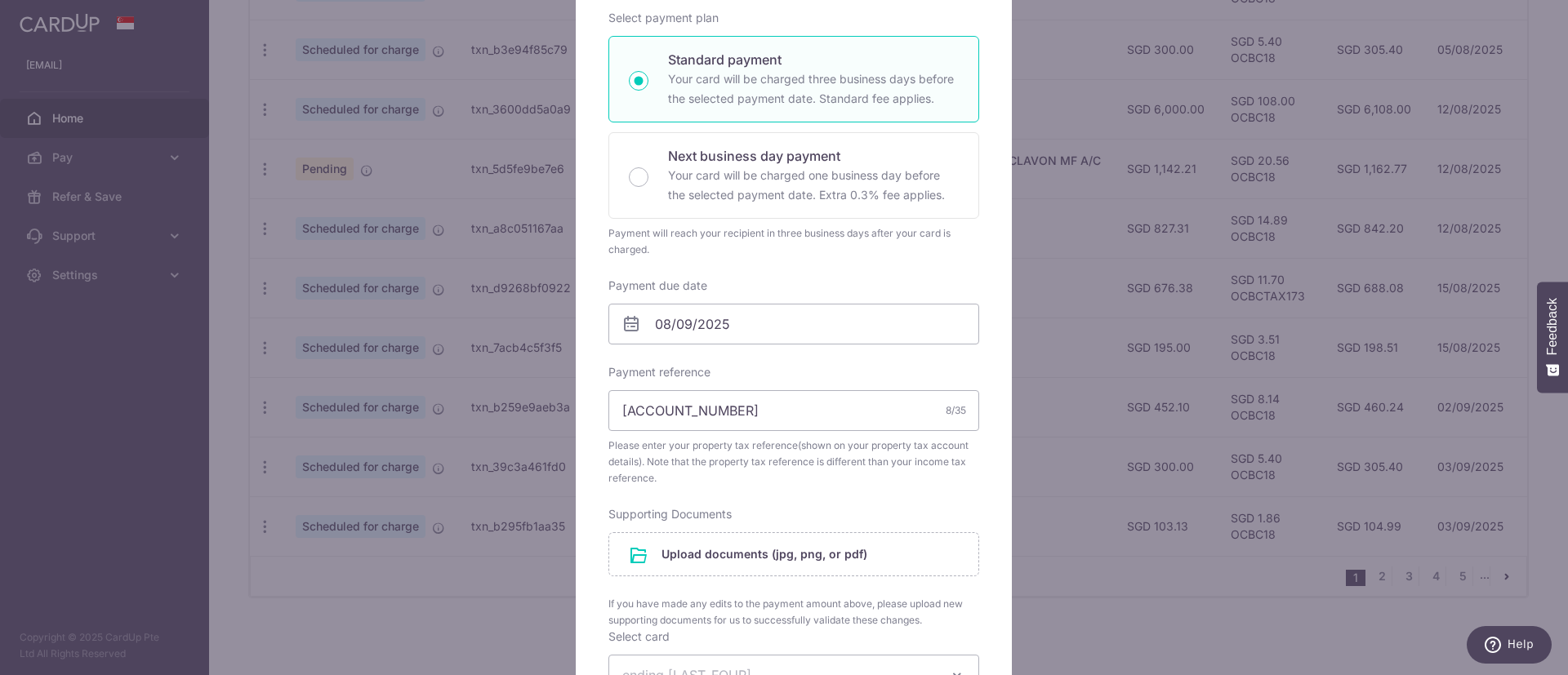 scroll, scrollTop: 0, scrollLeft: 0, axis: both 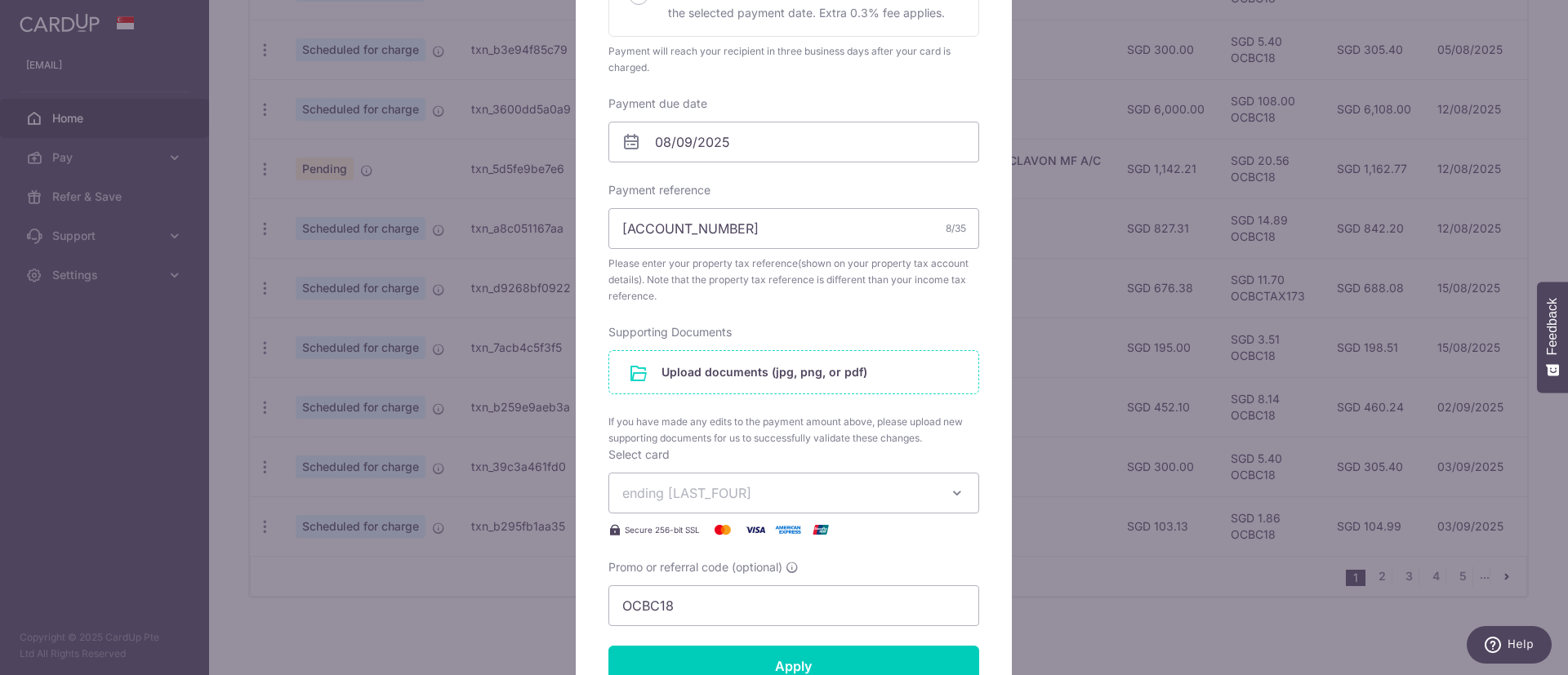 click at bounding box center [794, 372] 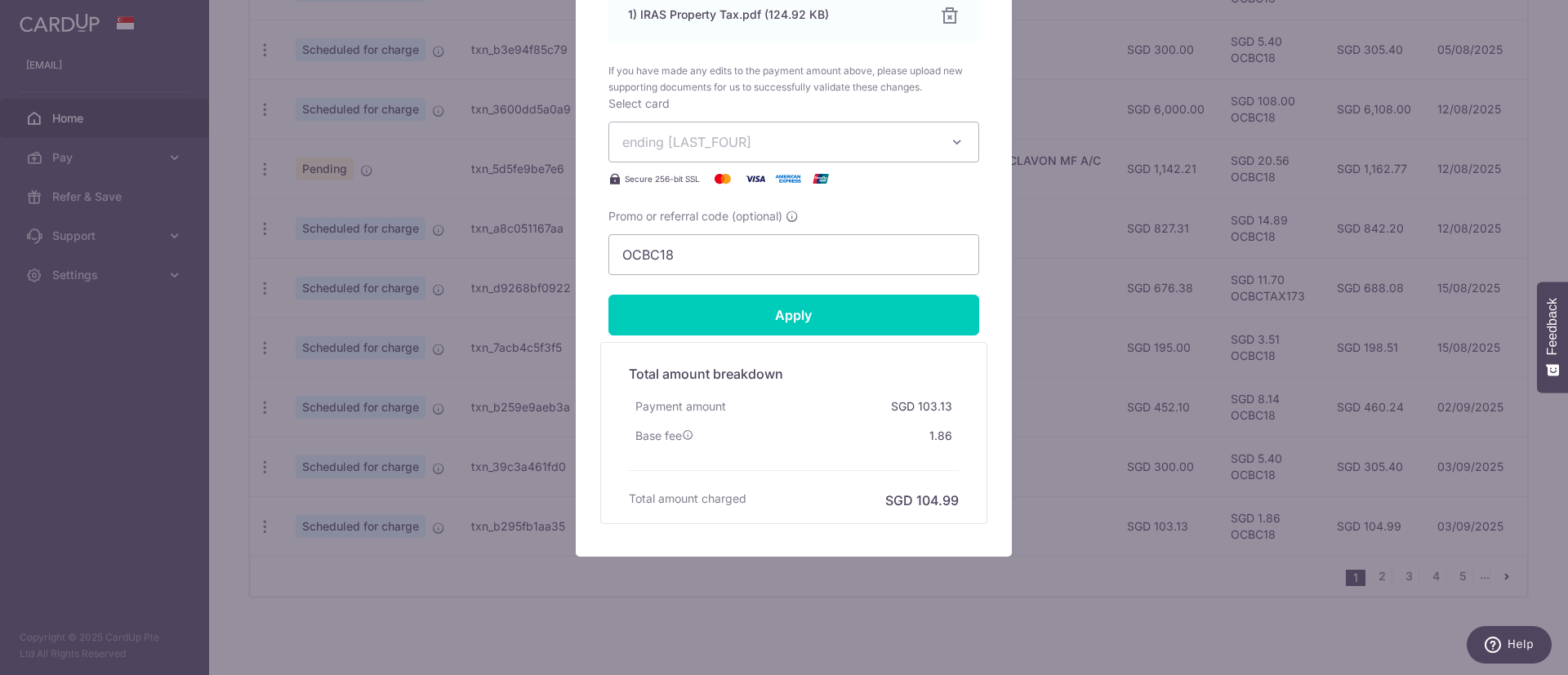 scroll, scrollTop: 847, scrollLeft: 0, axis: vertical 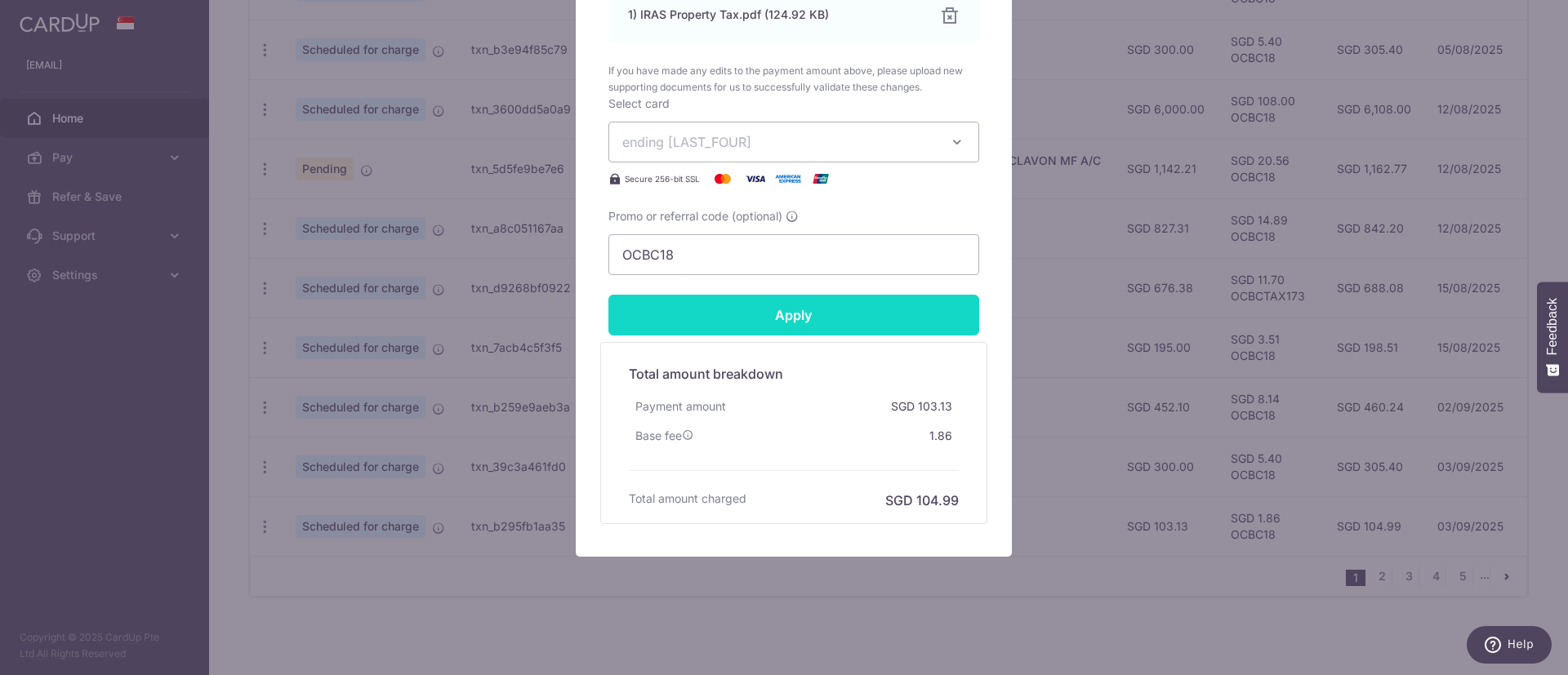 click on "Apply" at bounding box center (794, 315) 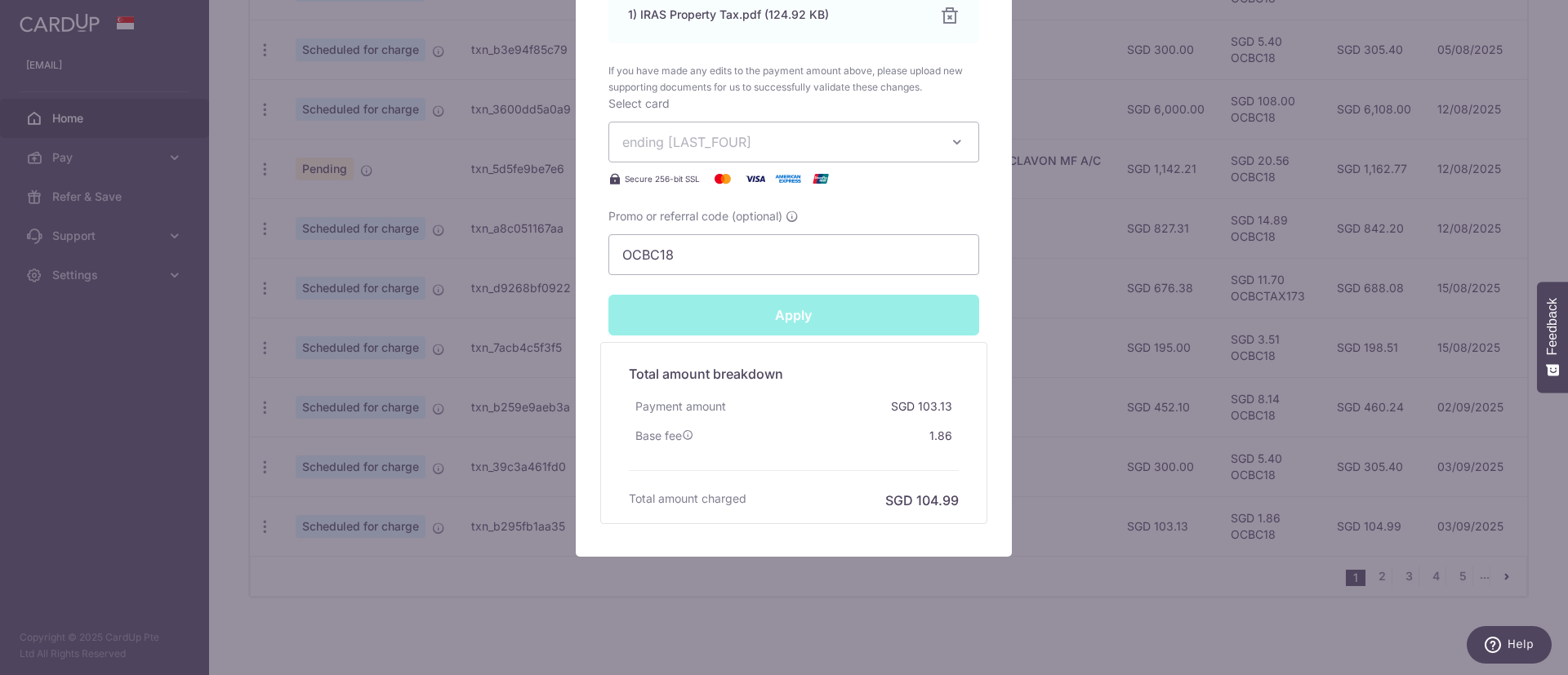 type on "Successfully Applied" 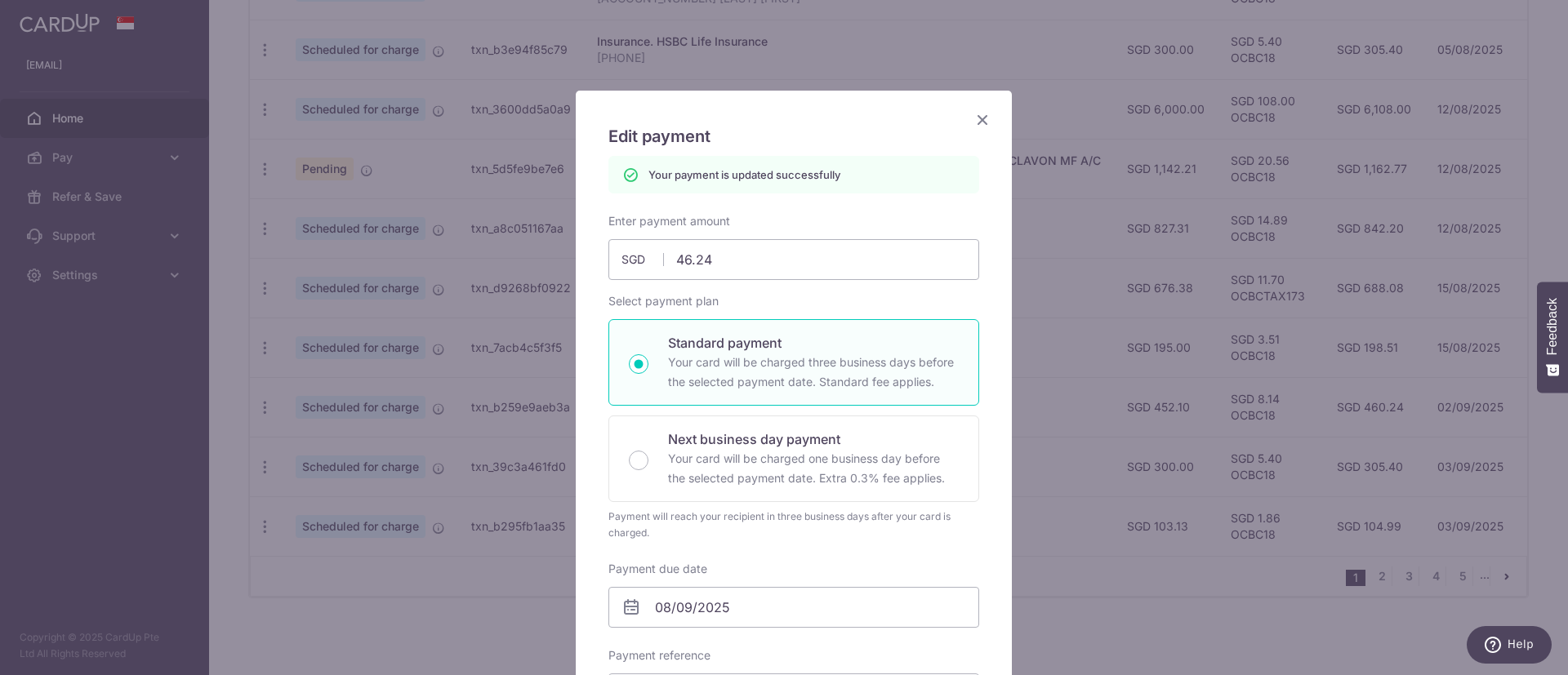 scroll, scrollTop: 25, scrollLeft: 0, axis: vertical 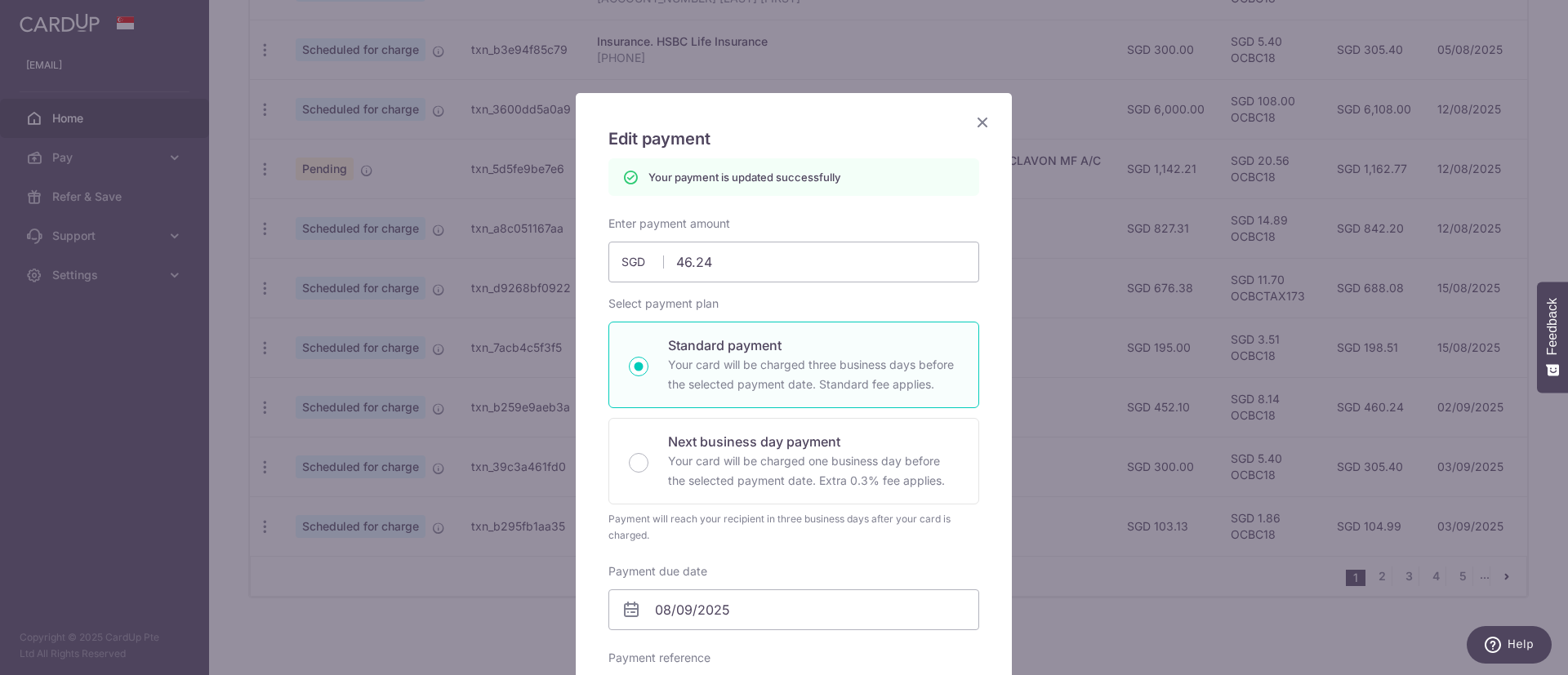 click at bounding box center [982, 122] 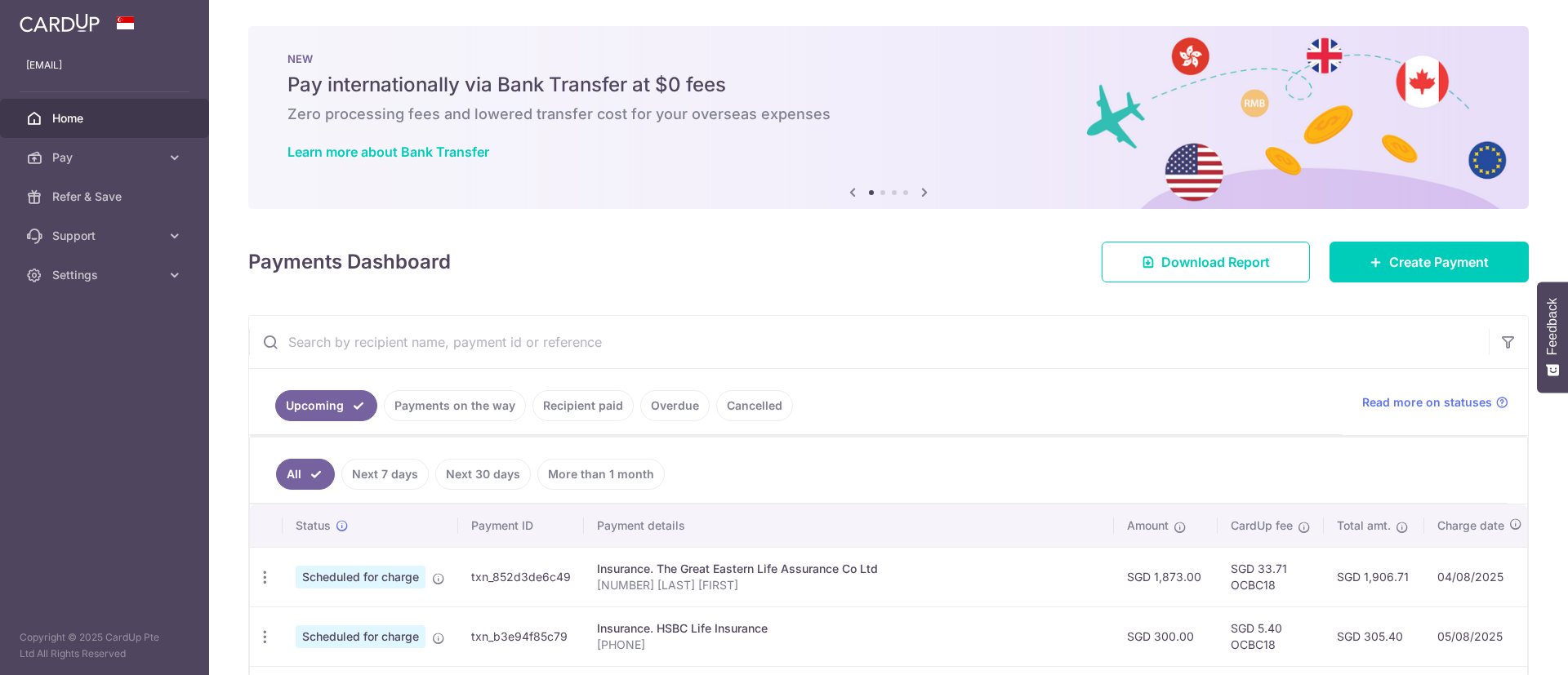 scroll, scrollTop: 0, scrollLeft: 0, axis: both 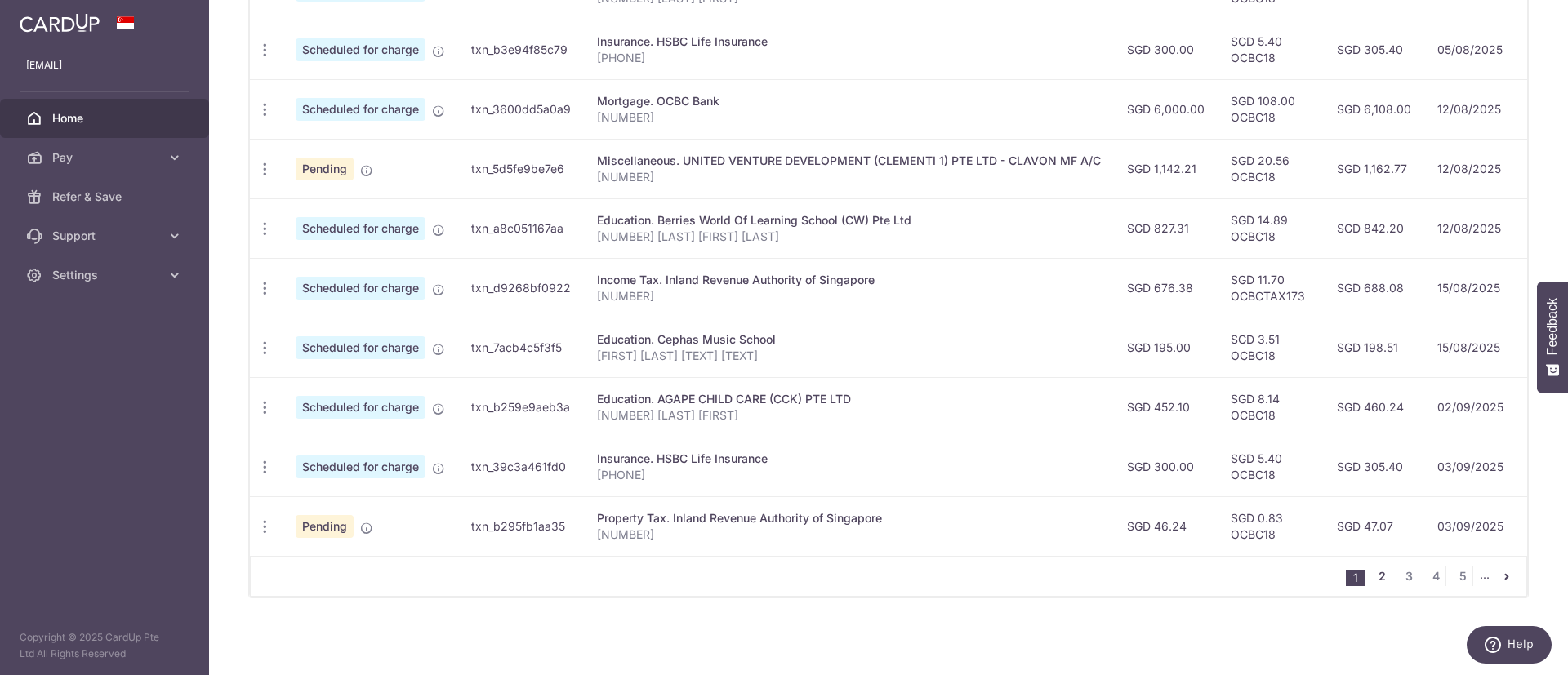 click on "2" at bounding box center (1382, 576) 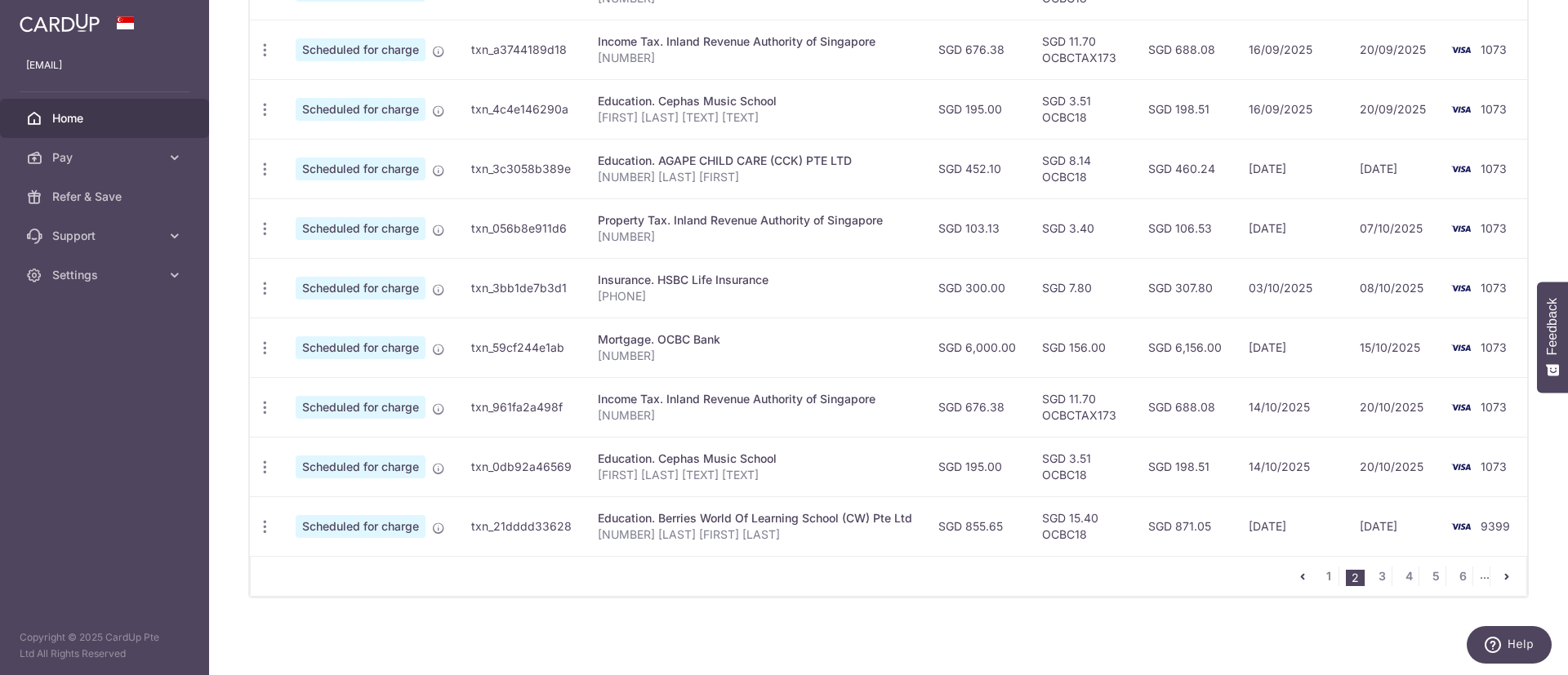 scroll, scrollTop: 0, scrollLeft: 0, axis: both 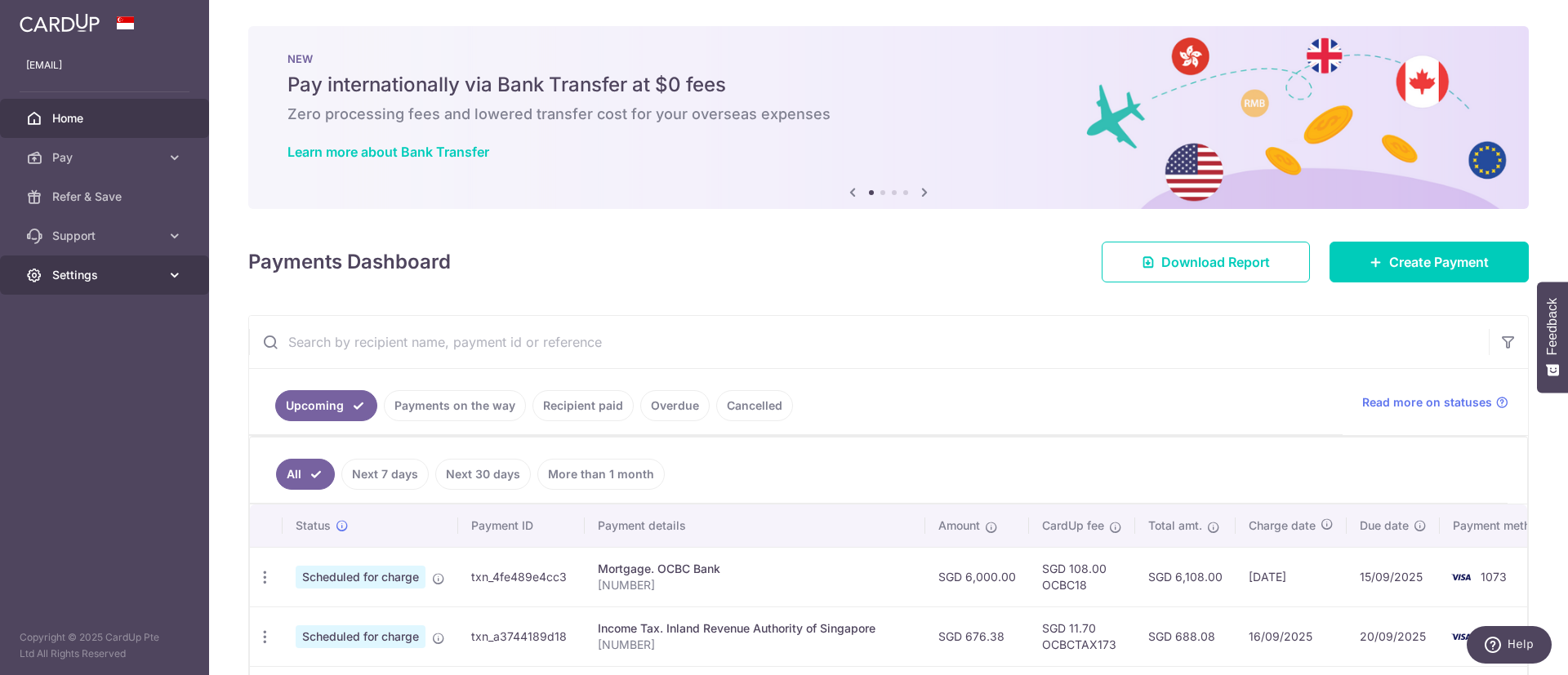 click at bounding box center (175, 275) 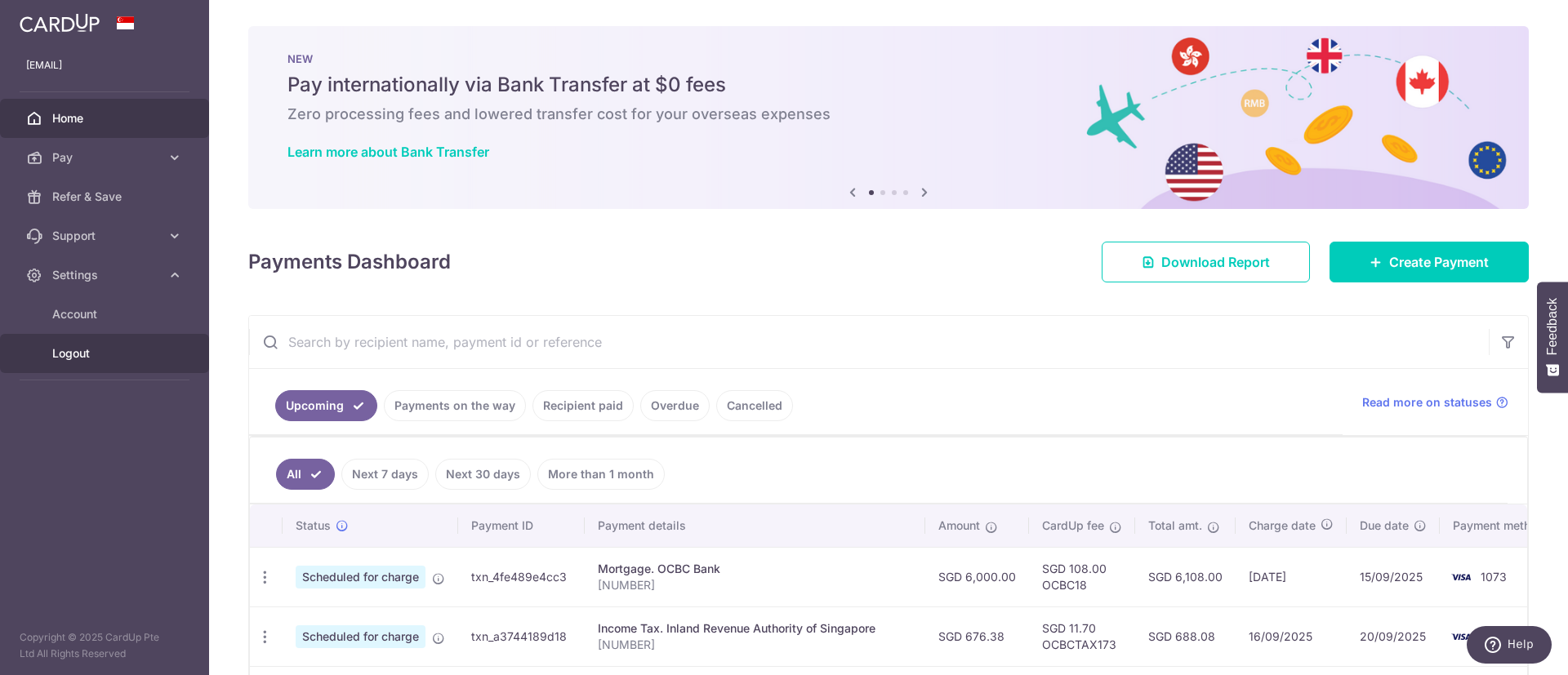 click on "Logout" at bounding box center (106, 353) 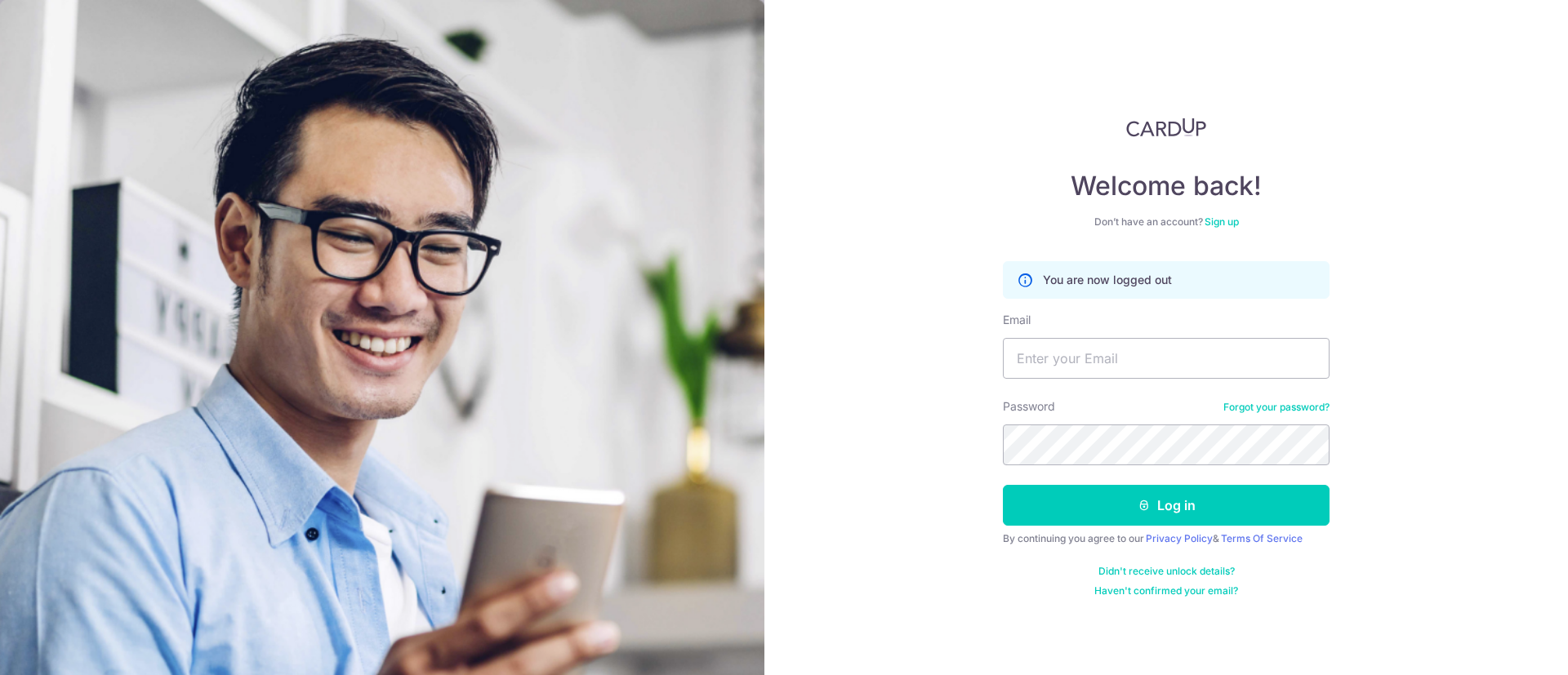 scroll, scrollTop: 0, scrollLeft: 0, axis: both 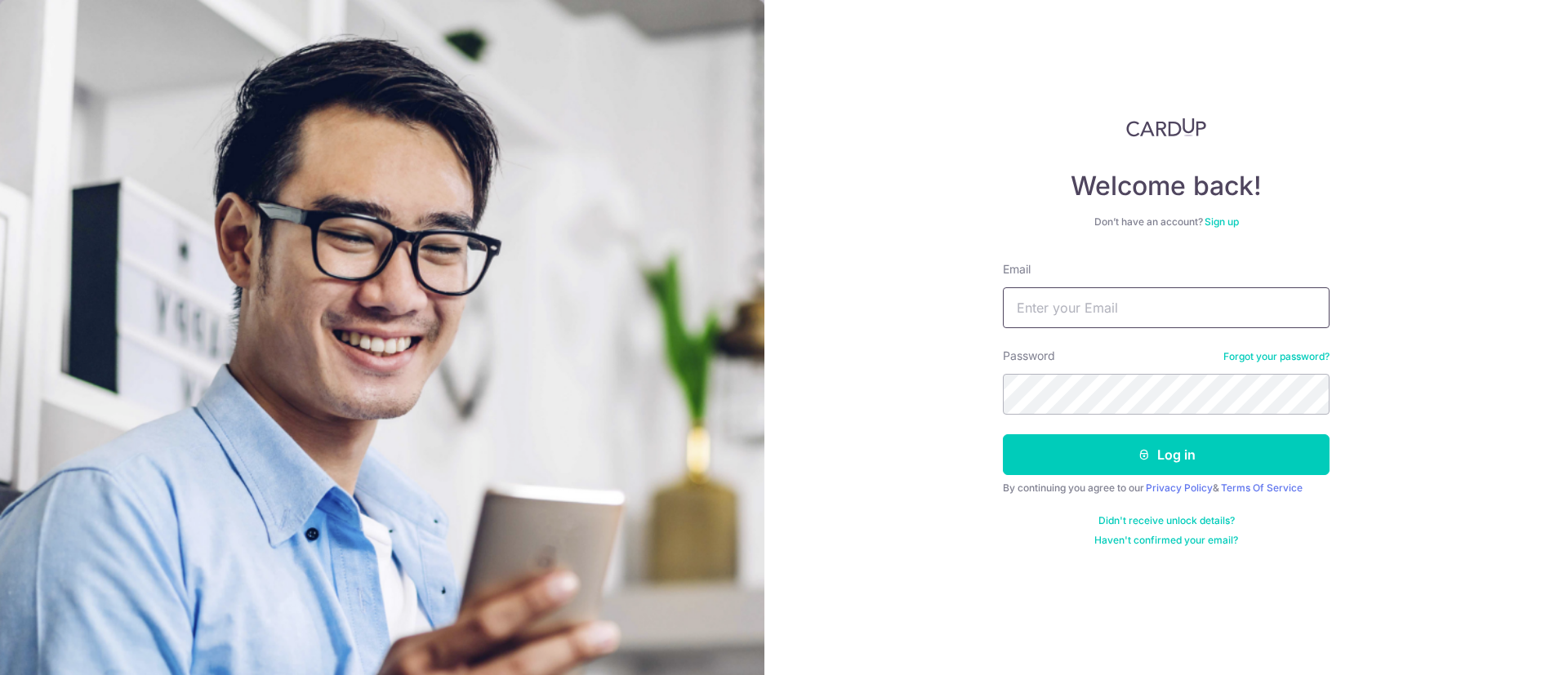 drag, startPoint x: 0, startPoint y: 0, endPoint x: 1121, endPoint y: 292, distance: 1158.4062 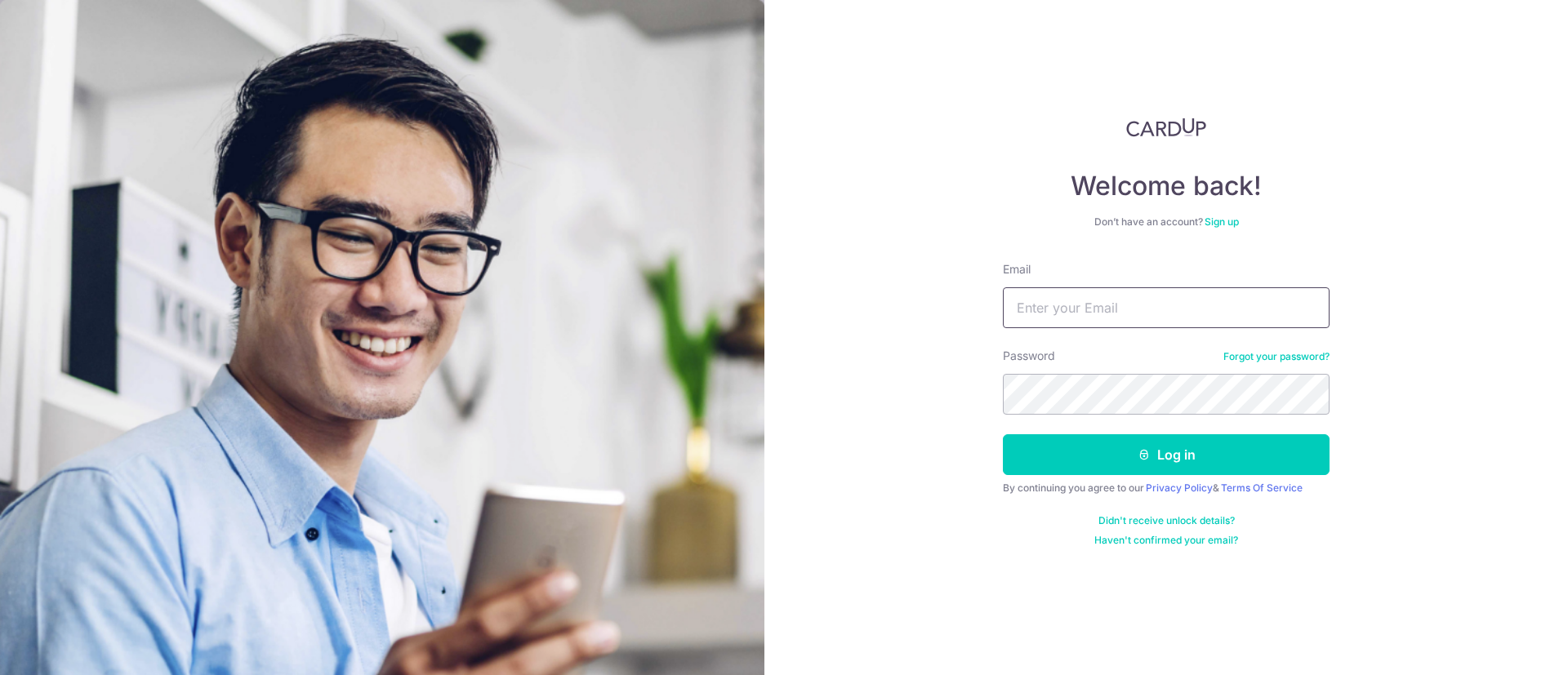 type on "wilsonazq@hotmail.com" 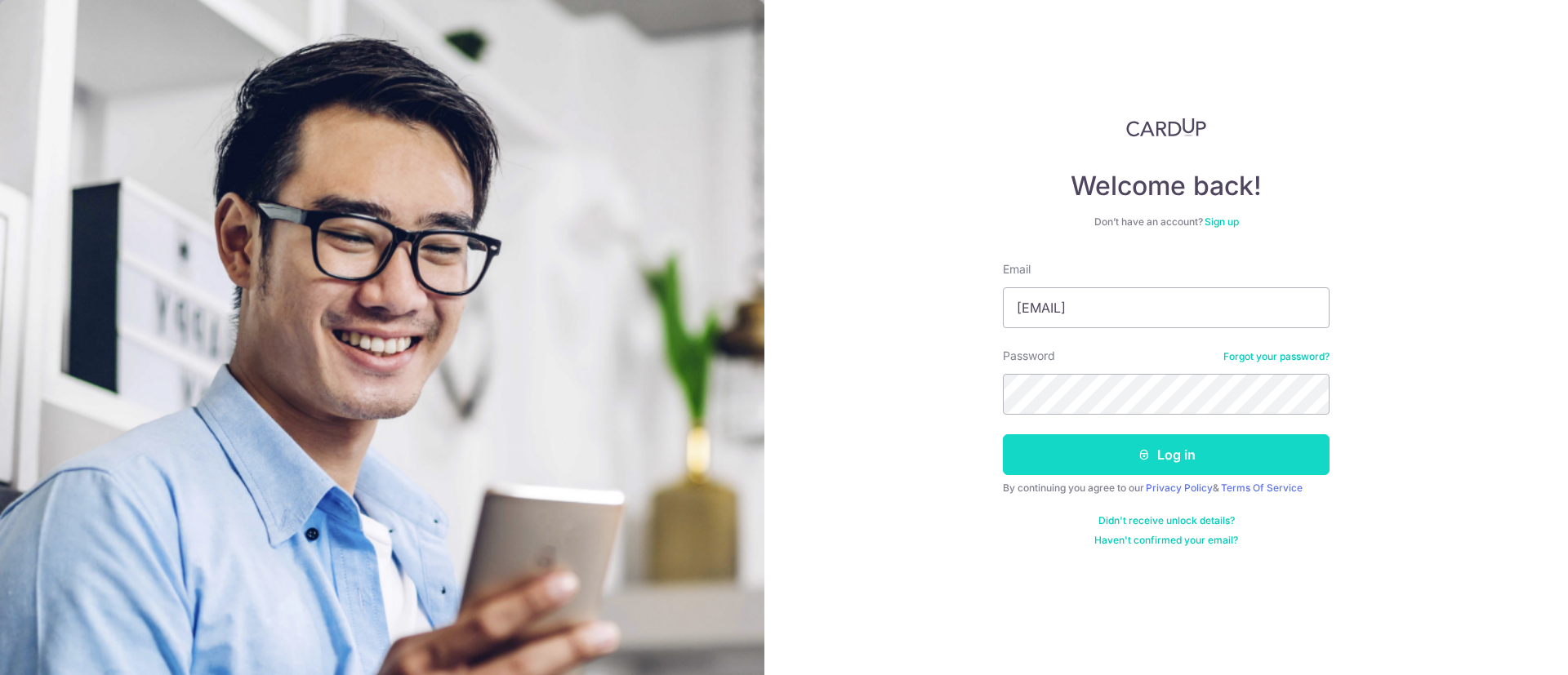 click on "Log in" at bounding box center (1166, 455) 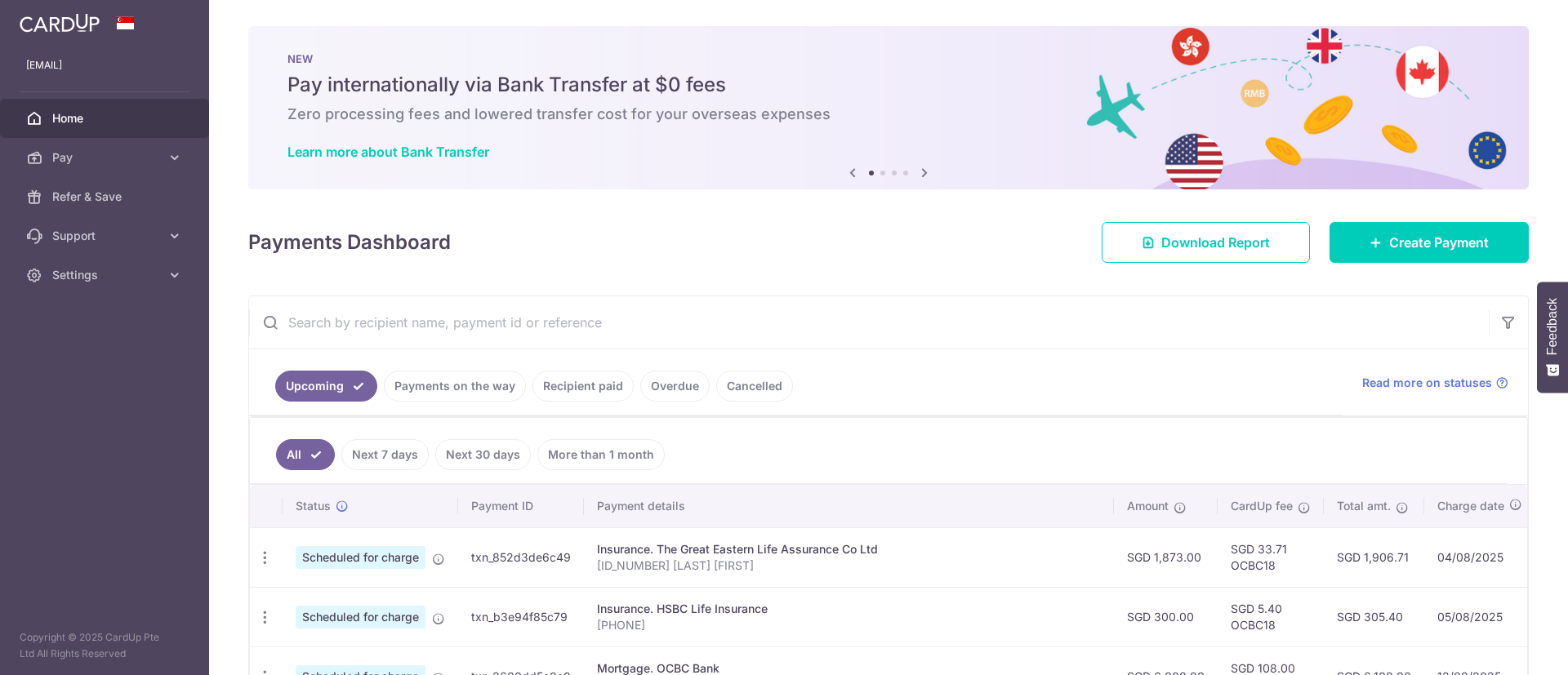 scroll, scrollTop: 0, scrollLeft: 0, axis: both 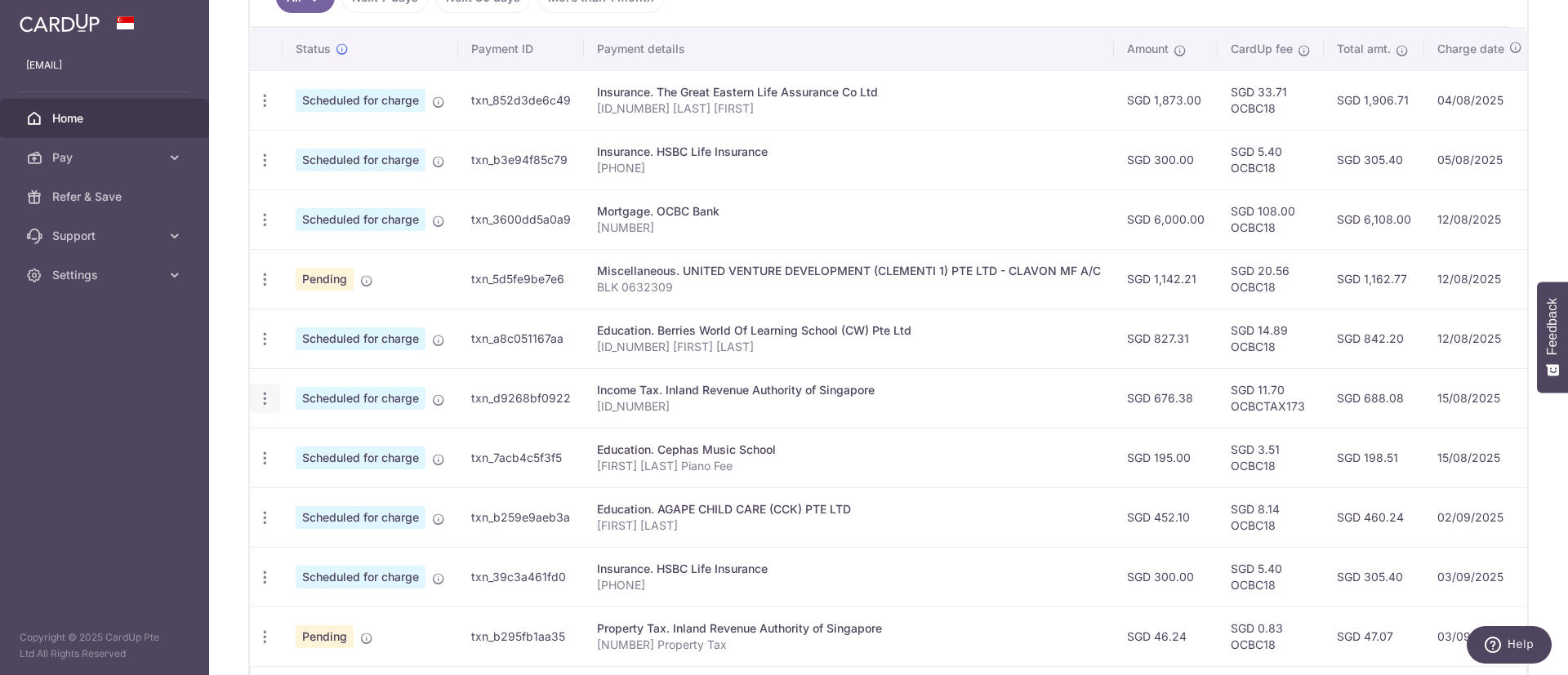 click at bounding box center (265, 100) 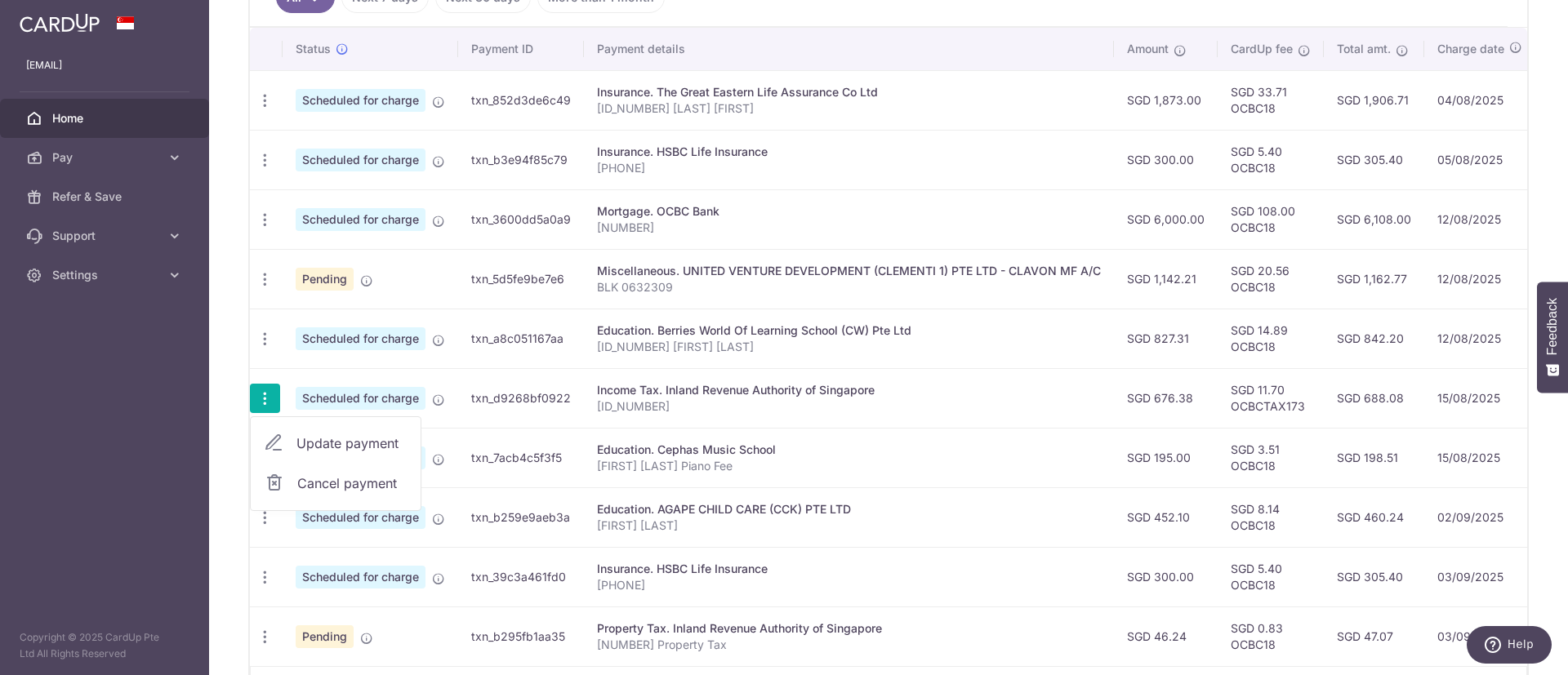 click on "Update payment" at bounding box center (352, 443) 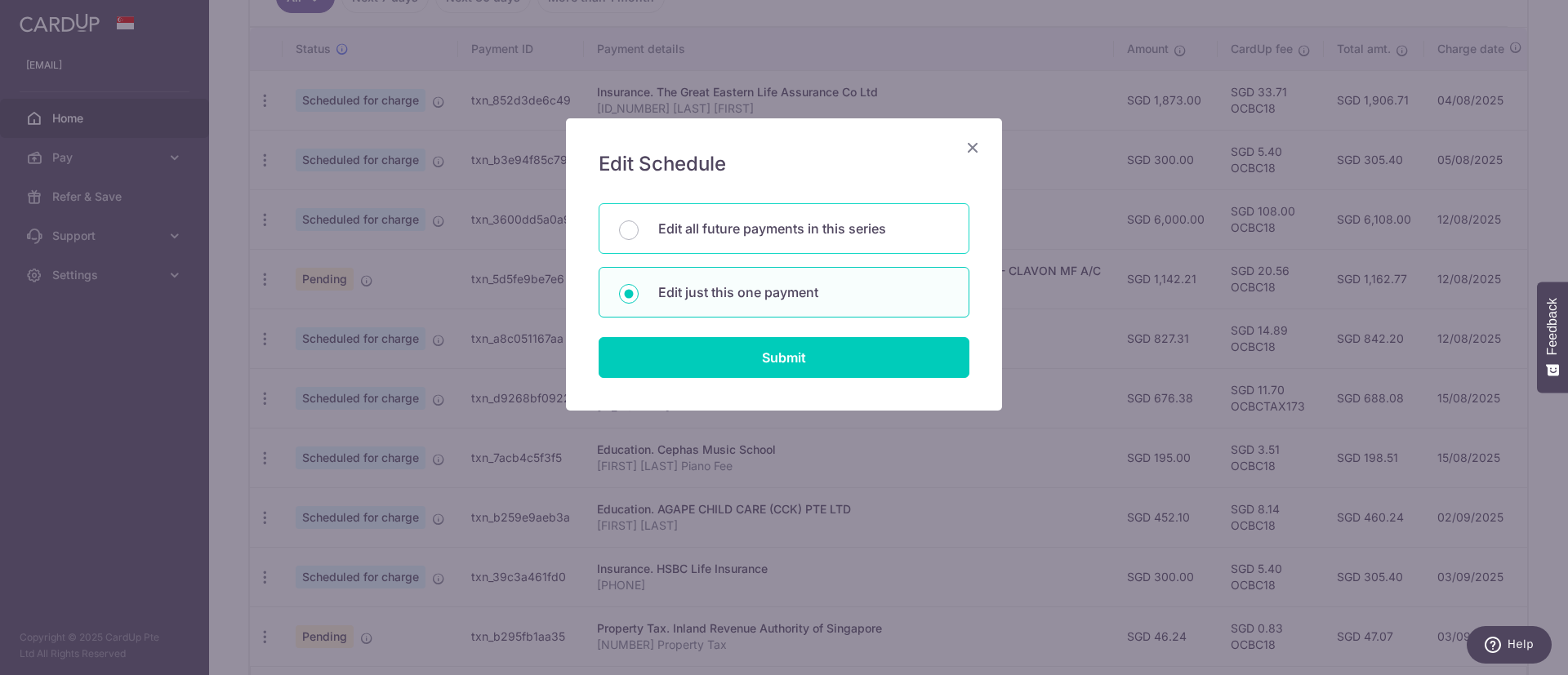 click on "Edit all future payments in this series" at bounding box center (804, 229) 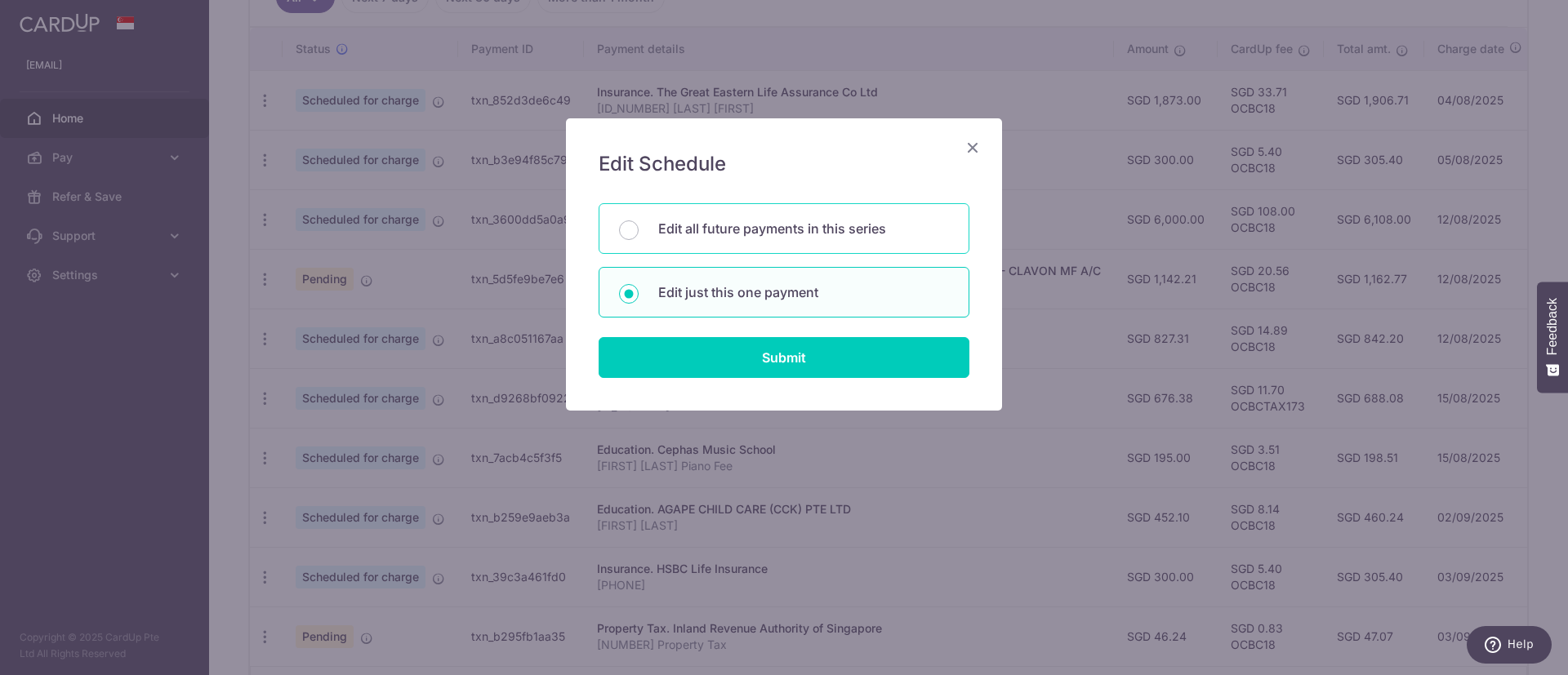 click on "Edit all future payments in this series" at bounding box center [629, 230] 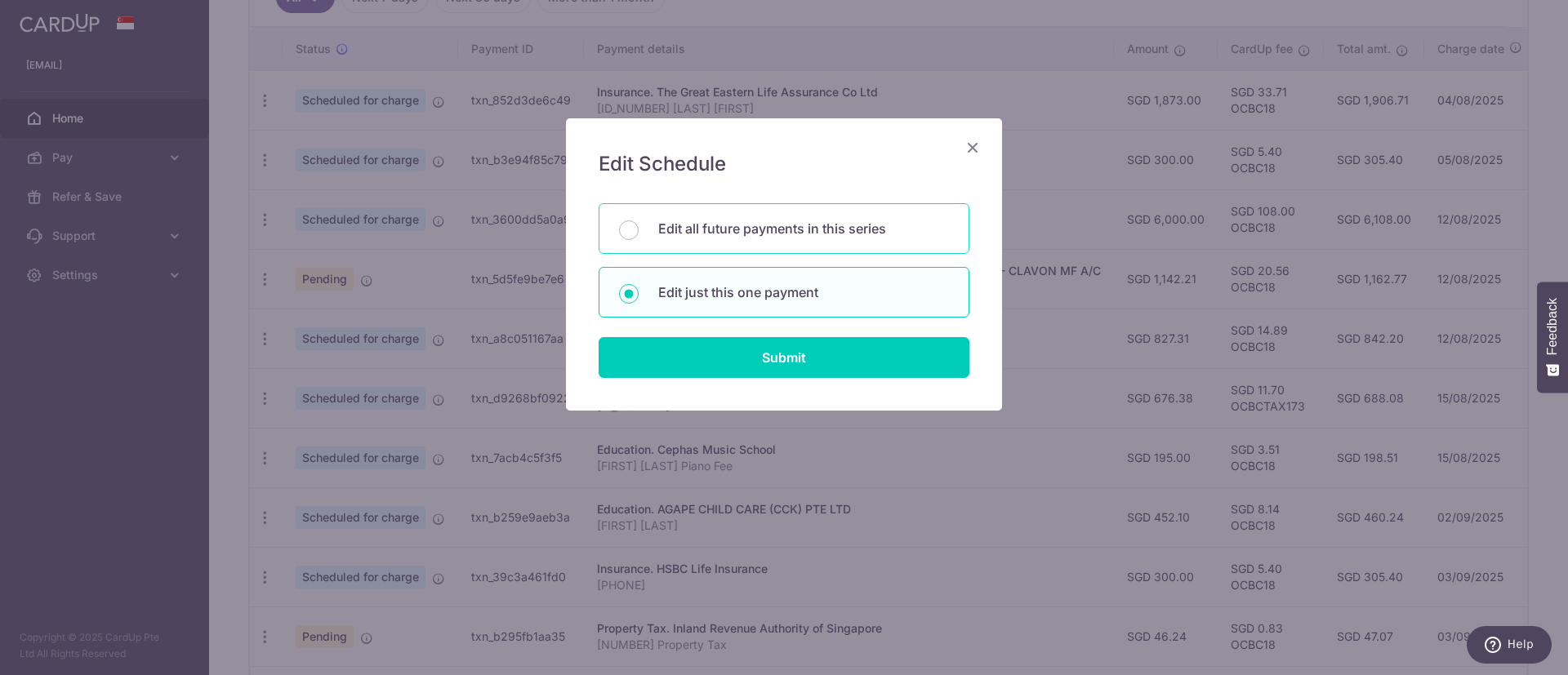 radio on "true" 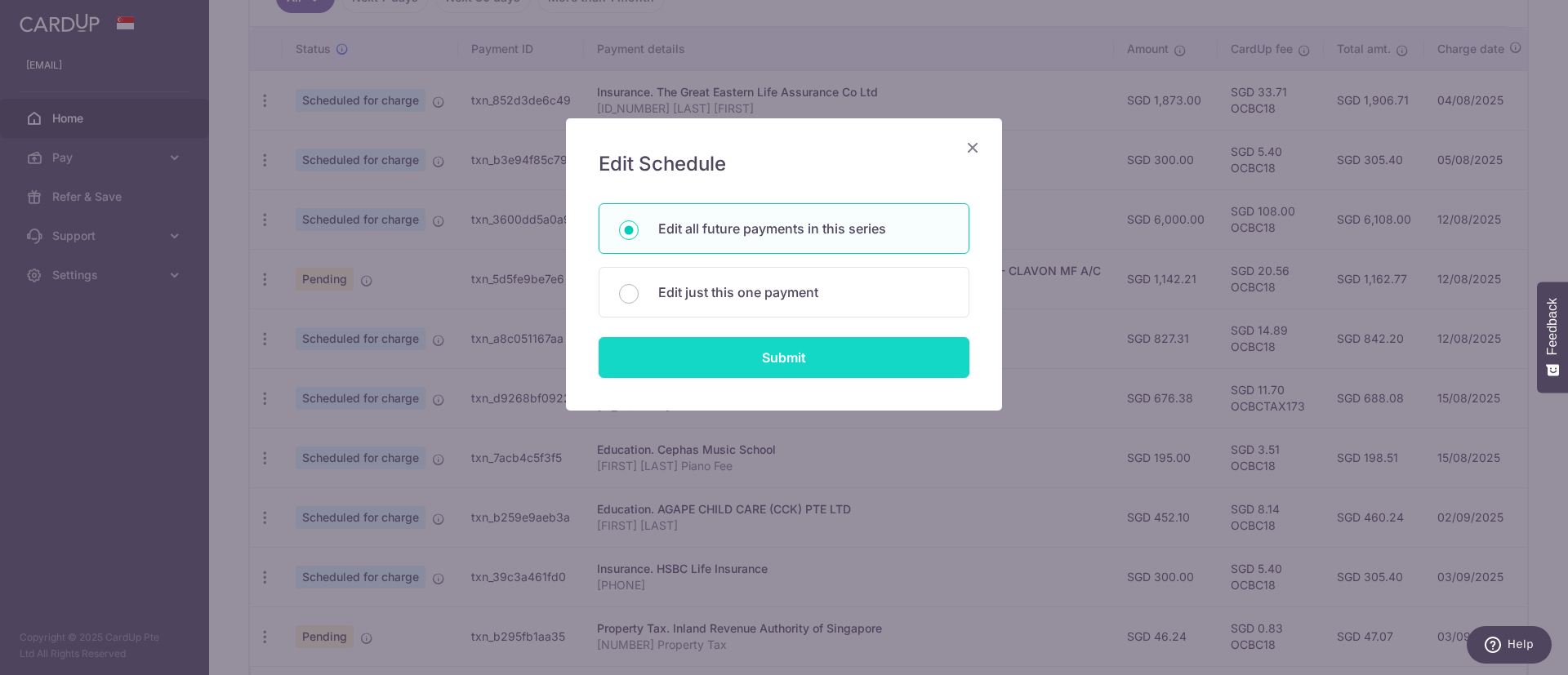 click on "Submit" at bounding box center [784, 357] 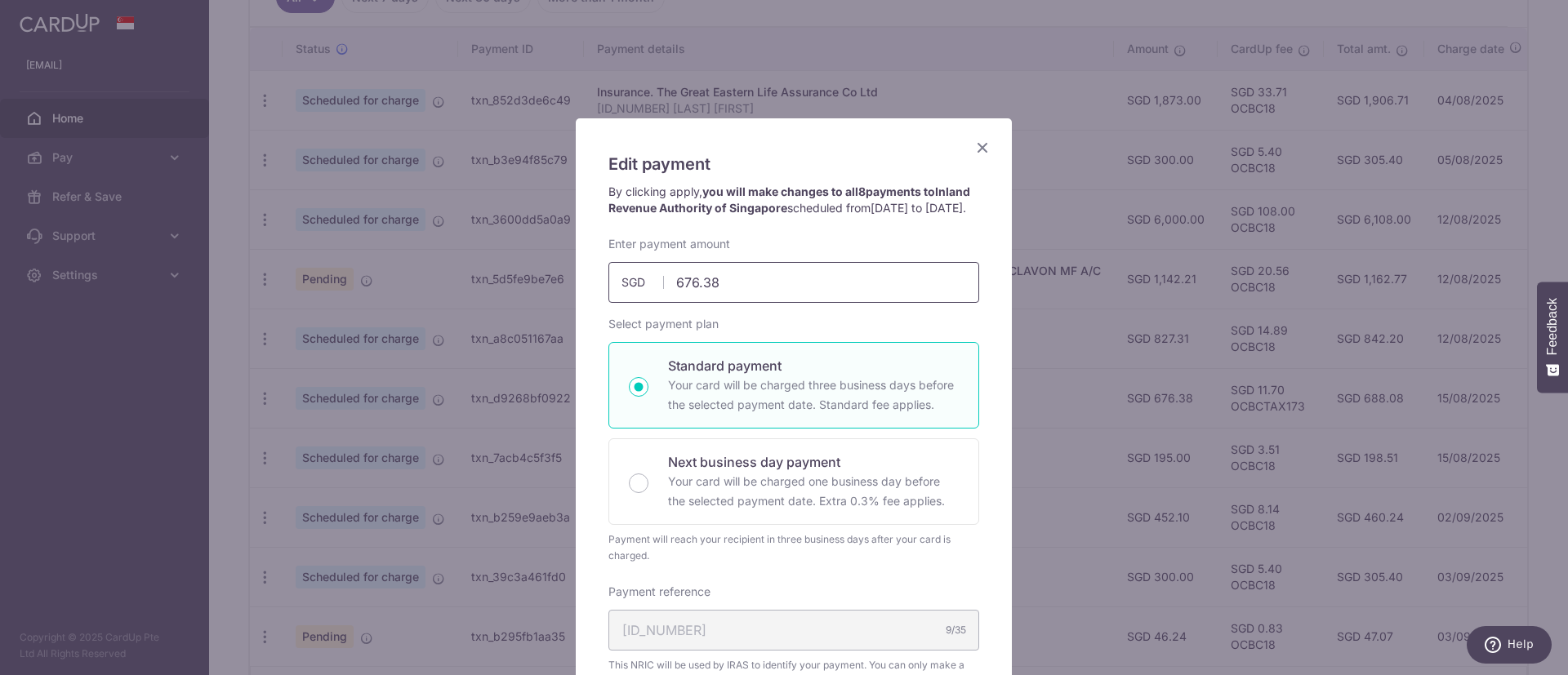 drag, startPoint x: 764, startPoint y: 311, endPoint x: 550, endPoint y: 280, distance: 216.2337 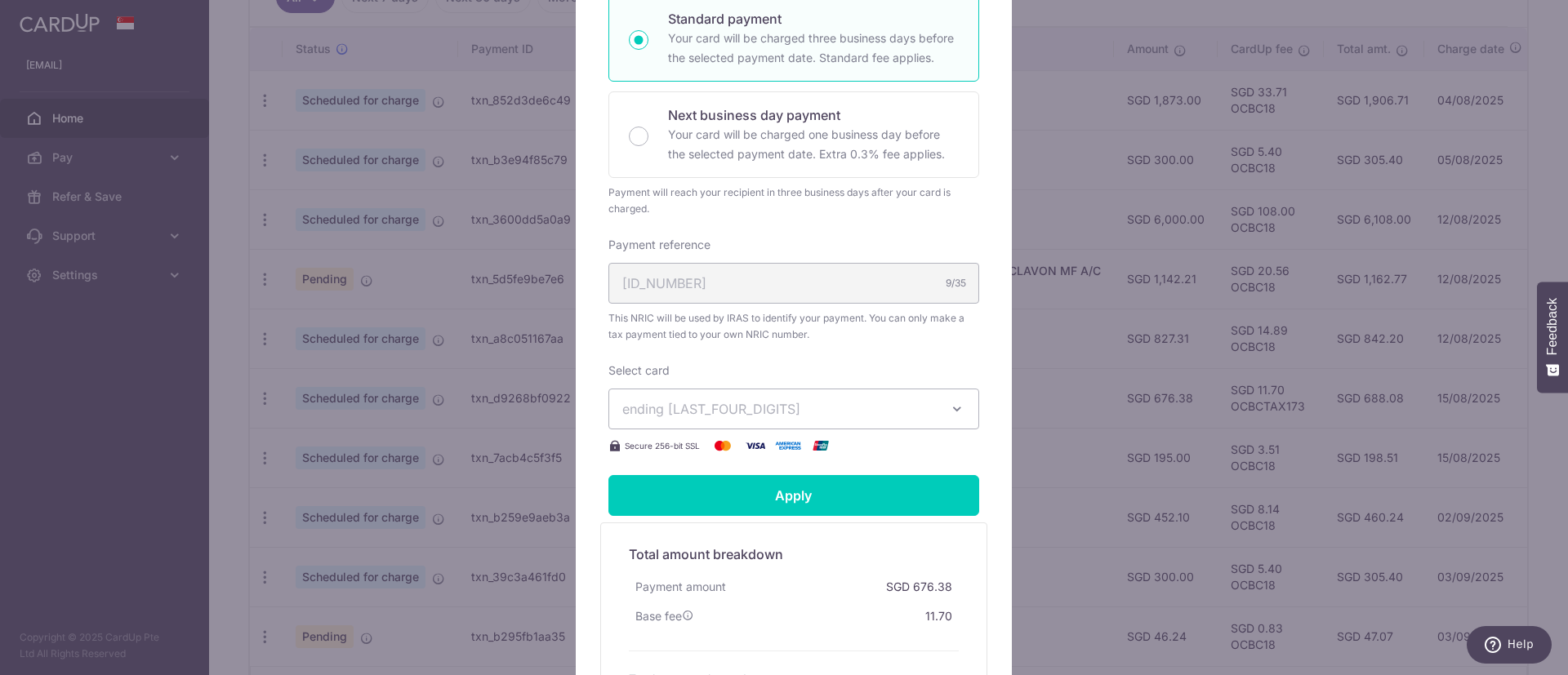 scroll, scrollTop: 566, scrollLeft: 0, axis: vertical 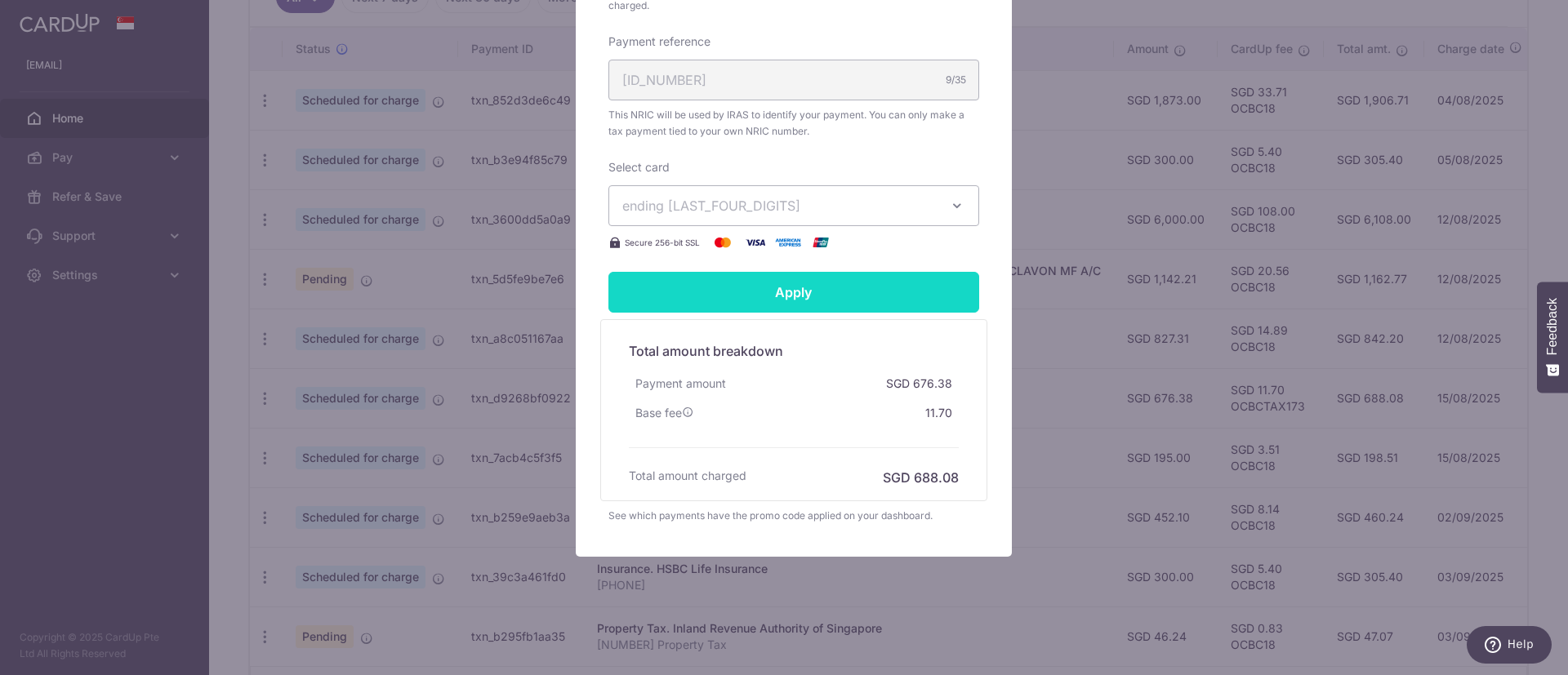 type on "[PRICE]" 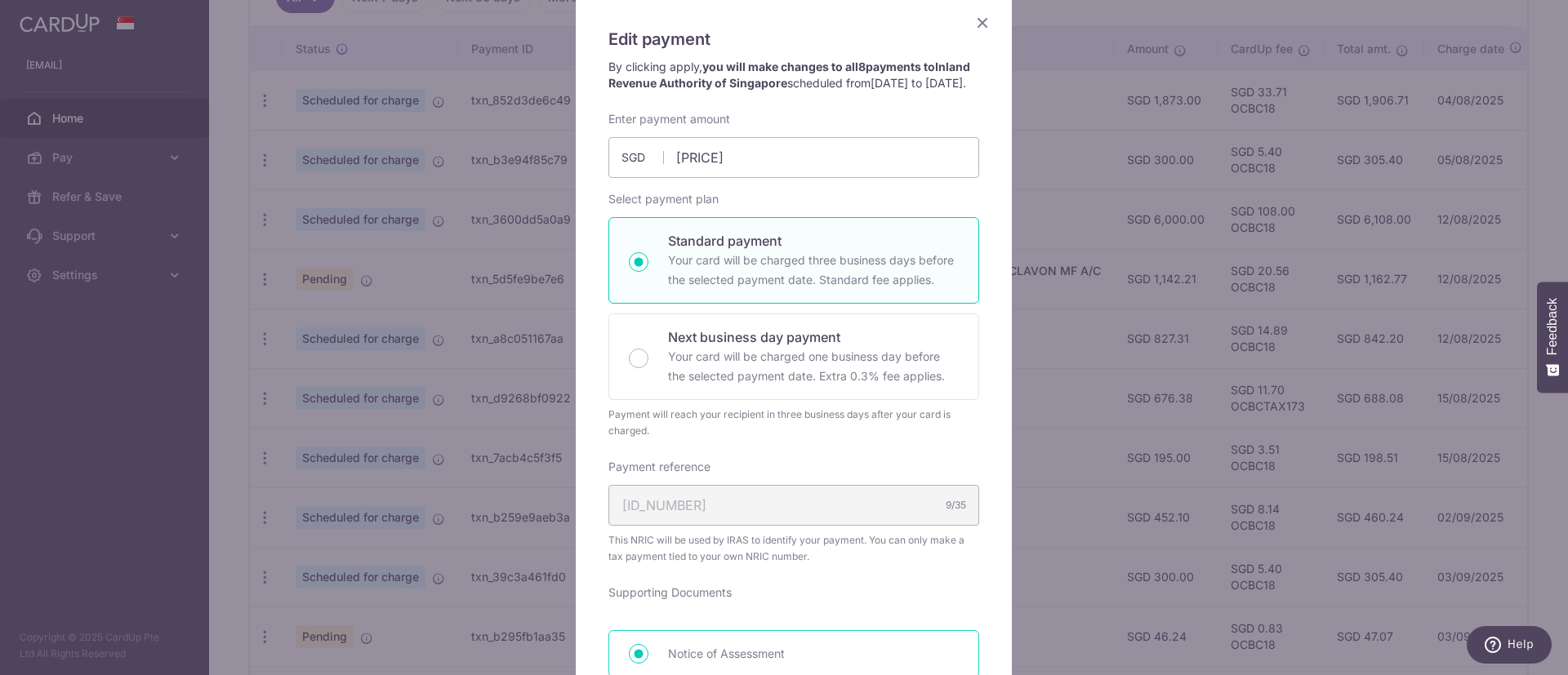 scroll, scrollTop: 0, scrollLeft: 0, axis: both 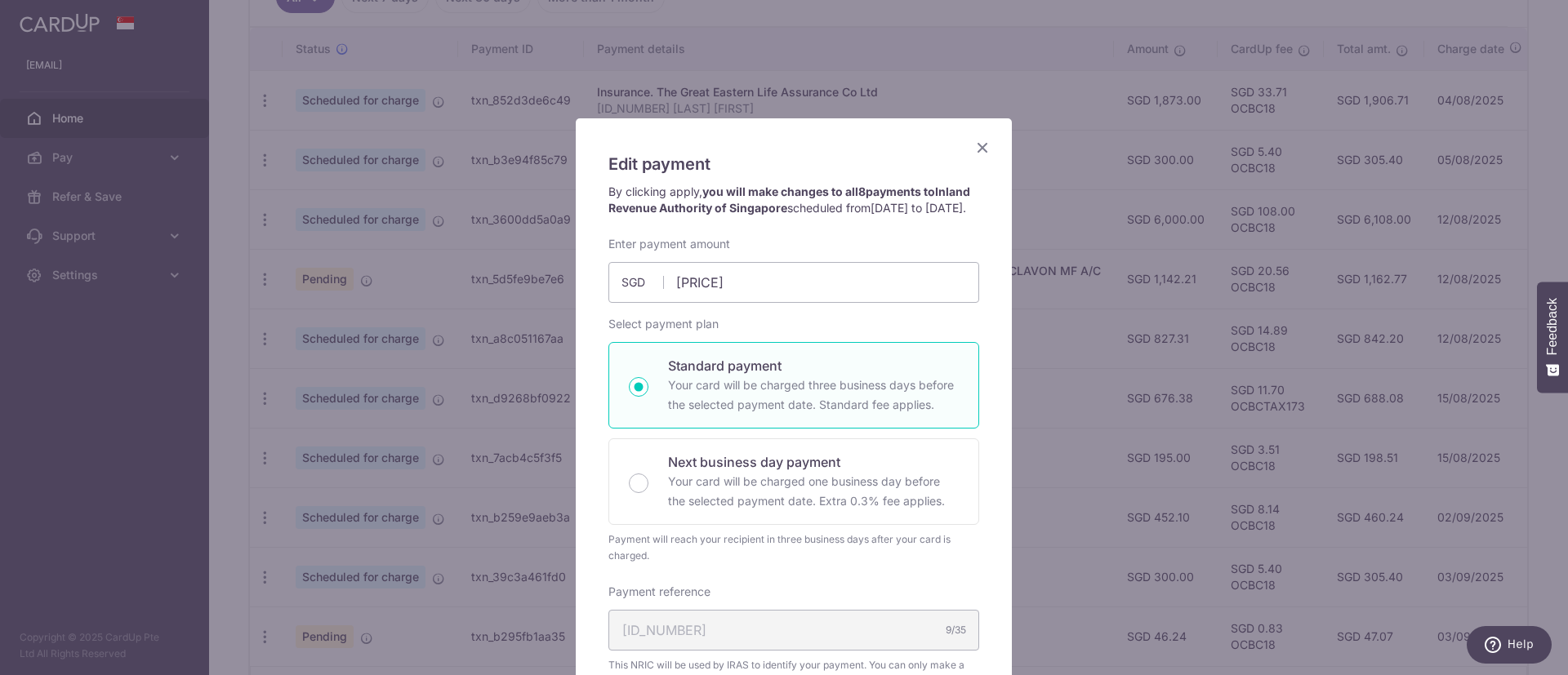 click at bounding box center [982, 147] 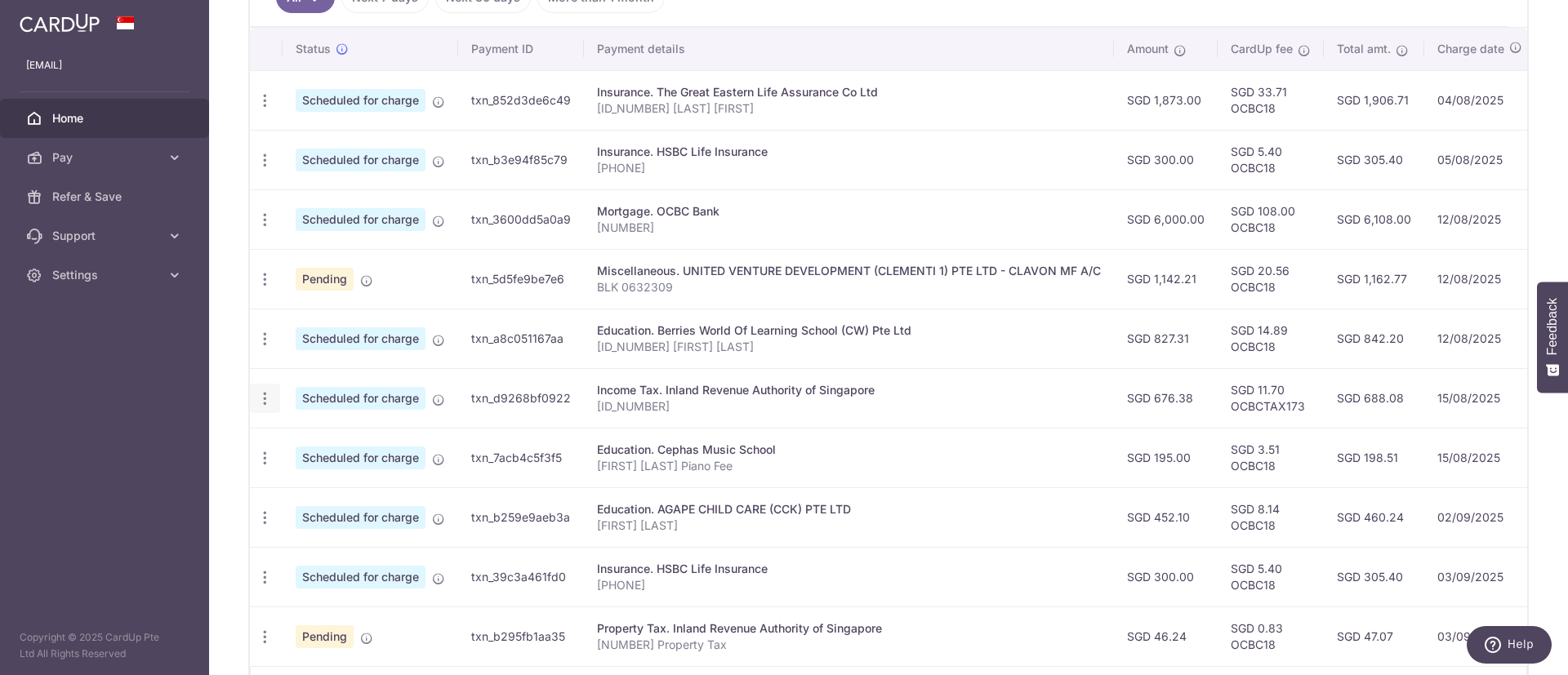 click at bounding box center (265, 100) 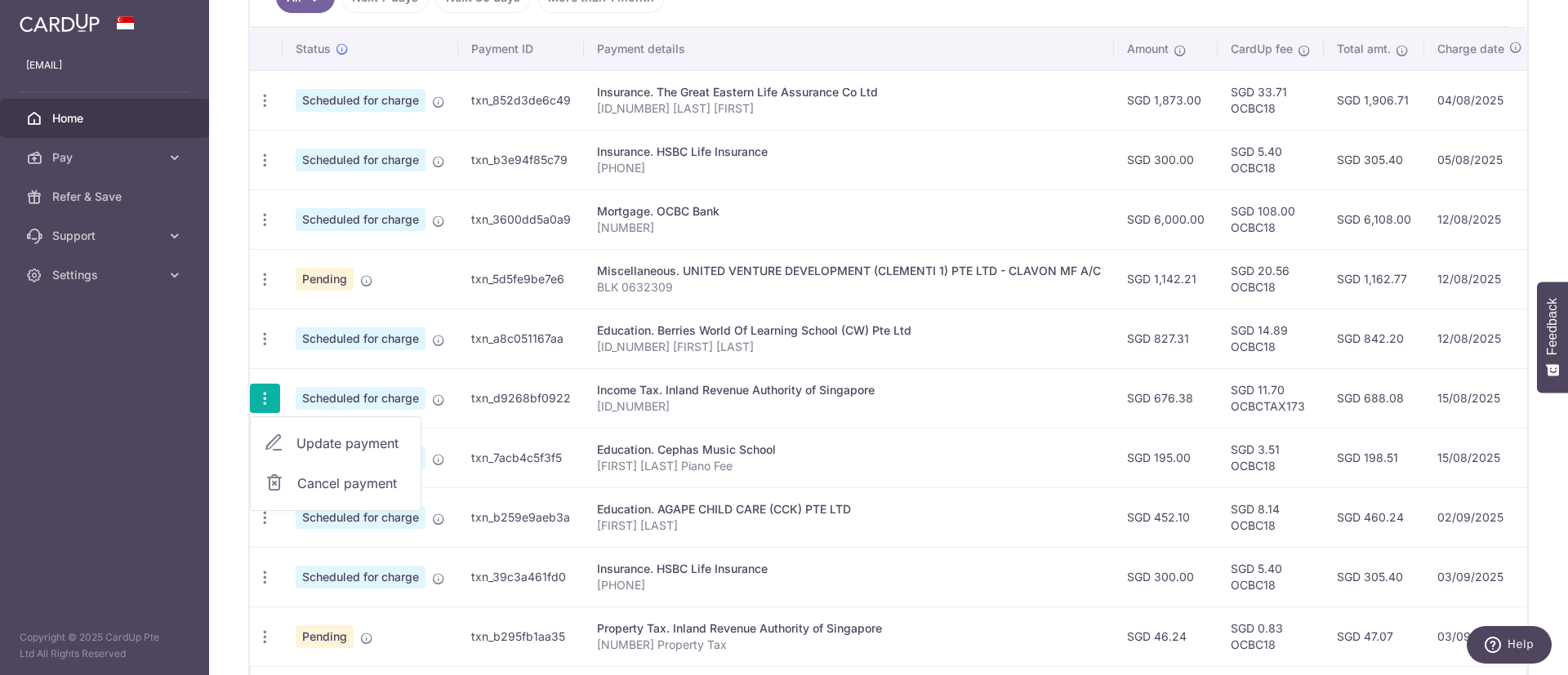 click on "Update payment" at bounding box center [352, 443] 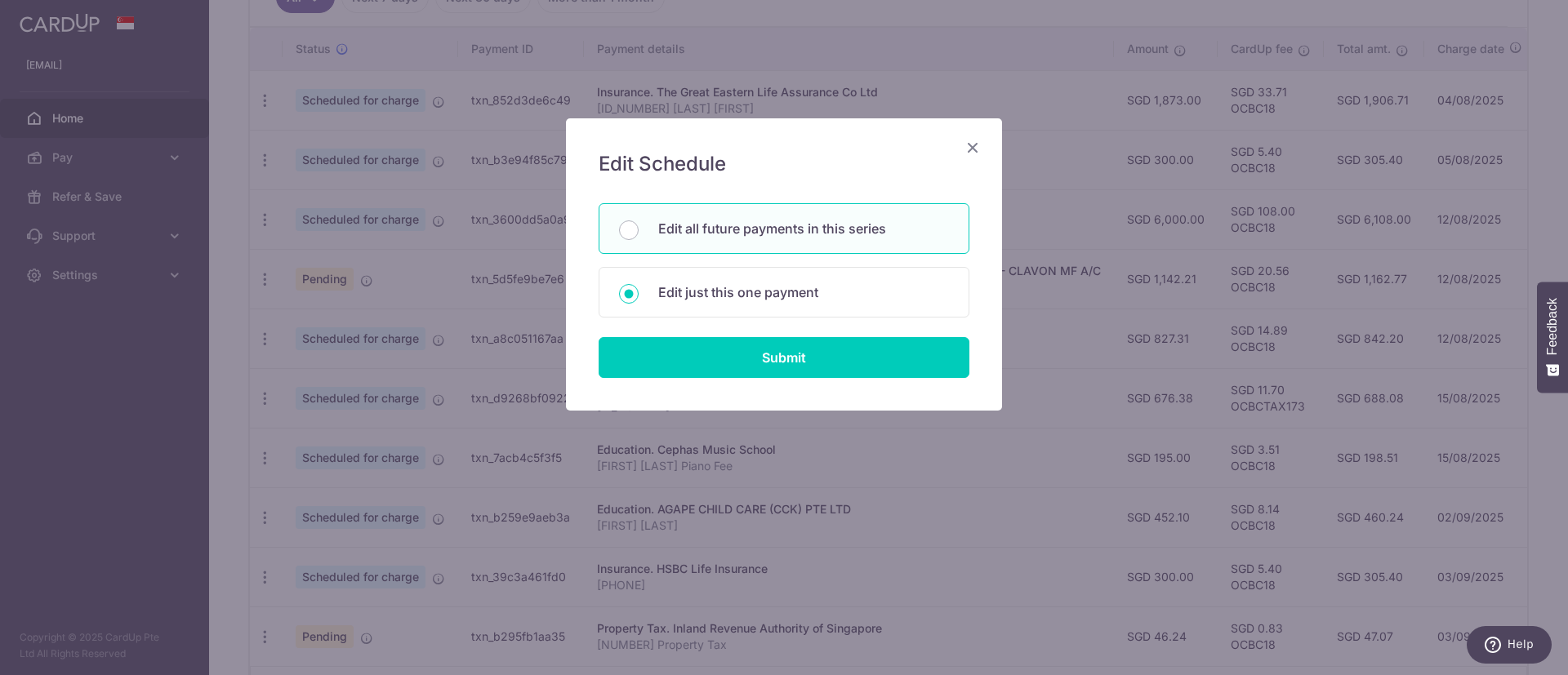 click on "Edit all future payments in this series" at bounding box center (784, 229) 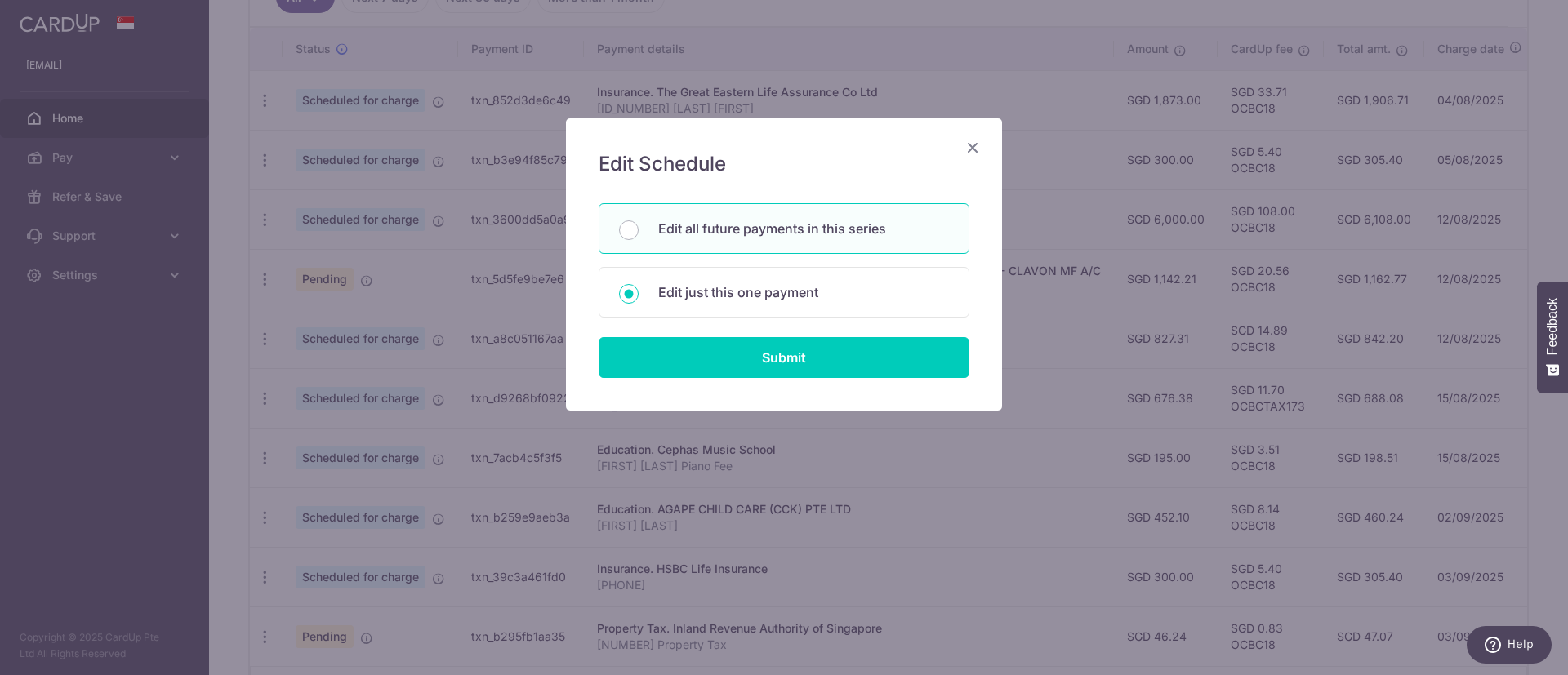 radio on "true" 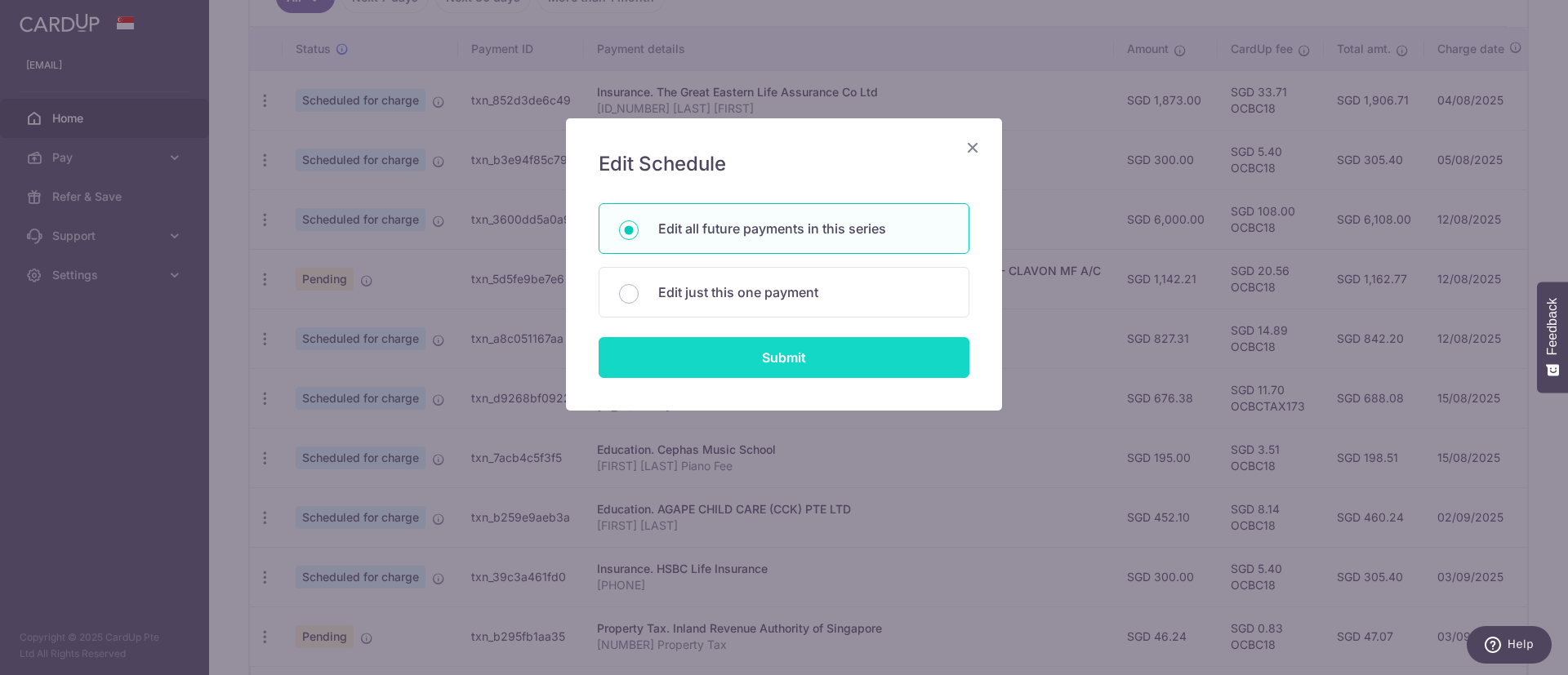click on "Submit" at bounding box center [784, 357] 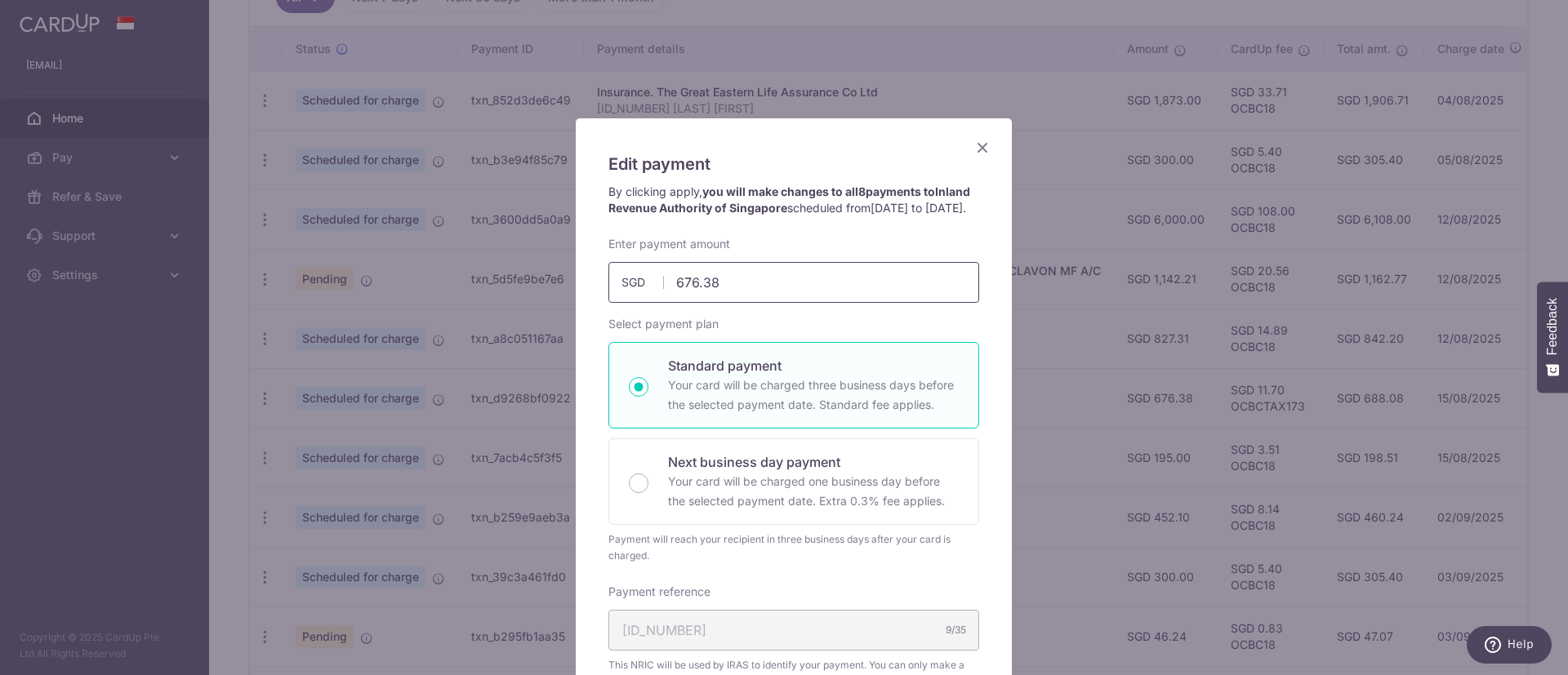 click on "676.38" at bounding box center (794, 282) 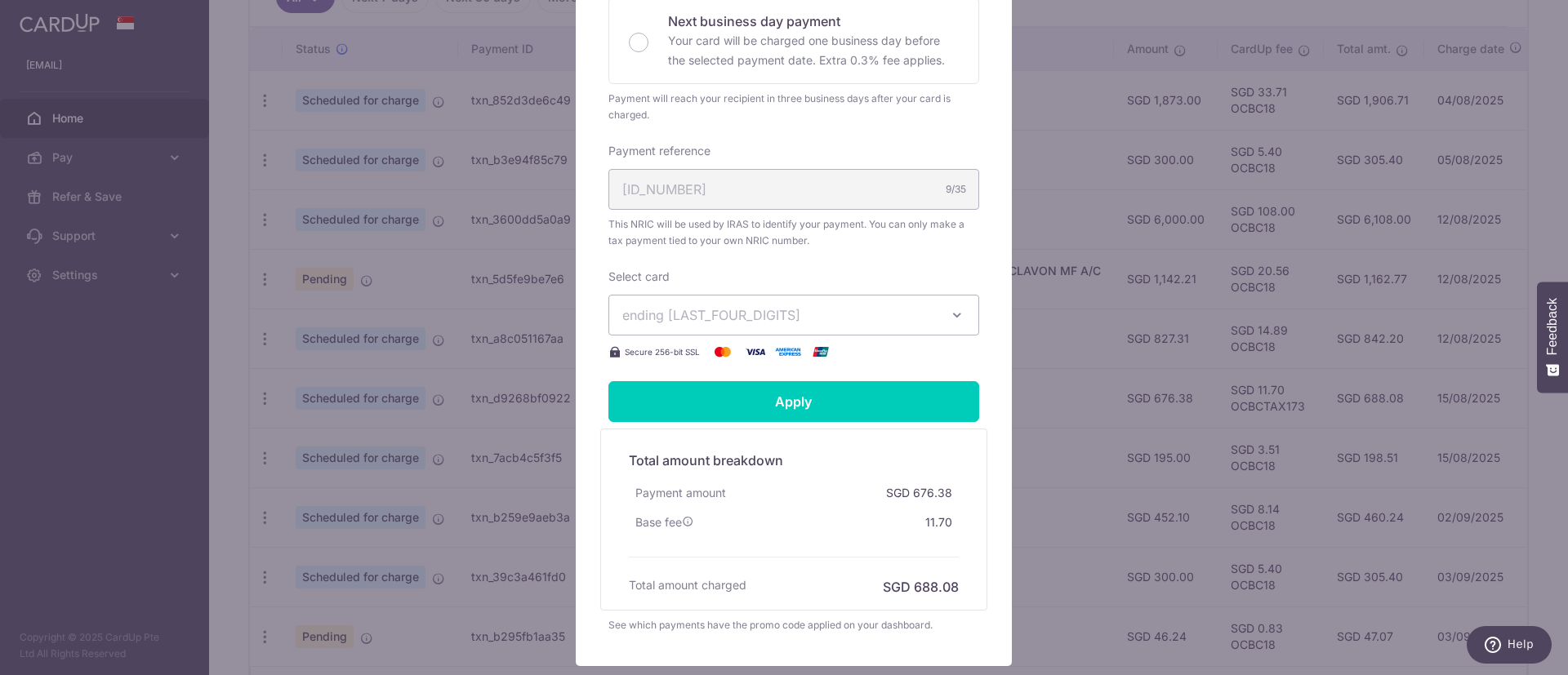 scroll, scrollTop: 442, scrollLeft: 0, axis: vertical 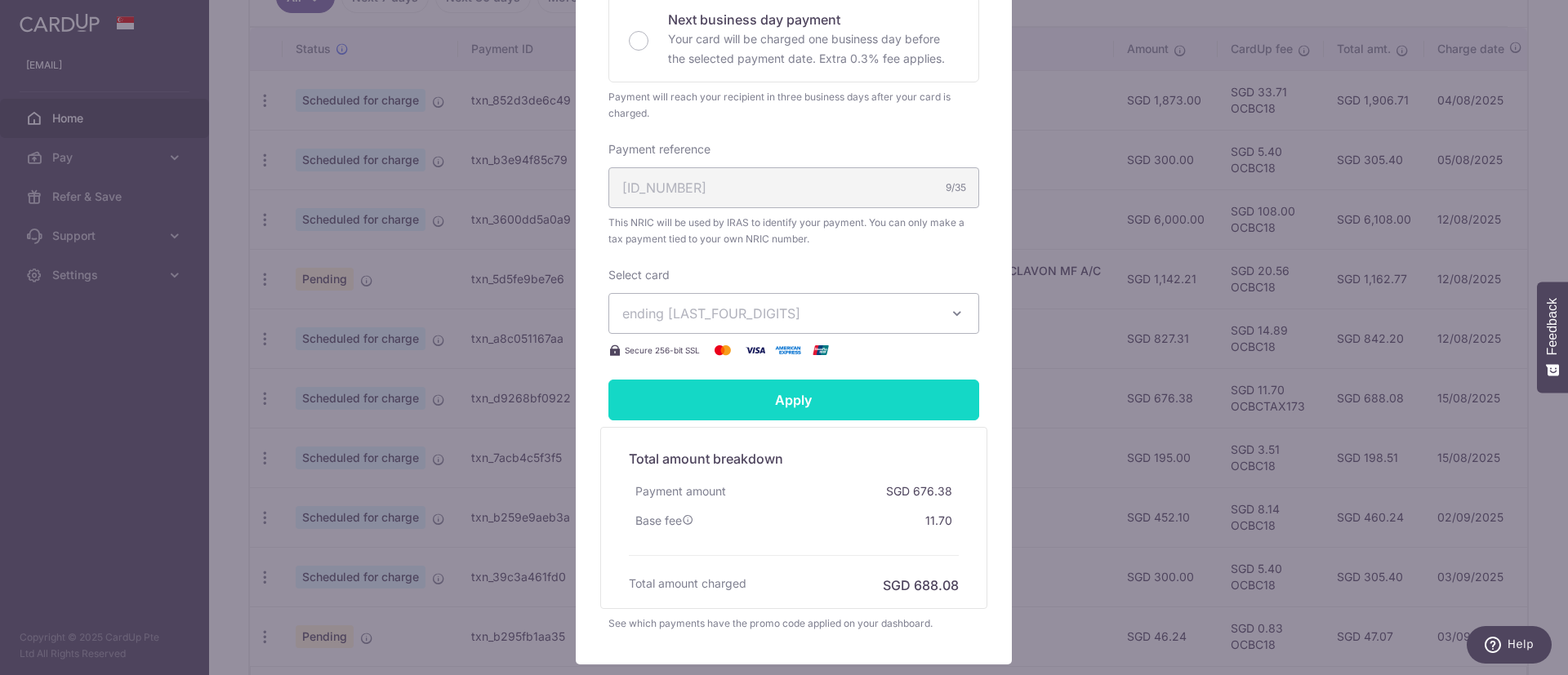 type on "260.38" 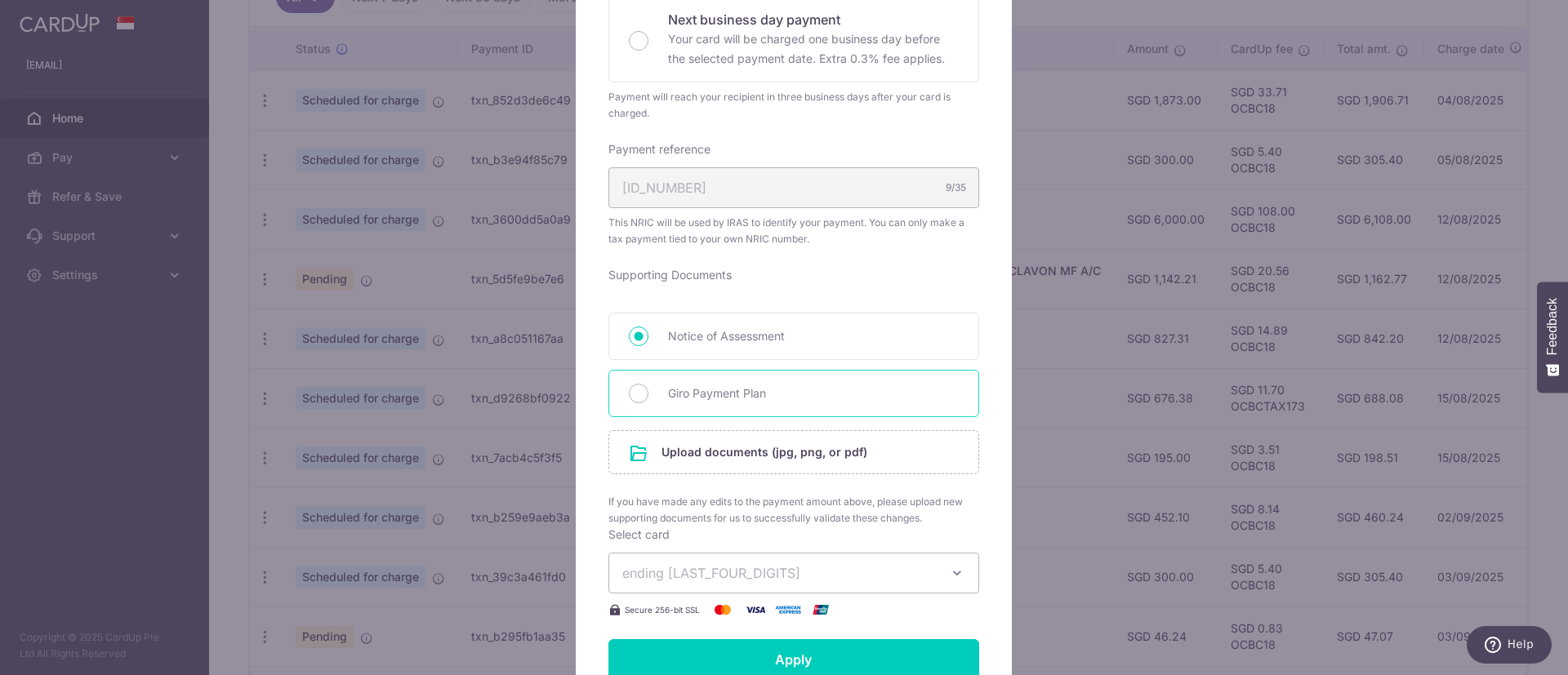 click on "Giro Payment Plan" at bounding box center (794, 393) 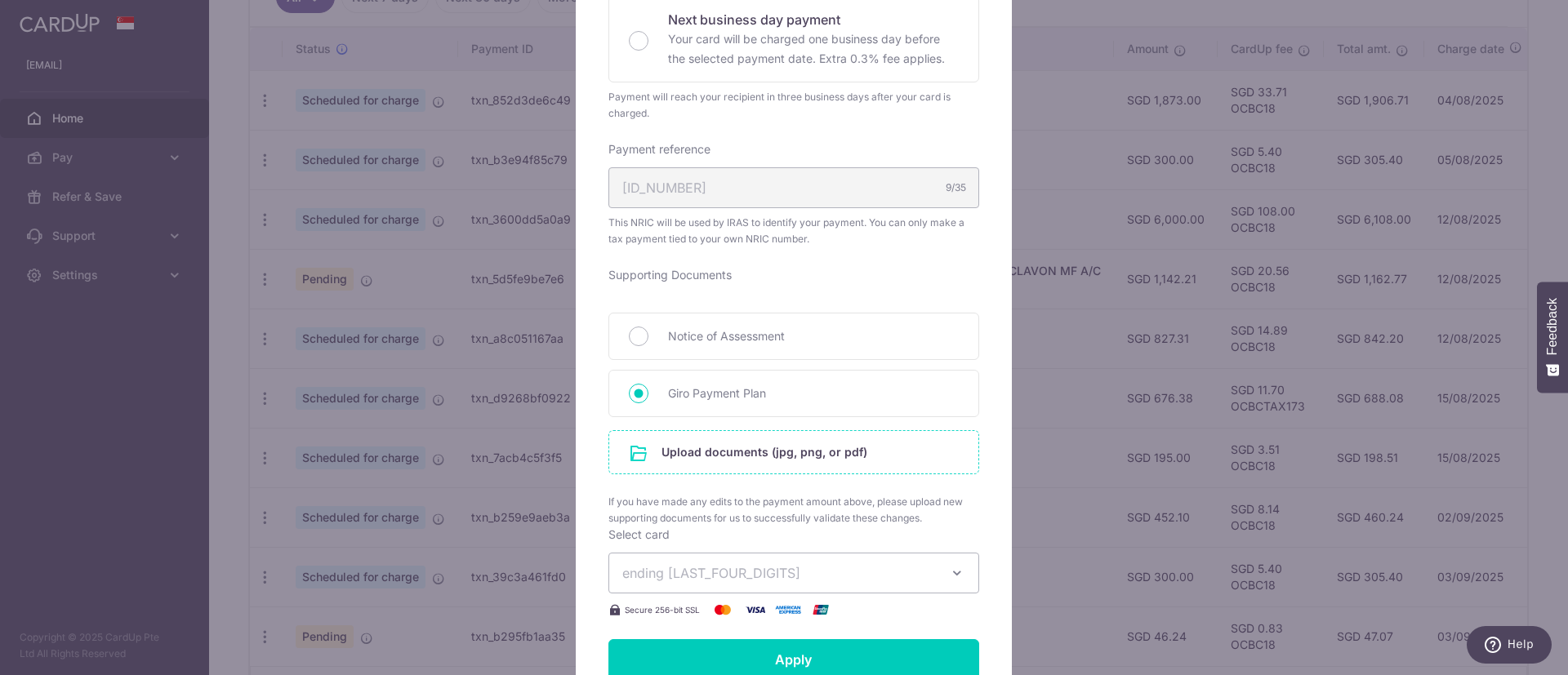 click at bounding box center [794, 452] 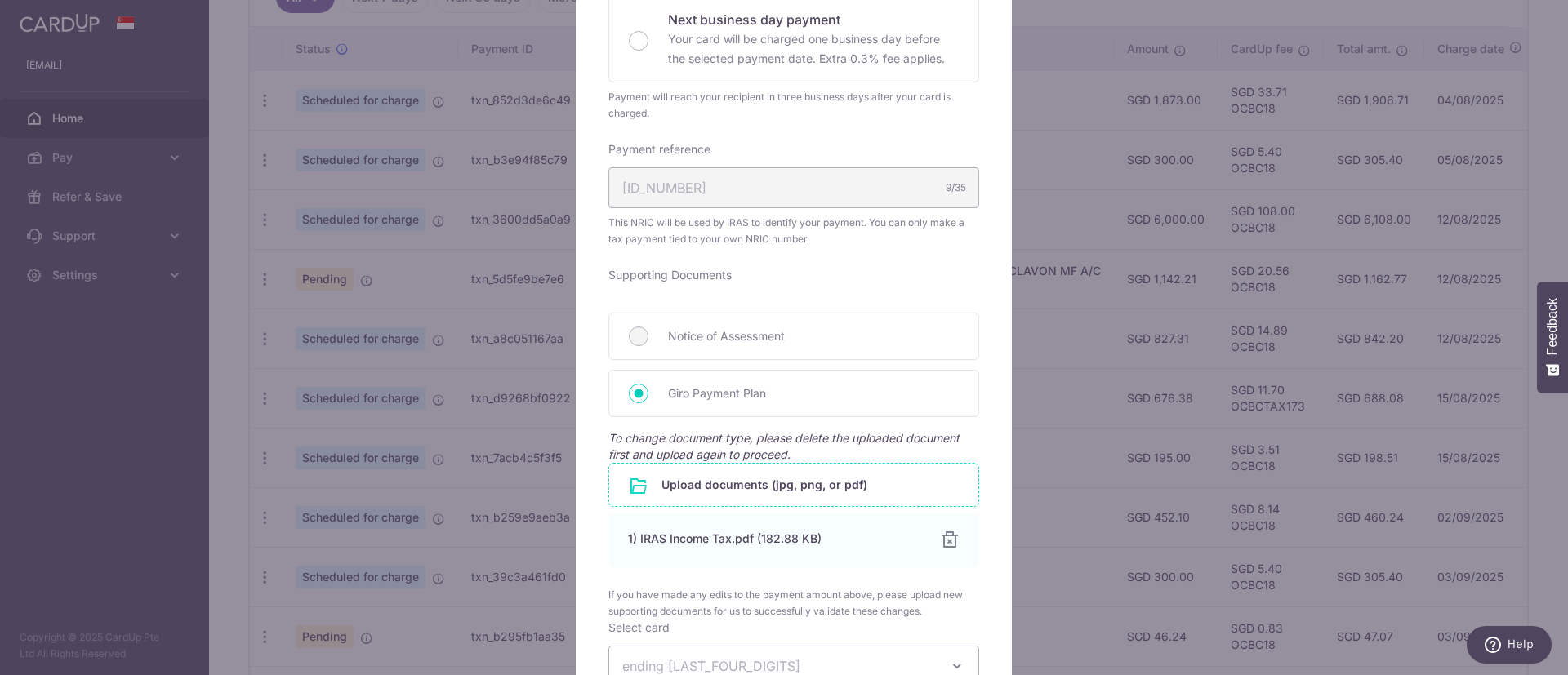 scroll, scrollTop: 919, scrollLeft: 0, axis: vertical 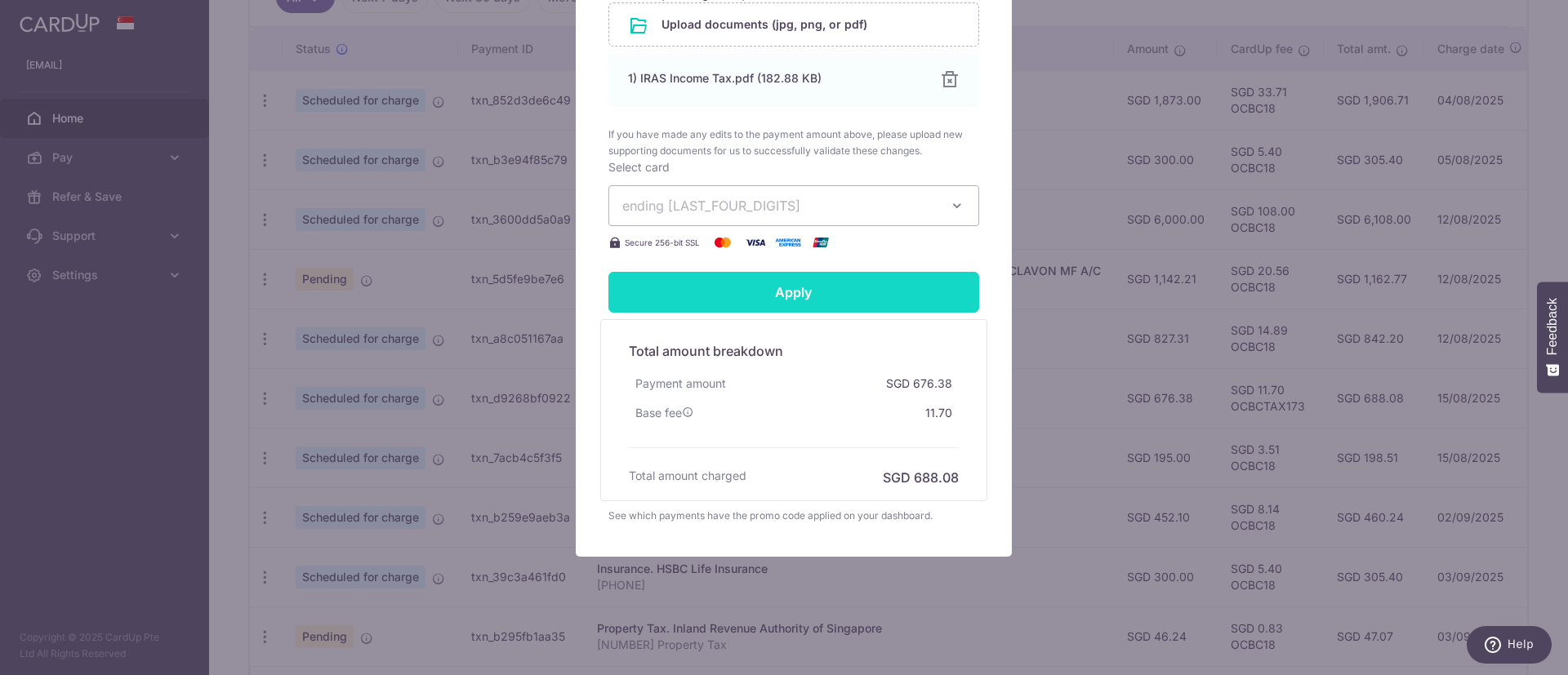 click on "Apply" at bounding box center [794, 292] 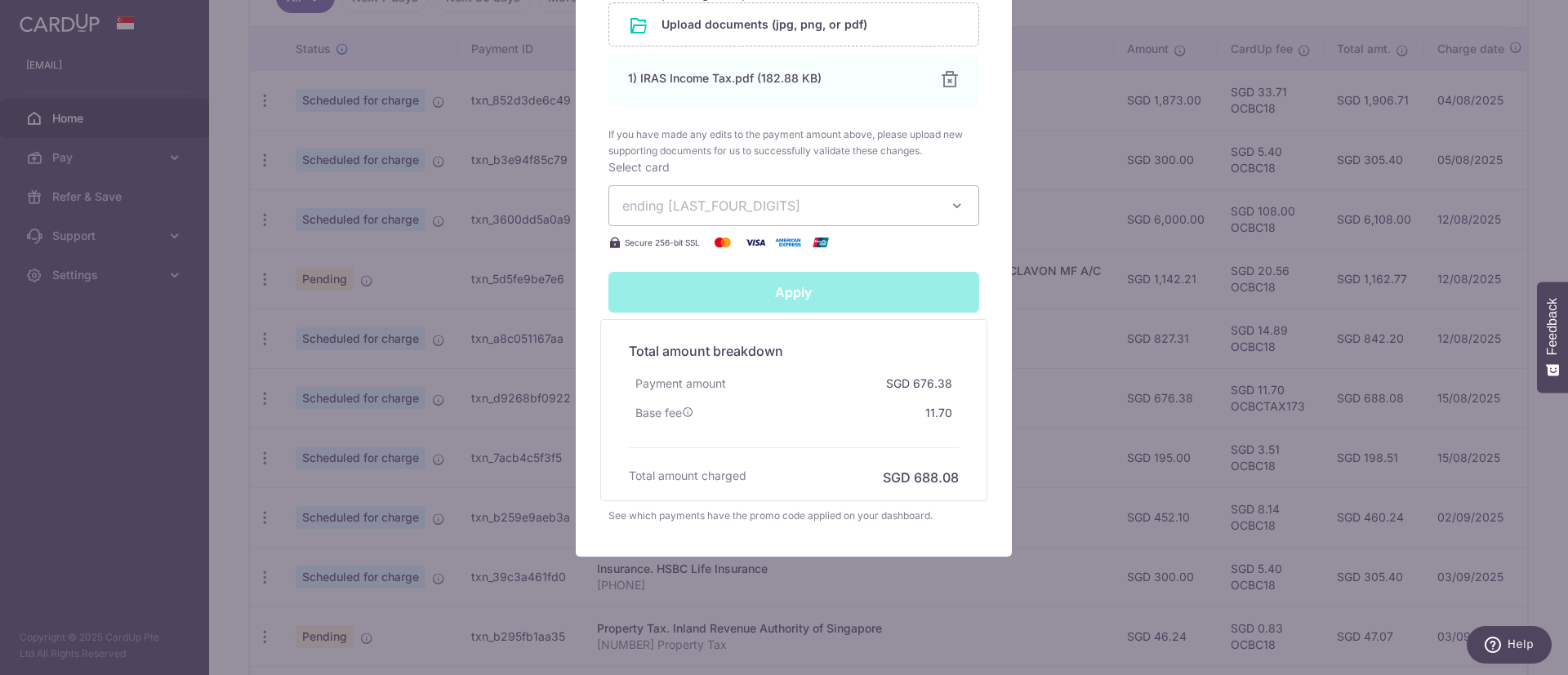 type on "Successfully Applied" 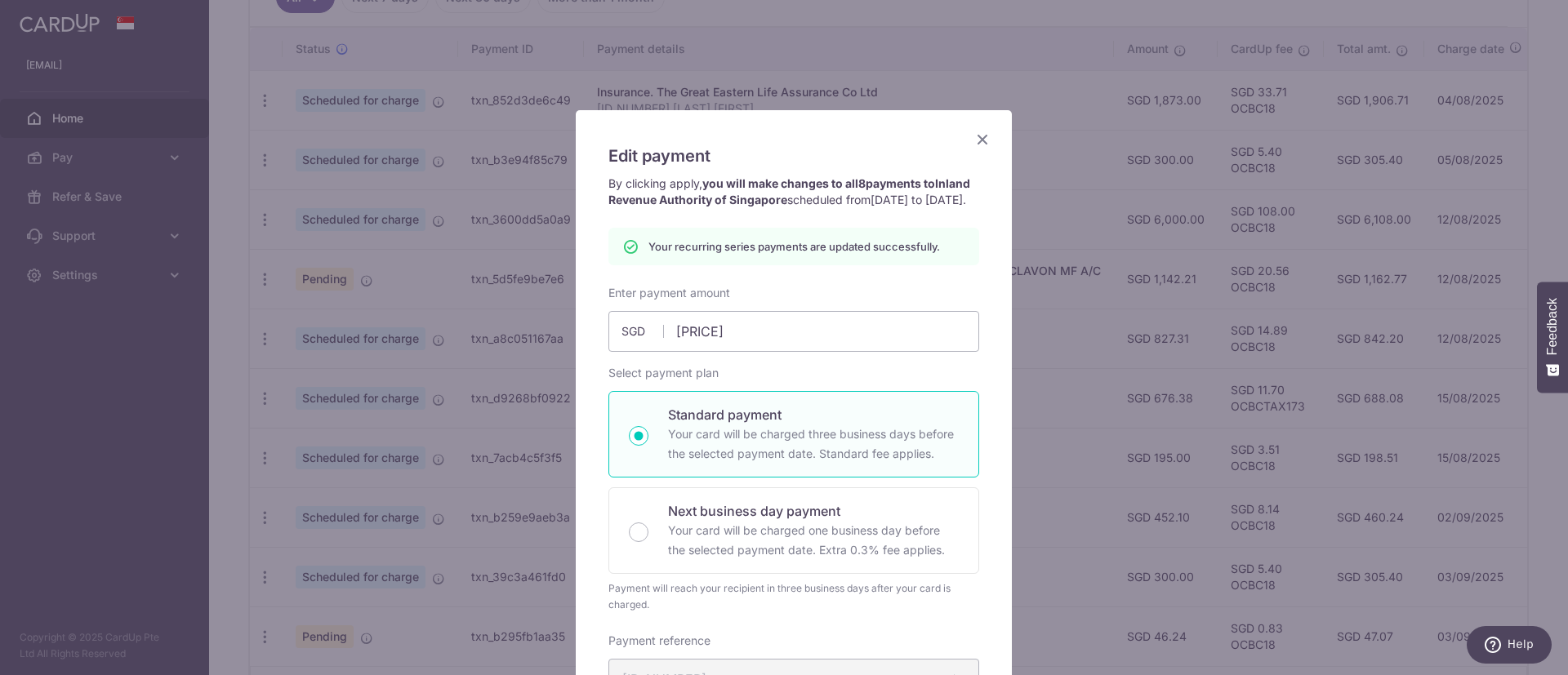 scroll, scrollTop: 4, scrollLeft: 0, axis: vertical 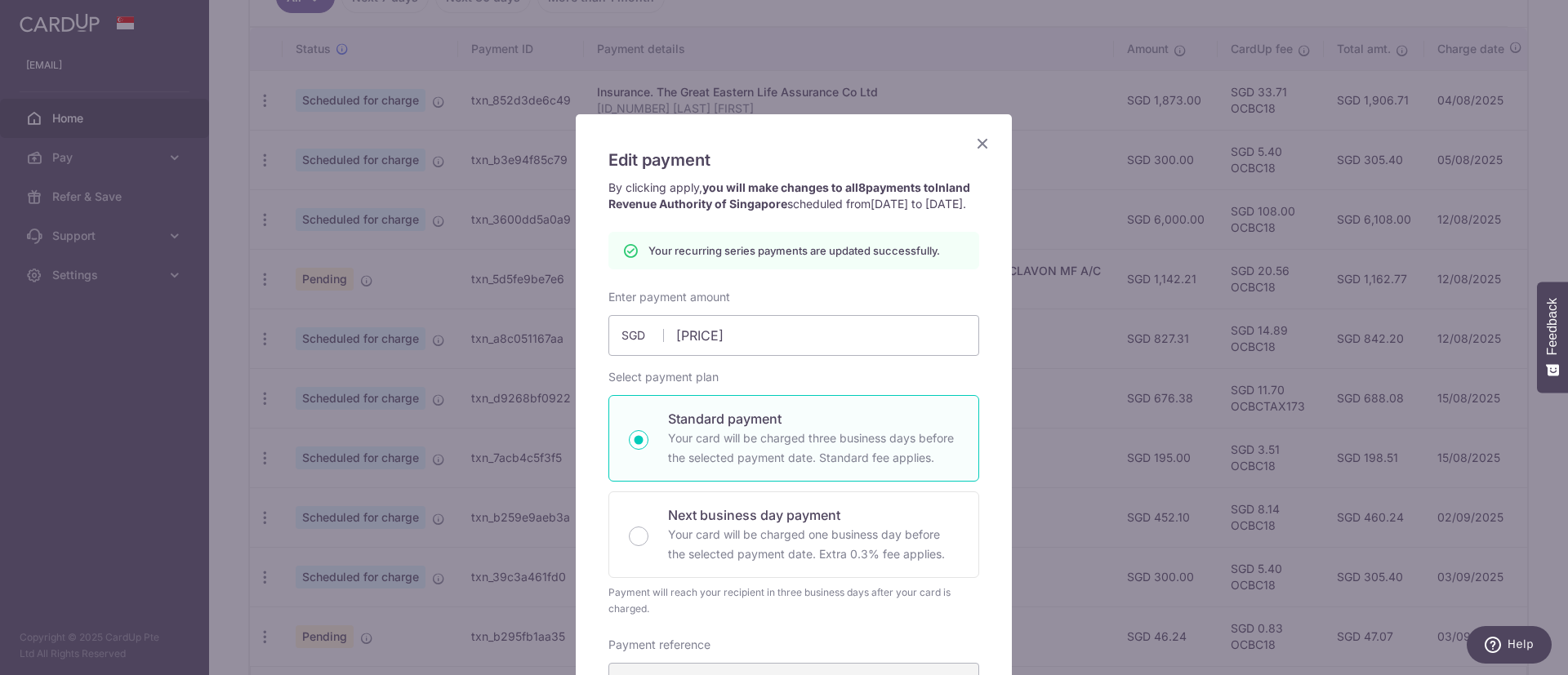 click at bounding box center [982, 143] 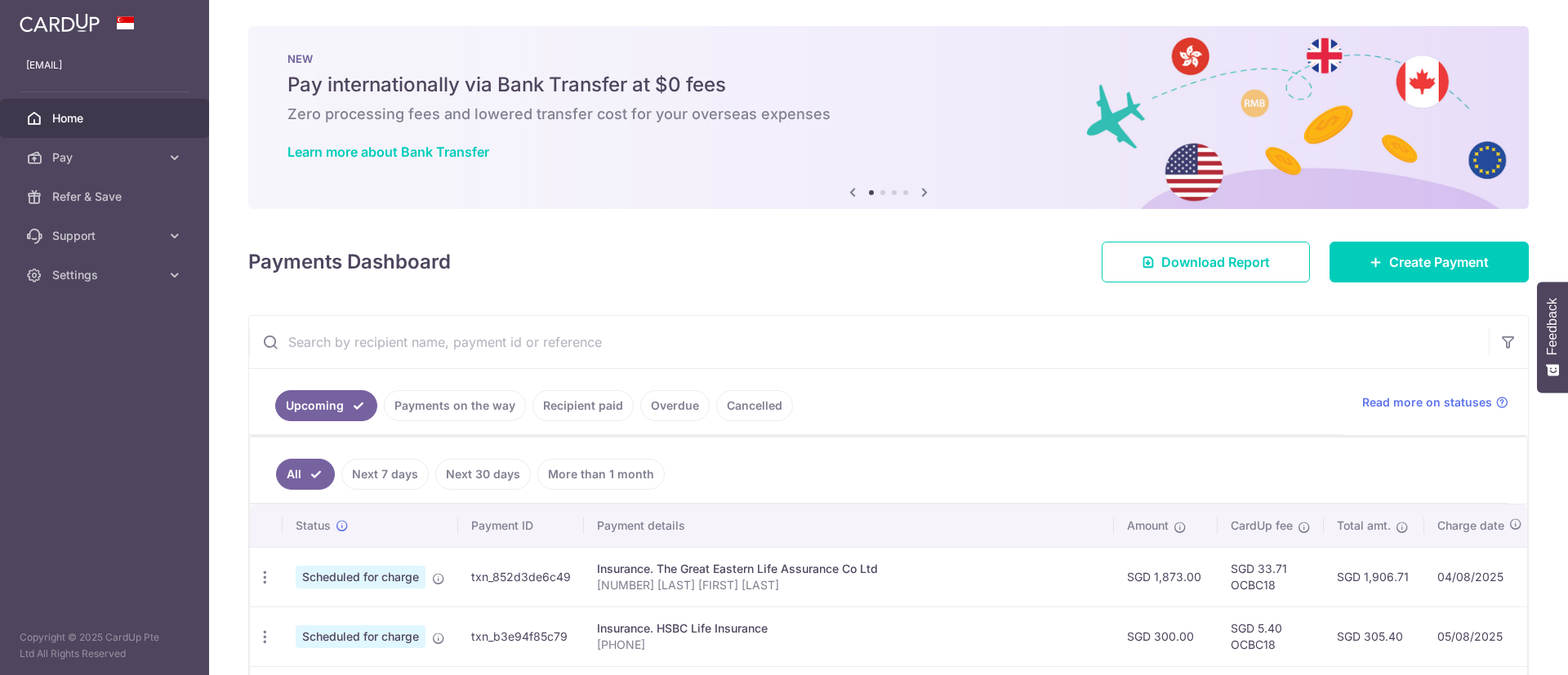 scroll, scrollTop: 0, scrollLeft: 0, axis: both 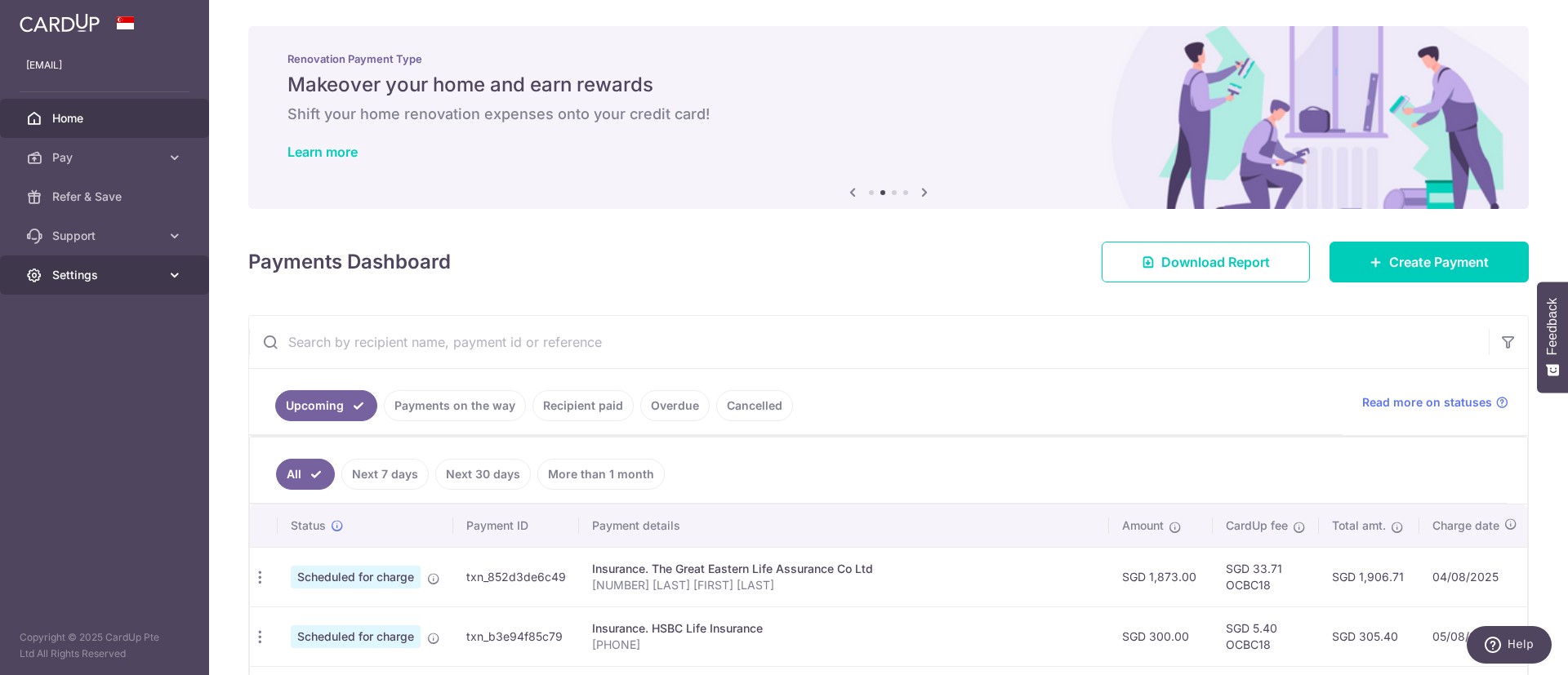 click on "Settings" at bounding box center [106, 275] 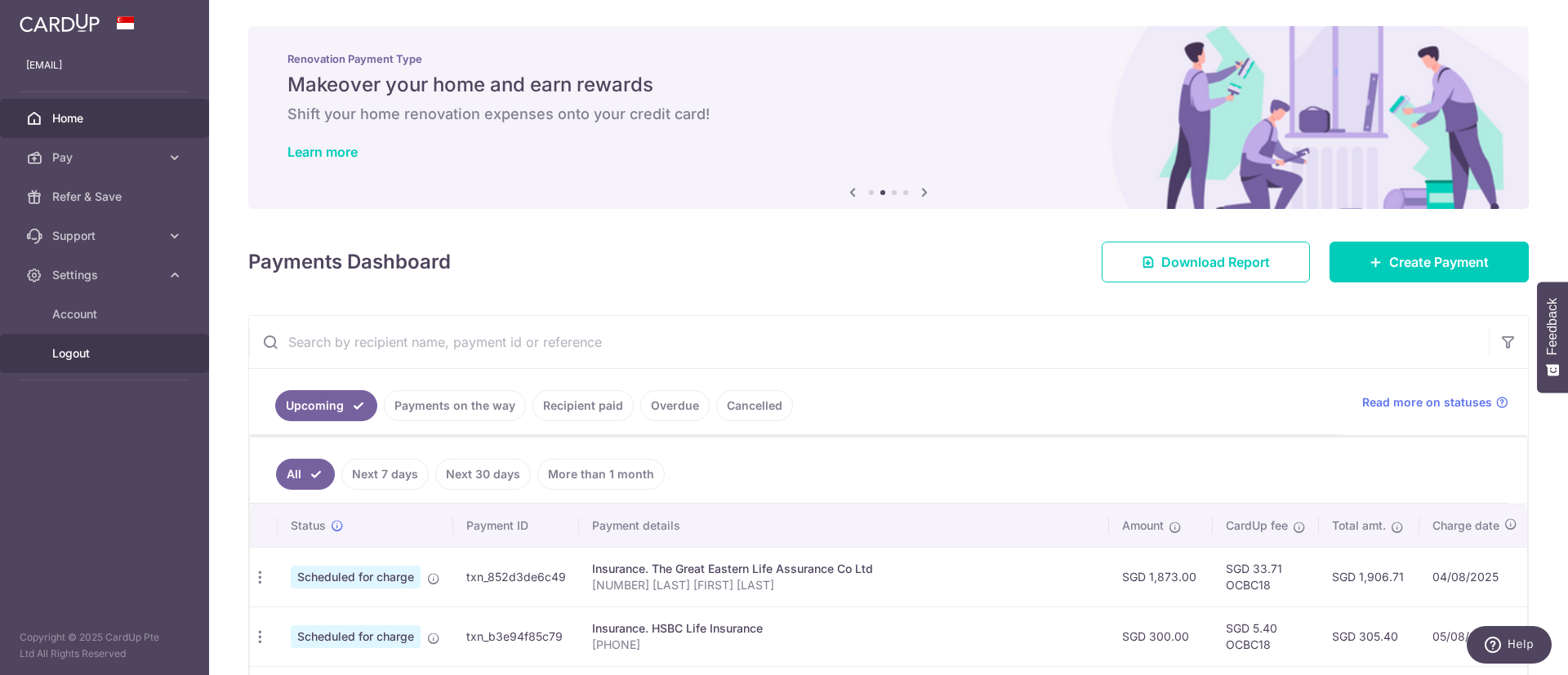 click on "Logout" at bounding box center [106, 353] 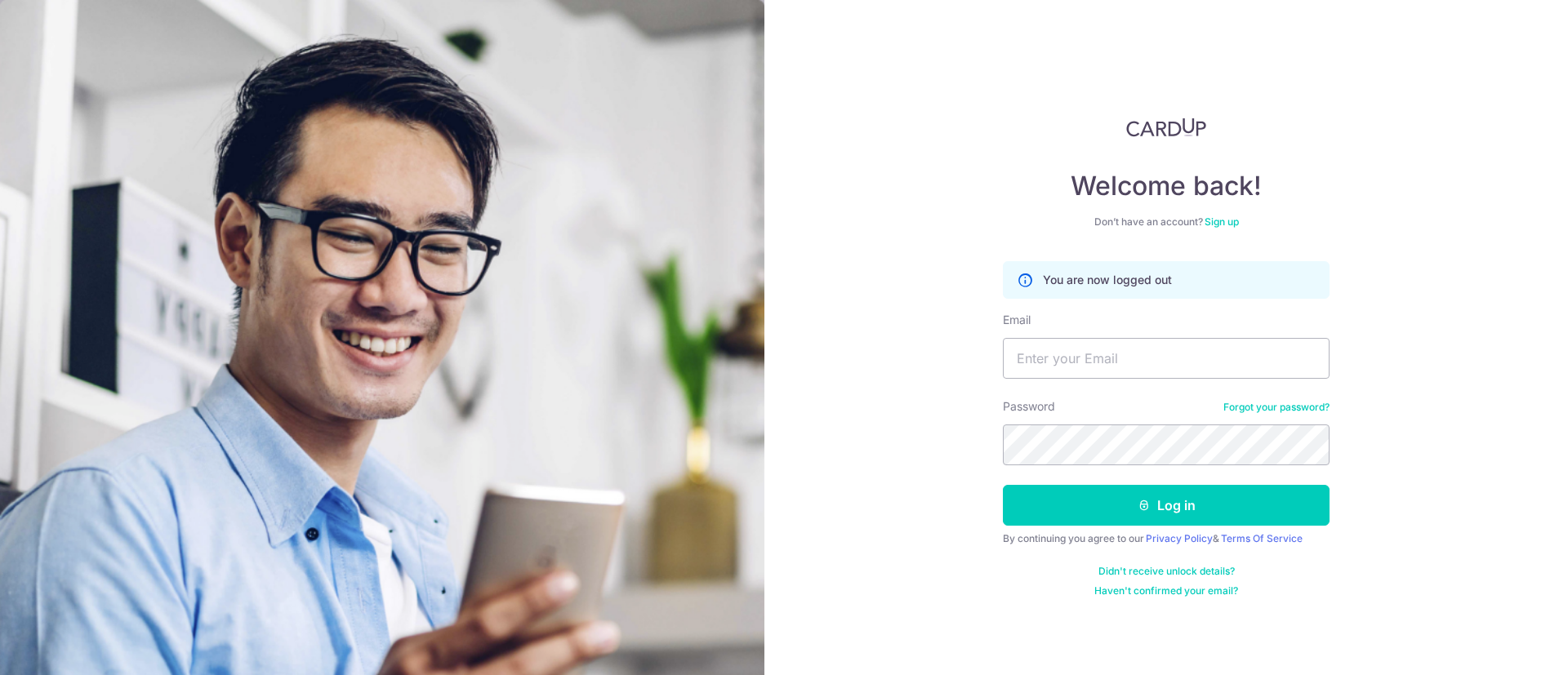 scroll, scrollTop: 0, scrollLeft: 0, axis: both 